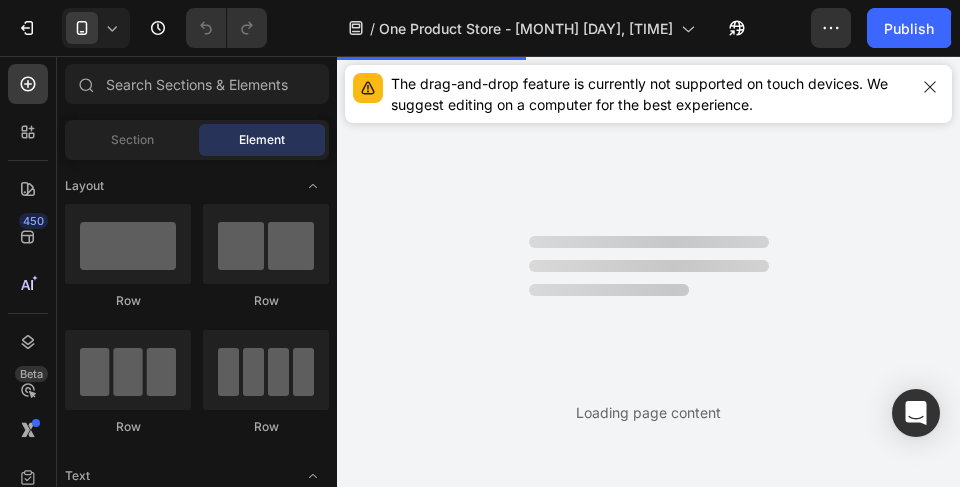 scroll, scrollTop: 0, scrollLeft: 0, axis: both 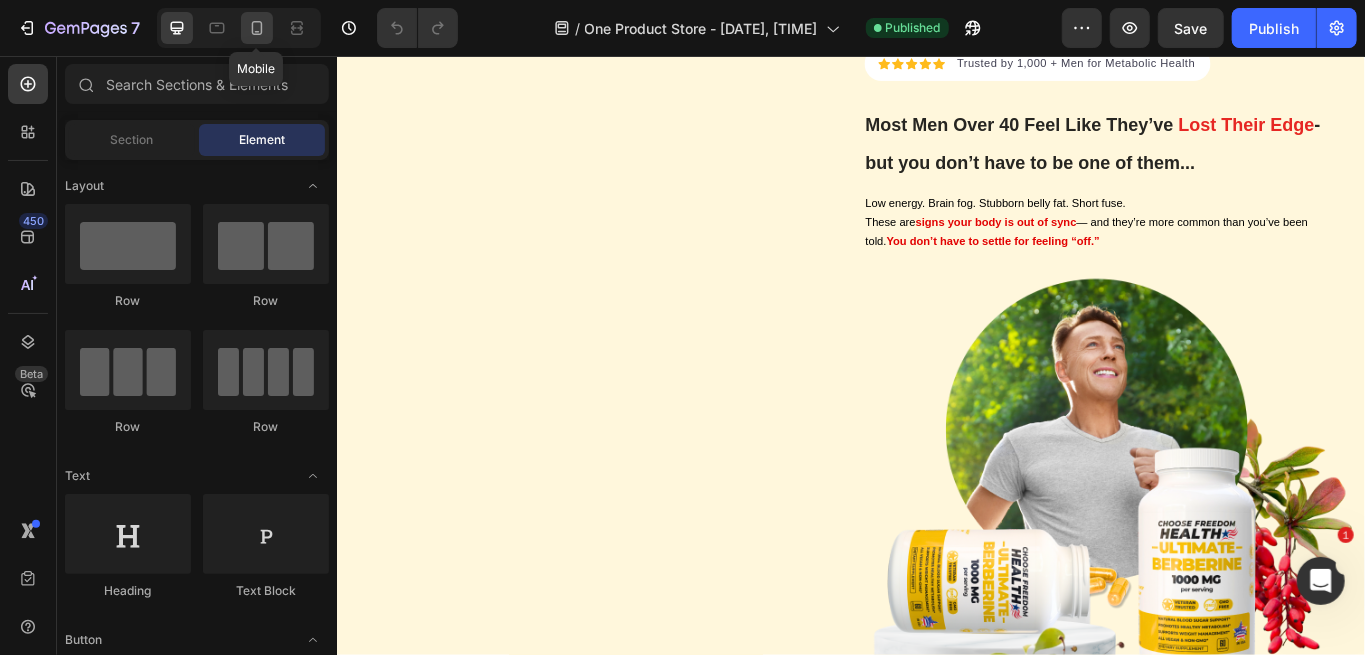 click 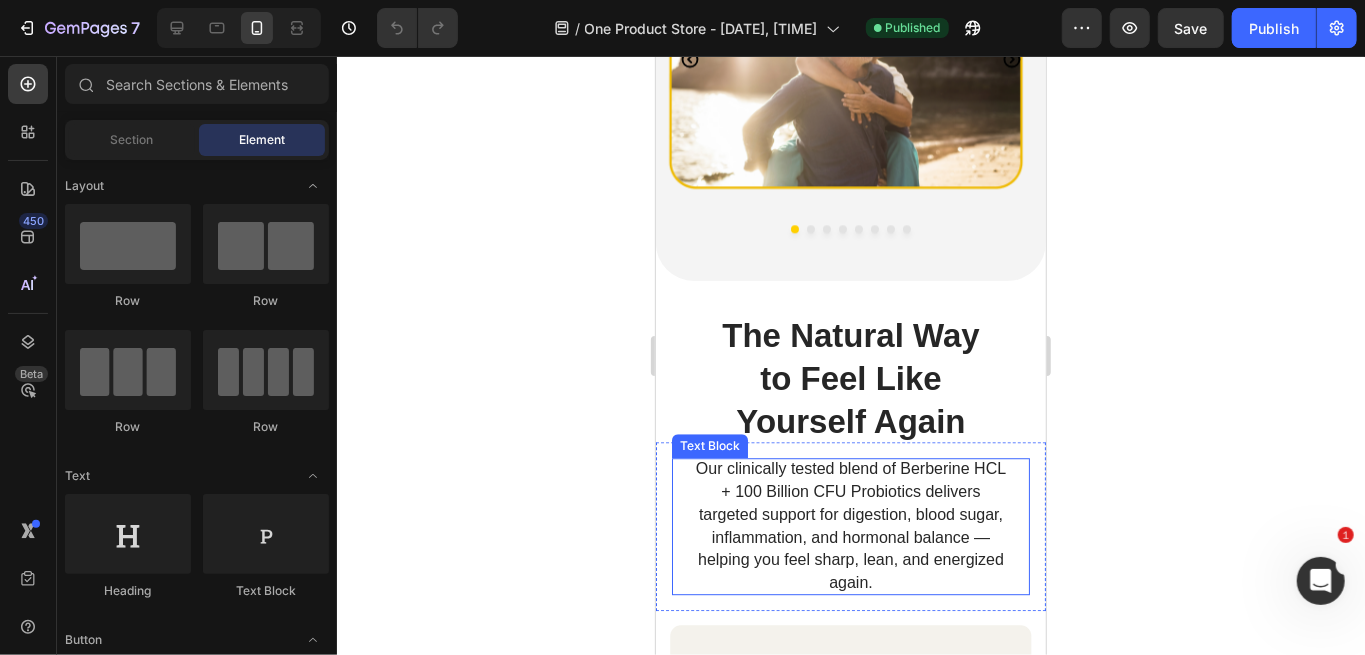 scroll, scrollTop: 2933, scrollLeft: 0, axis: vertical 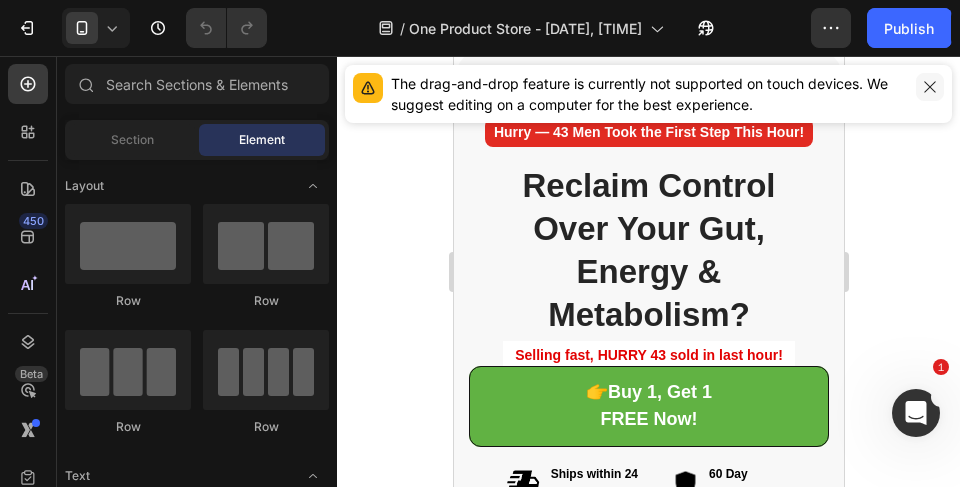 click at bounding box center [930, 87] 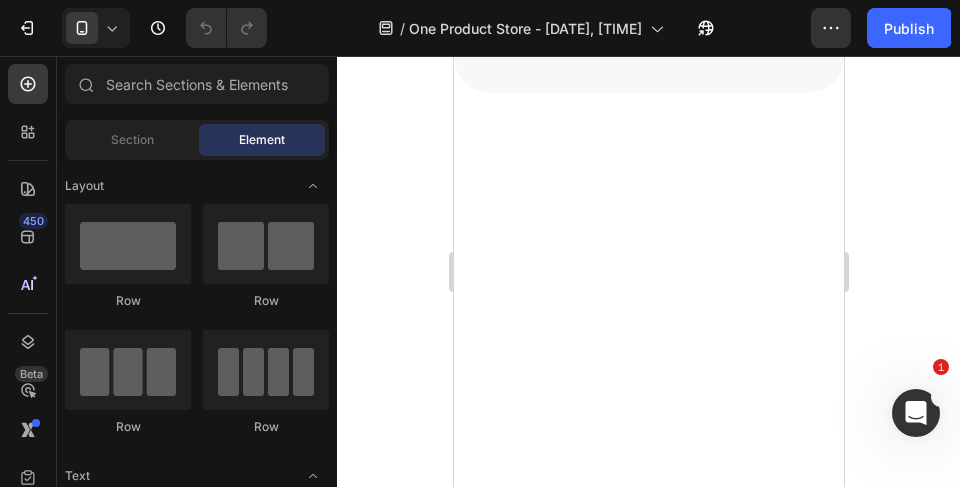 scroll, scrollTop: 1572, scrollLeft: 0, axis: vertical 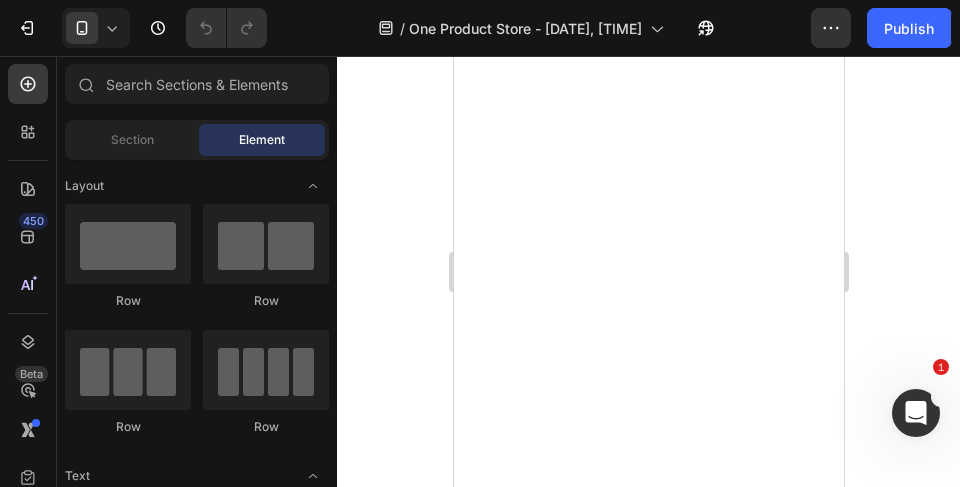 drag, startPoint x: 838, startPoint y: 302, endPoint x: 1328, endPoint y: 56, distance: 548.2846 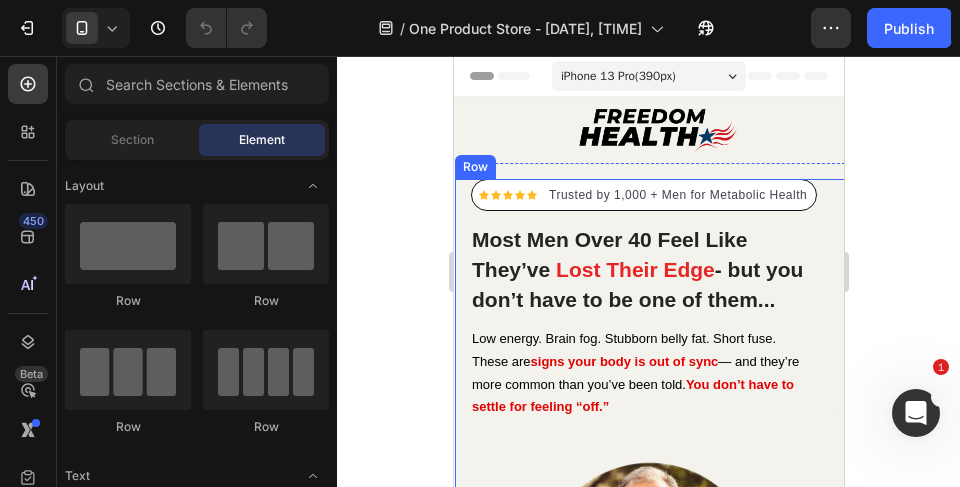 click on "Trusted by 1,000 + Men for Metabolic Health" at bounding box center [677, 195] 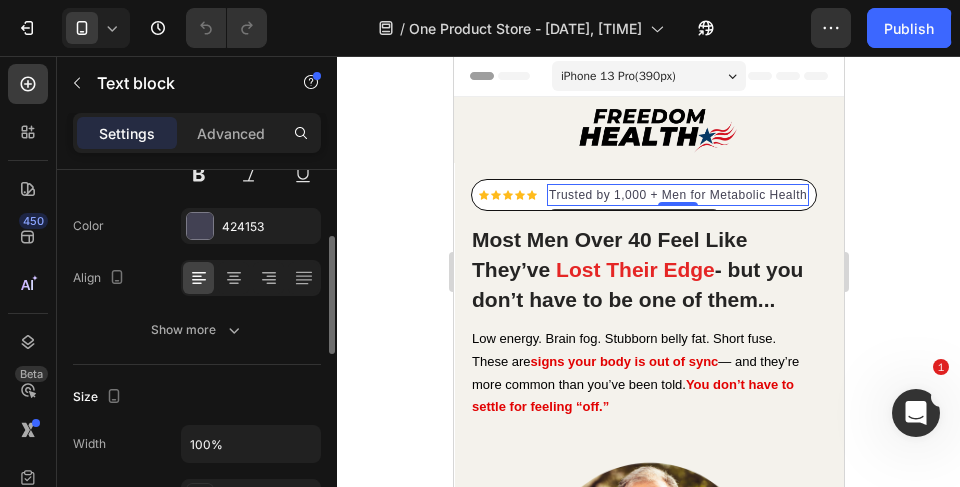 scroll, scrollTop: 238, scrollLeft: 0, axis: vertical 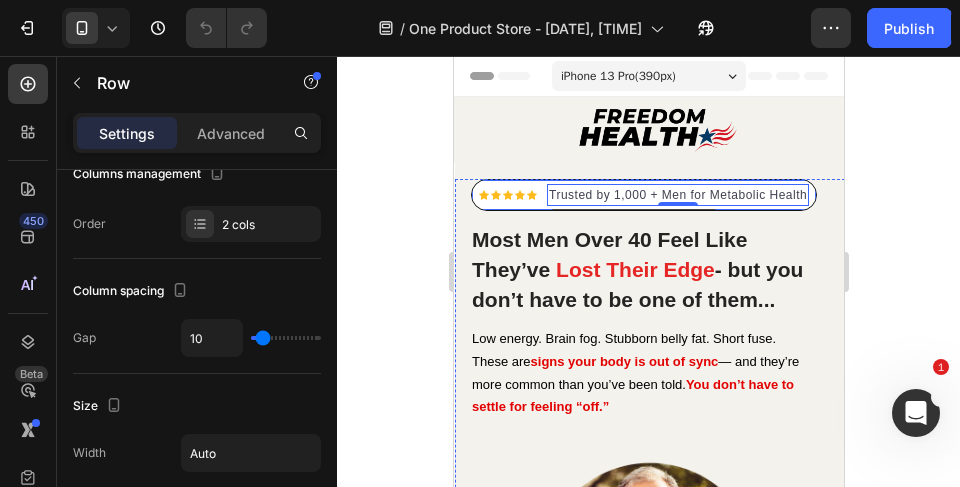 click on "Icon Icon Icon Icon Icon Icon List Hoz" at bounding box center [507, 195] 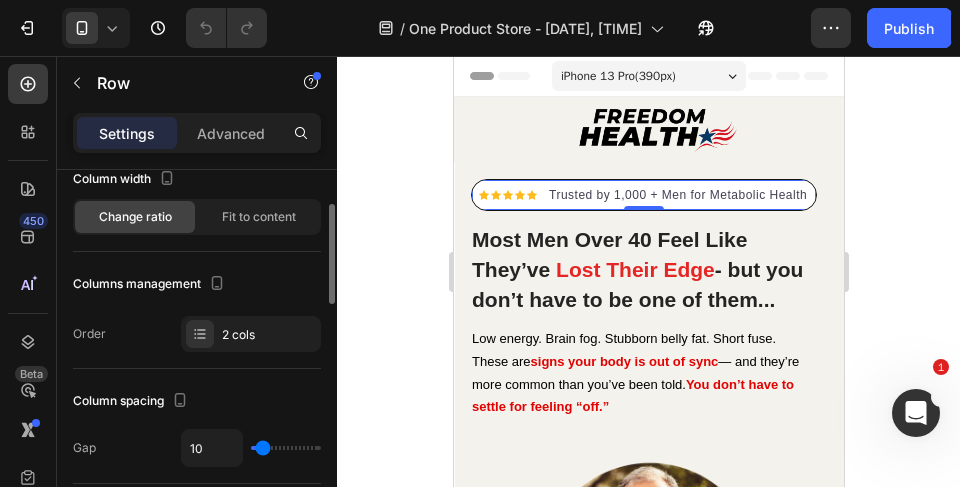 scroll, scrollTop: 129, scrollLeft: 0, axis: vertical 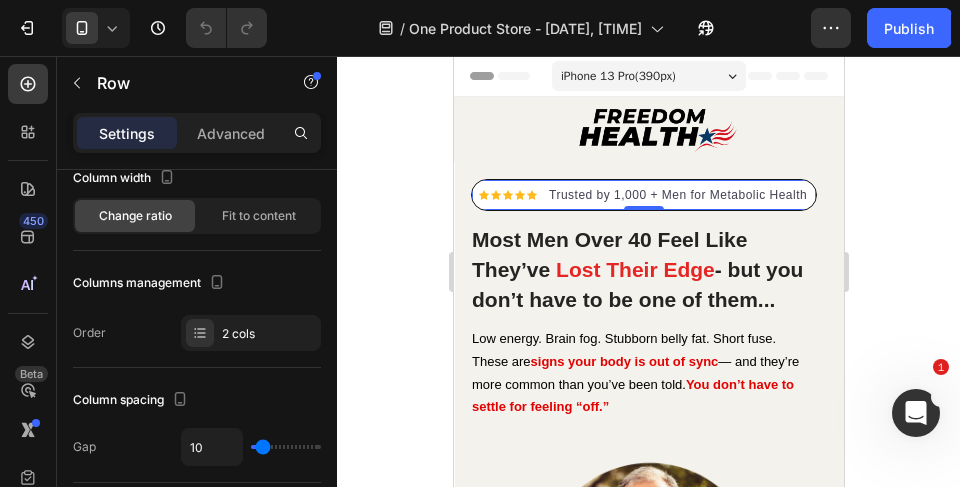 click 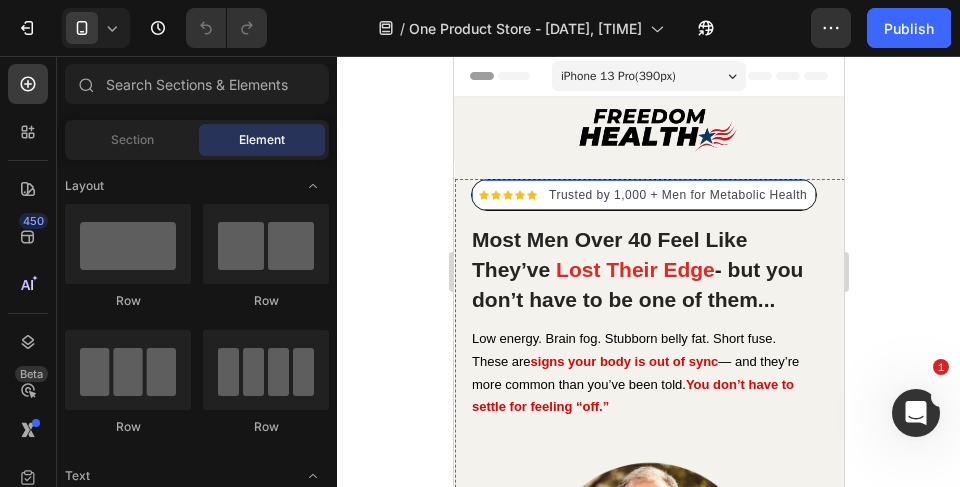 click on "Icon Icon Icon Icon Icon Icon List Hoz Trusted by 1,000 + Men for Metabolic Health Text block Row" at bounding box center (643, 195) 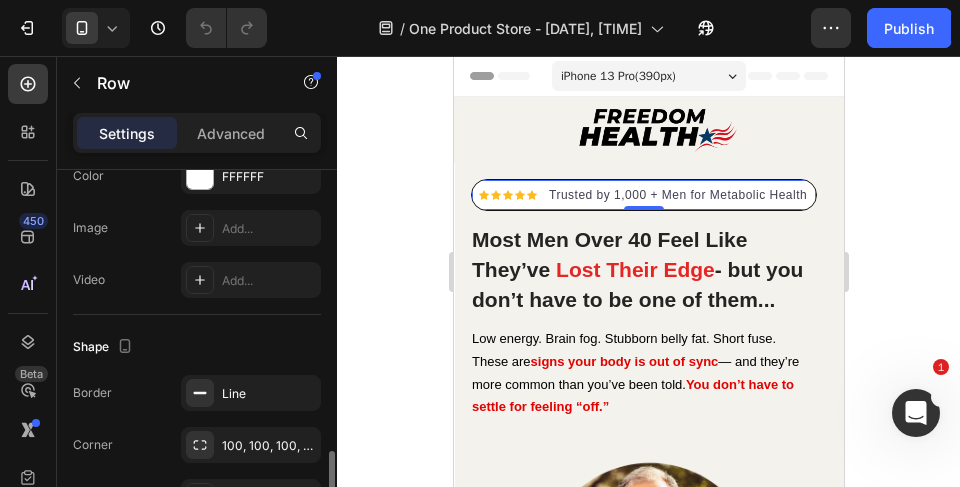 scroll, scrollTop: 866, scrollLeft: 0, axis: vertical 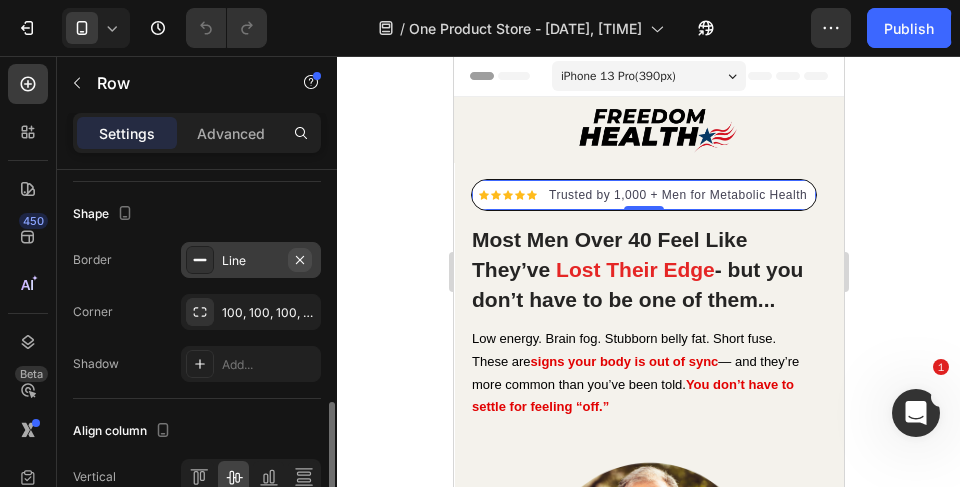 click 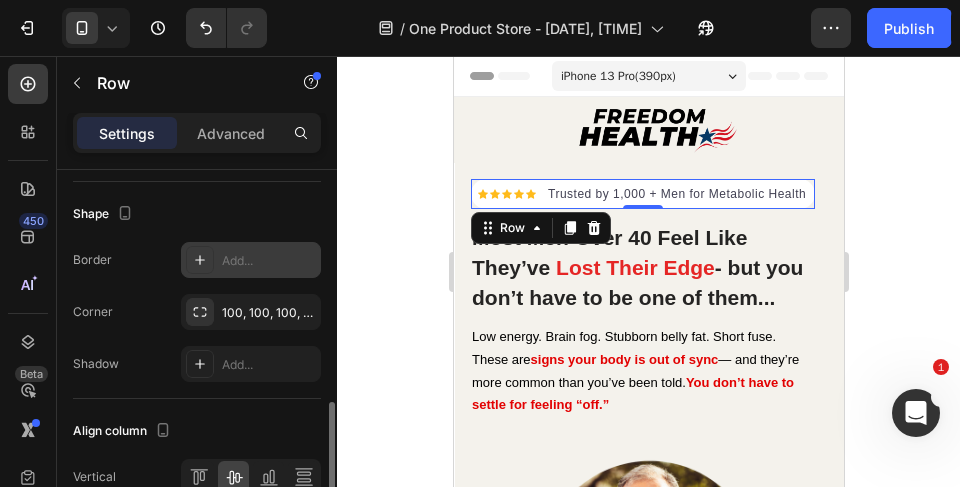 click 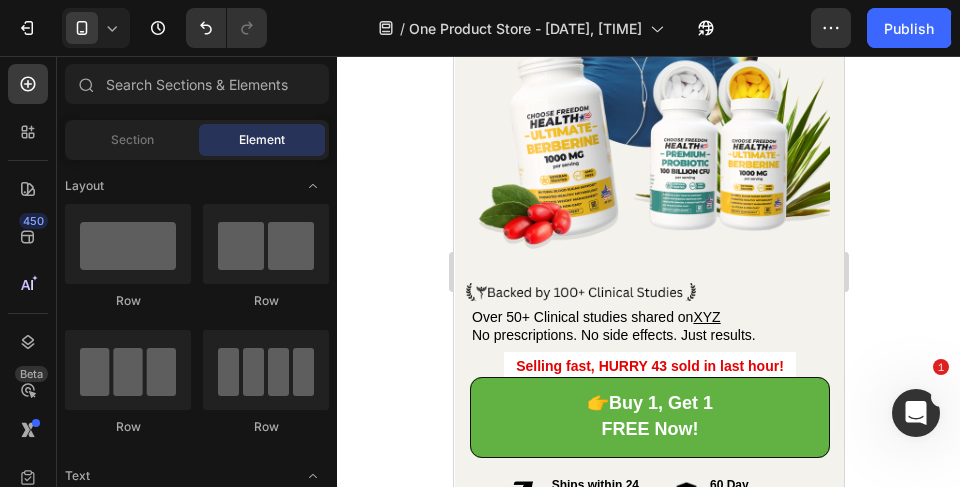 scroll, scrollTop: 866, scrollLeft: 0, axis: vertical 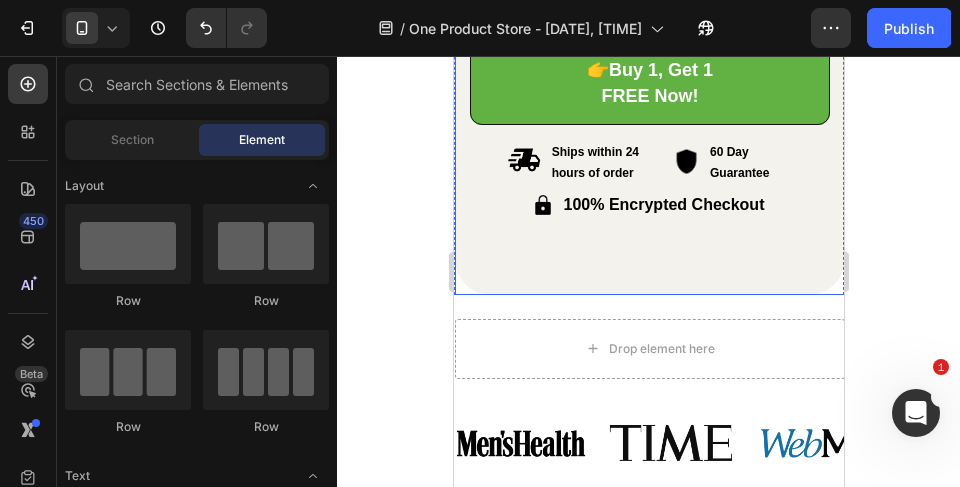 click on "Selling fast, HURRY 43 sold in last hour! Button 👉Buy 1, Get 1 FREE Now! Button Ships within 24 hours of order Item List 60 Day Guarantee Item List Row 100% Encrypted Checkout Item List Row Row Icon Icon Icon Icon Icon Icon List Hoz Trusted by 1,000 + Men for Metabolic Health Text block Row Most Men Over 40 Feel Like They’ve Lost Their Edge - but you don’t have to be one of them... Heading Low energy. Brain fog. Stubborn belly fat. Short fuse. These are signs your body is out of sync - and they’re more common than you’ve been told. You don’t have to settle for feeling “off.” Text Block Image Image Over 50+ Clinical studies shared on XYZ No prescriptions. No side effects. Just results. Text Block Row Row" at bounding box center (649, -204) 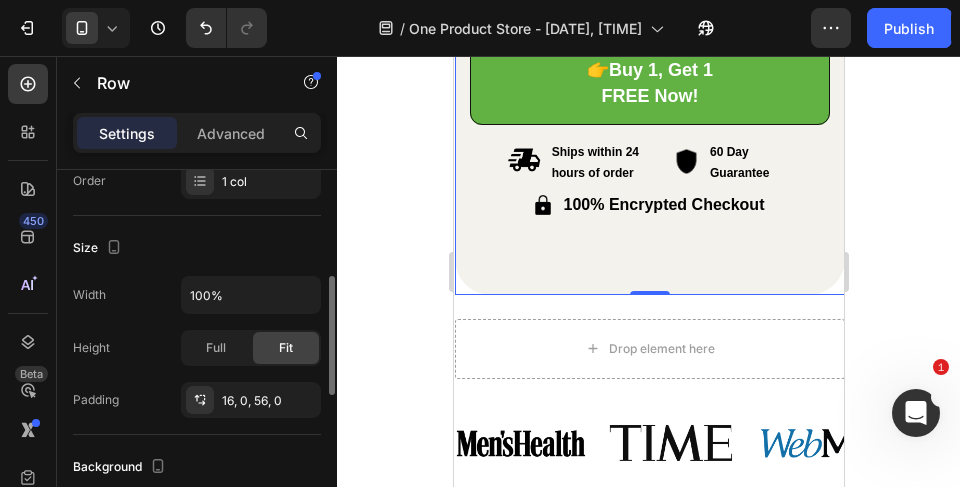 scroll, scrollTop: 466, scrollLeft: 0, axis: vertical 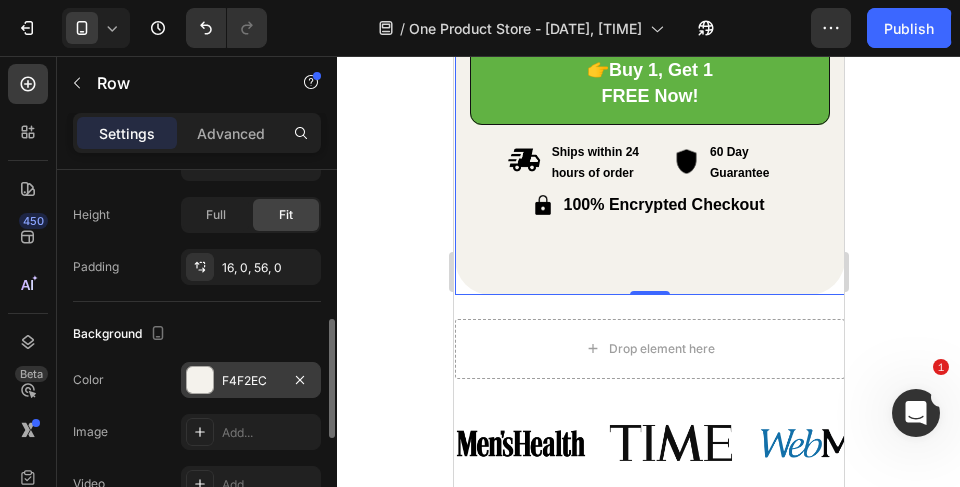 click on "F4F2EC" at bounding box center [251, 381] 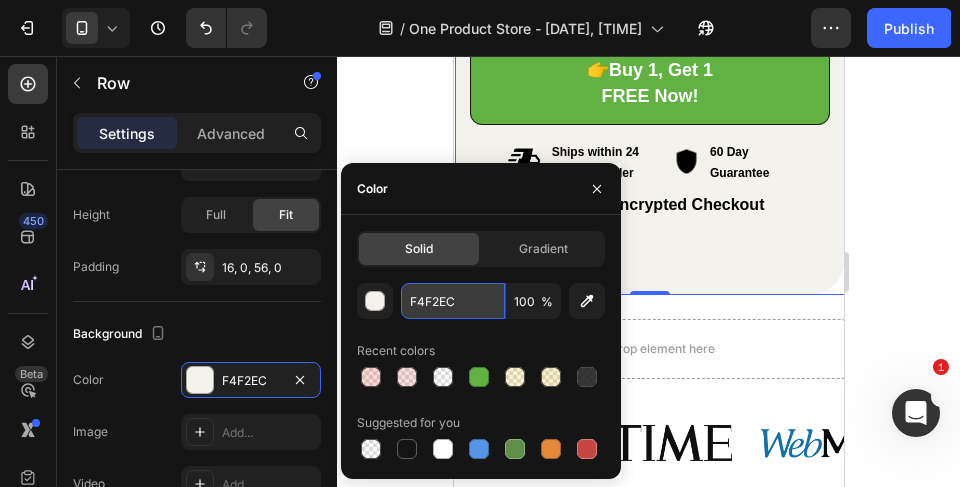 click on "F4F2EC" at bounding box center [453, 301] 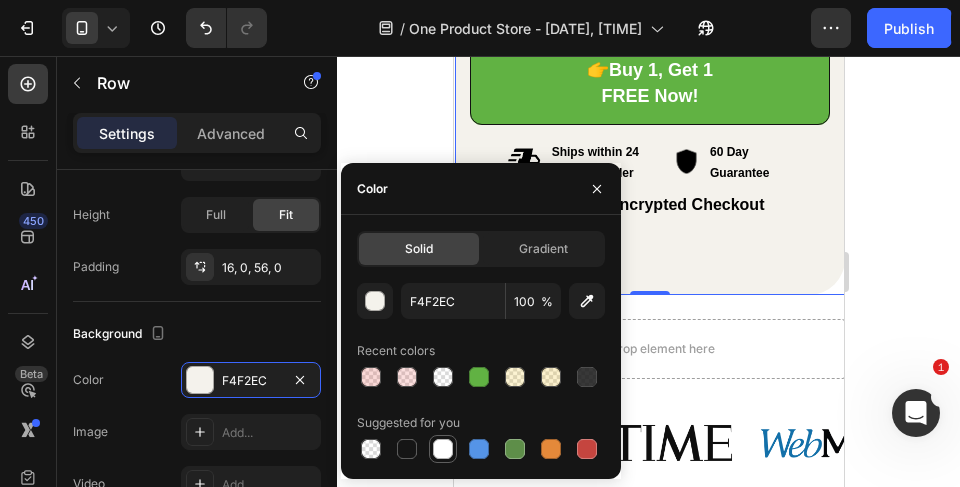 click at bounding box center [443, 449] 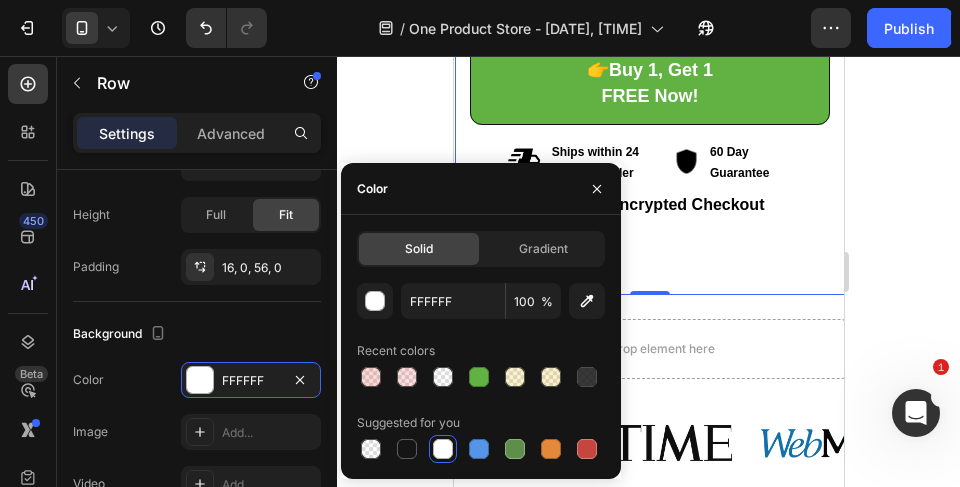 click on "Color" at bounding box center [481, 189] 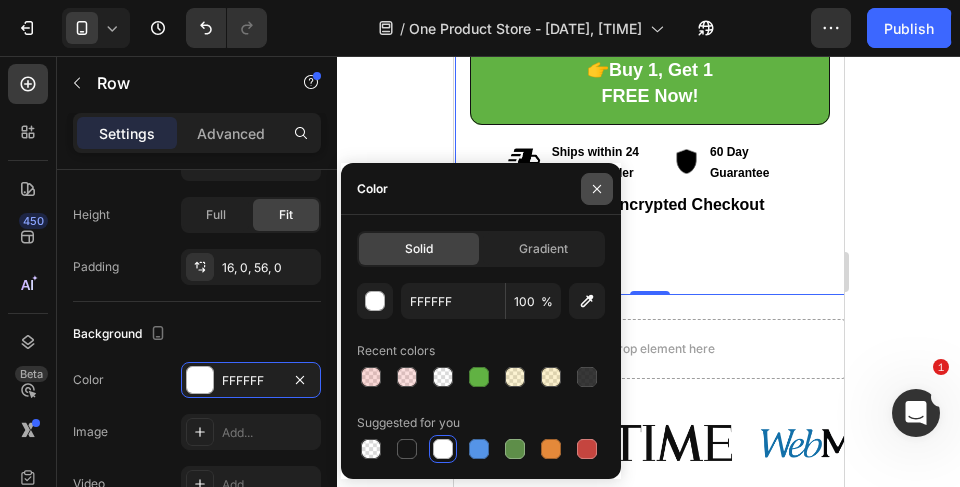 click 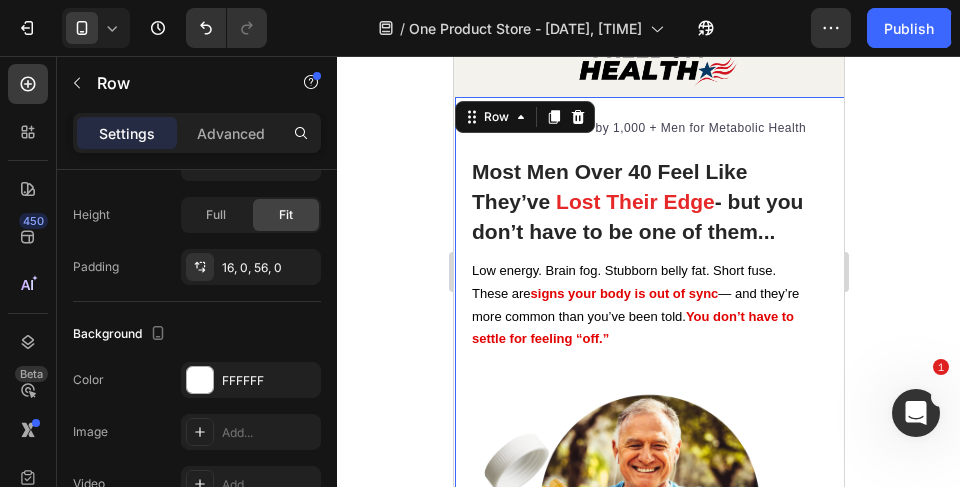 scroll, scrollTop: 0, scrollLeft: 0, axis: both 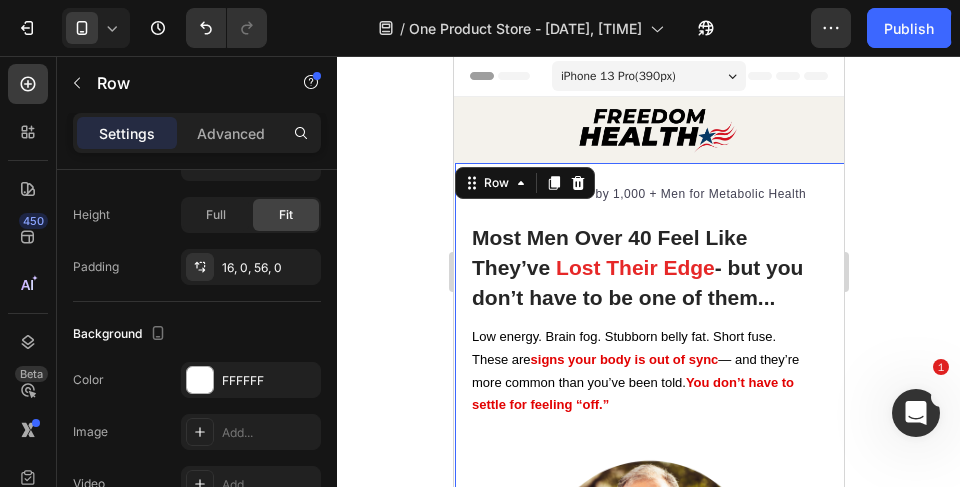 click 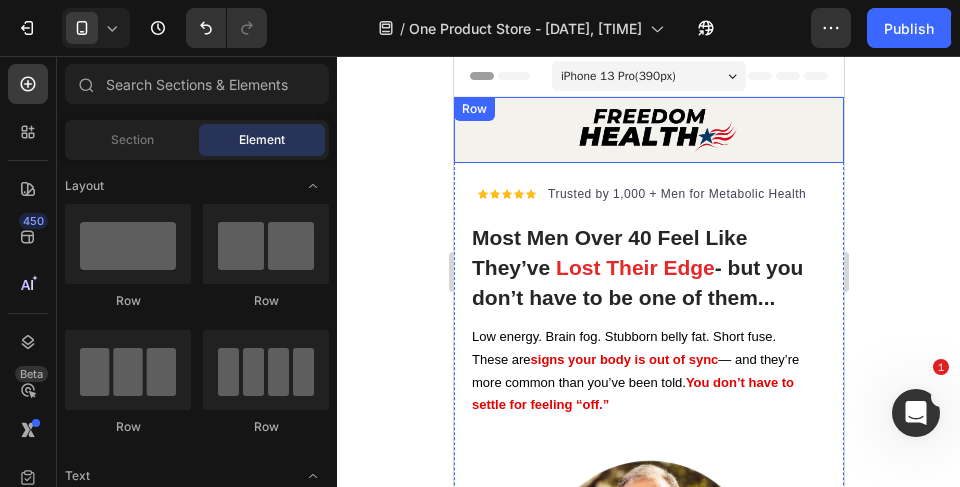 click on "Image Row" at bounding box center (648, 130) 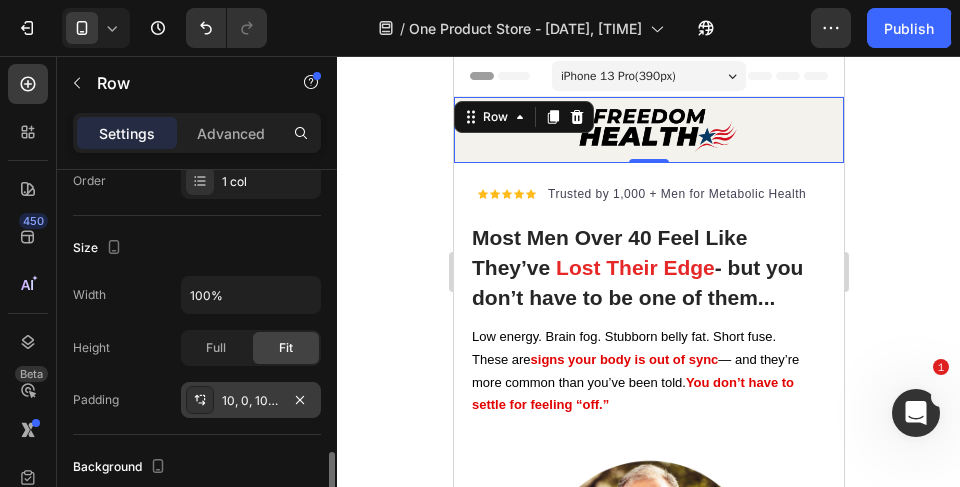 scroll, scrollTop: 533, scrollLeft: 0, axis: vertical 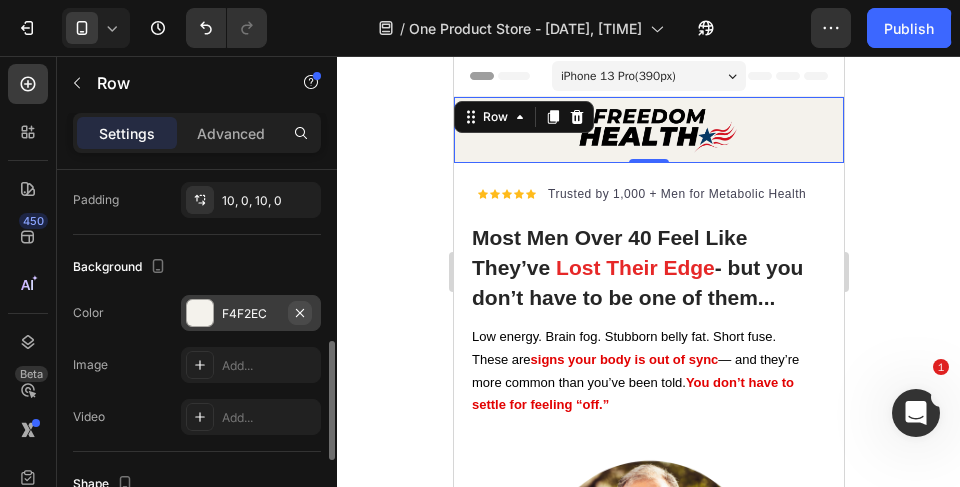 click 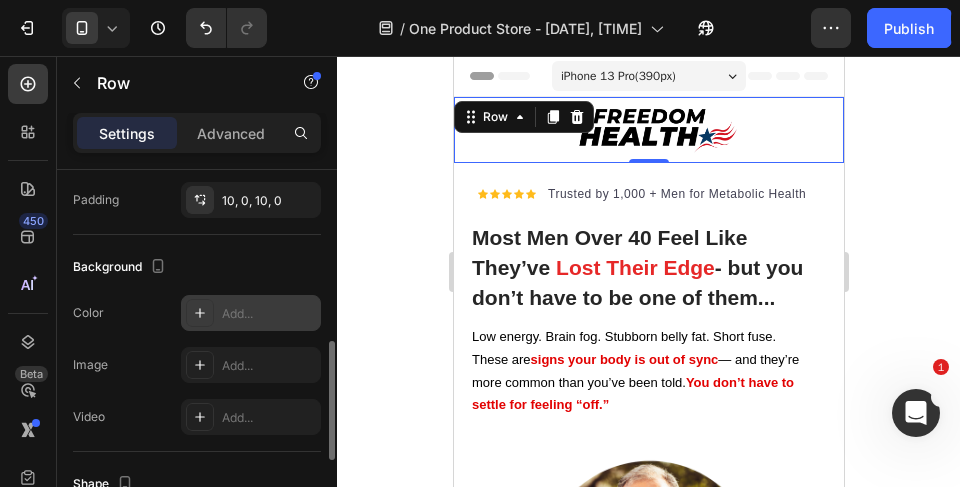 click 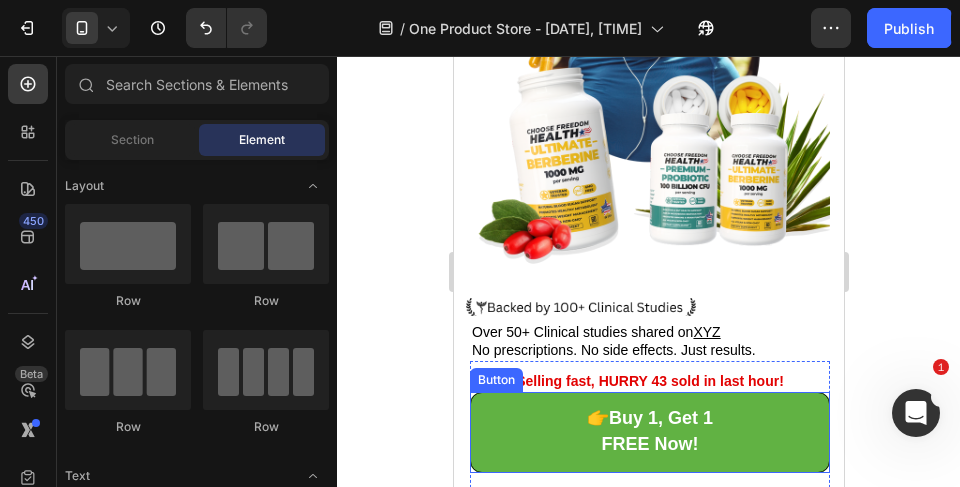 scroll, scrollTop: 866, scrollLeft: 0, axis: vertical 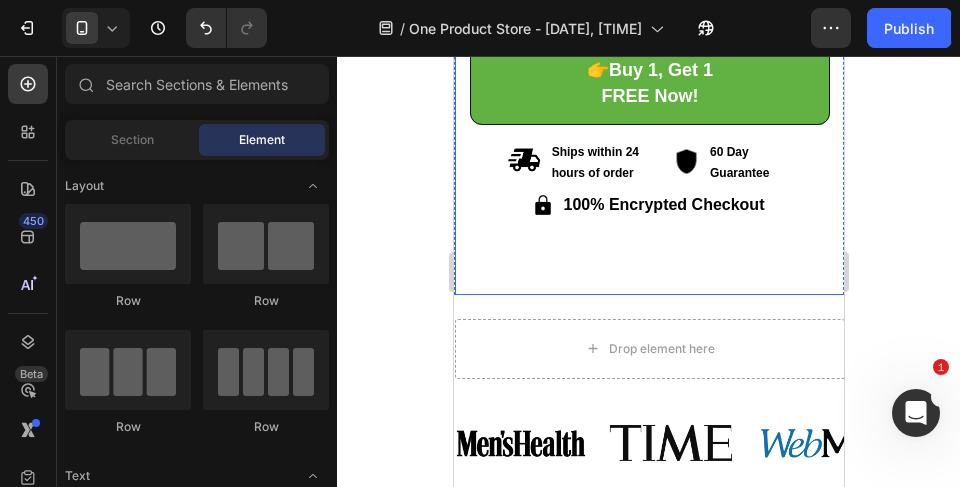 click on "Selling fast, HURRY 43 sold in last hour! Button 👉Buy 1, Get 1 FREE Now! Button Ships within 24 hours of order Item List 60 Day Guarantee Item List Row 100% Encrypted Checkout Item List Row Row Icon Icon Icon Icon Icon Icon List Hoz Trusted by 1,000 + Men for Metabolic Health Text block Row Most Men Over 40 Feel Like They’ve Lost Their Edge - but you don’t have to be one of them... Heading Low energy. Brain fog. Stubborn belly fat. Short fuse. These are signs your body is out of sync - and they’re more common than you’ve been told. You don’t have to settle for feeling “off.” Text Block Image Image Over 50+ Clinical studies shared on XYZ No prescriptions. No side effects. Just results. Text Block Row Row" at bounding box center [649, -204] 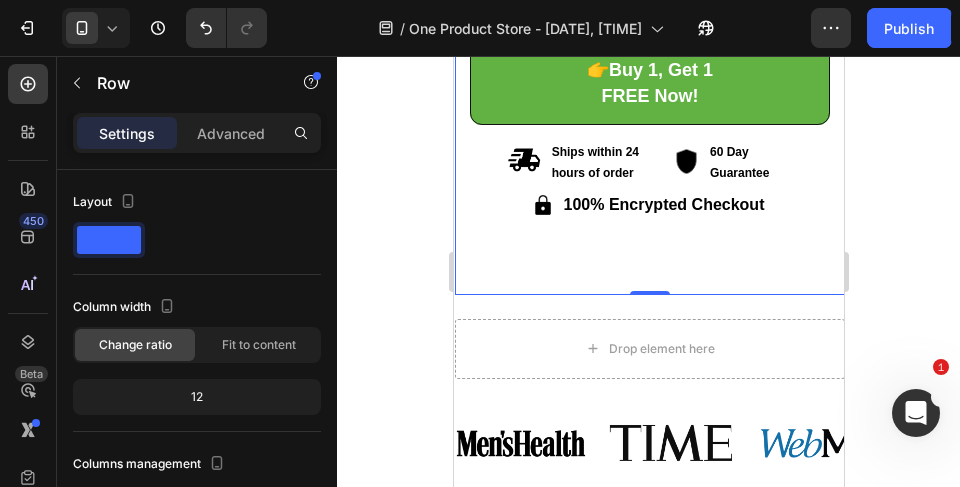 scroll, scrollTop: 466, scrollLeft: 0, axis: vertical 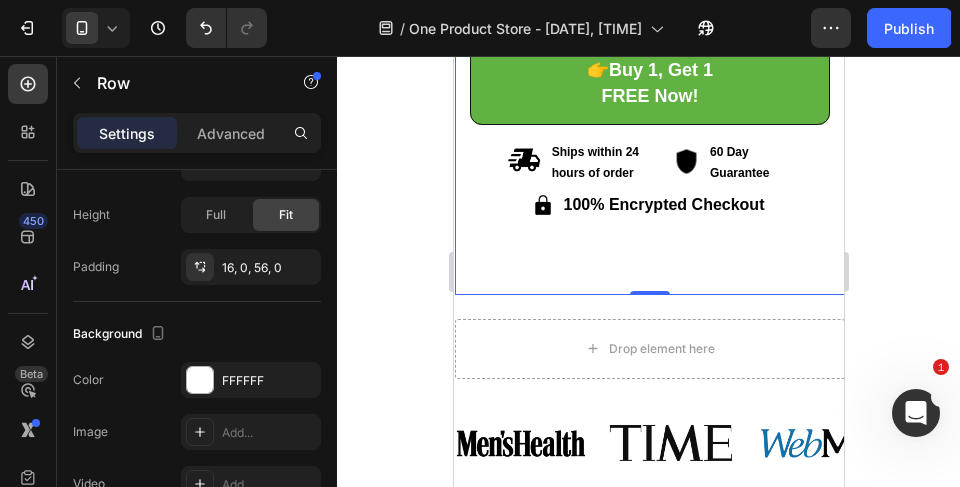 click 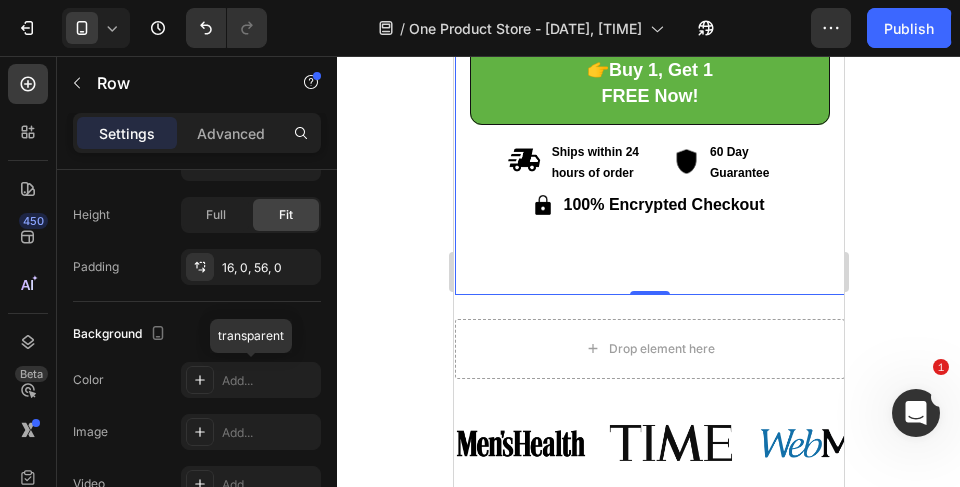 click 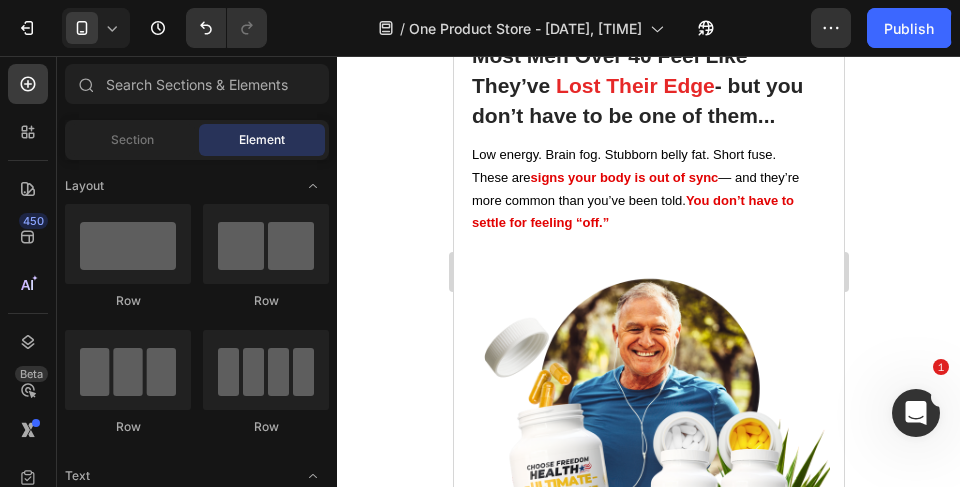 scroll, scrollTop: 0, scrollLeft: 0, axis: both 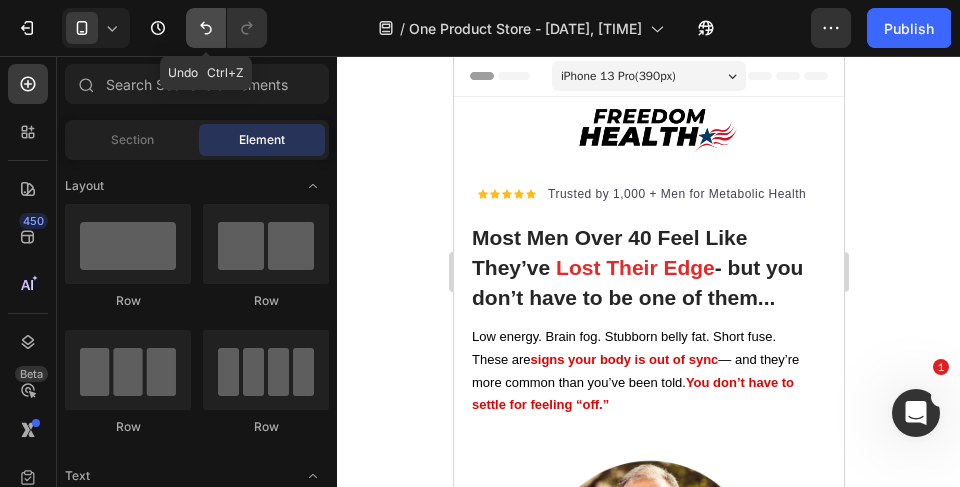 click 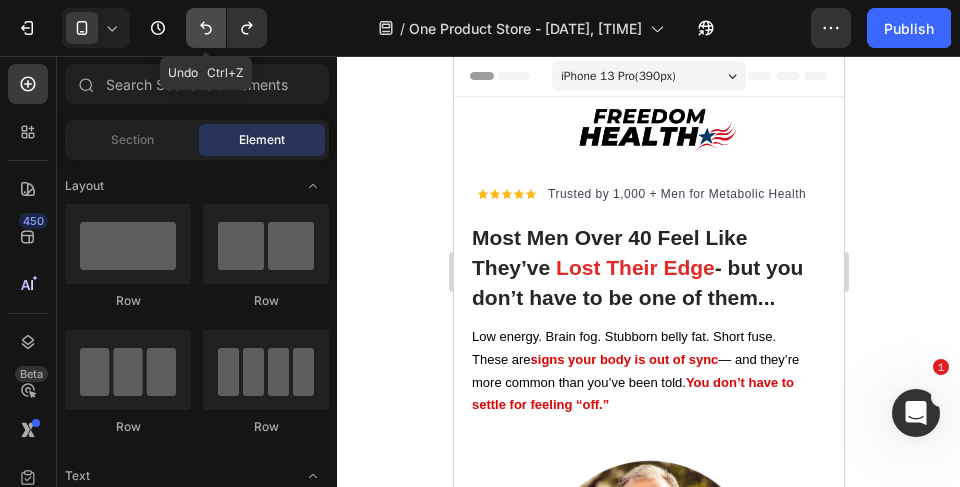 click 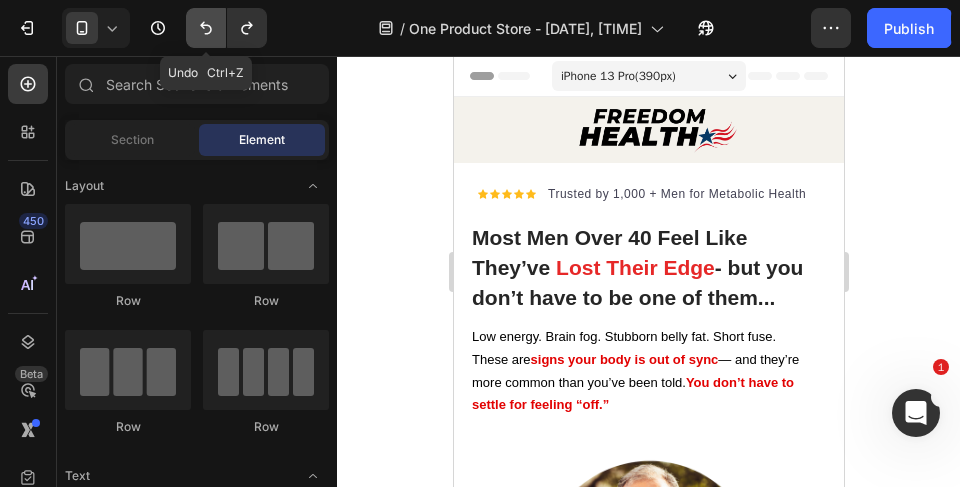 click 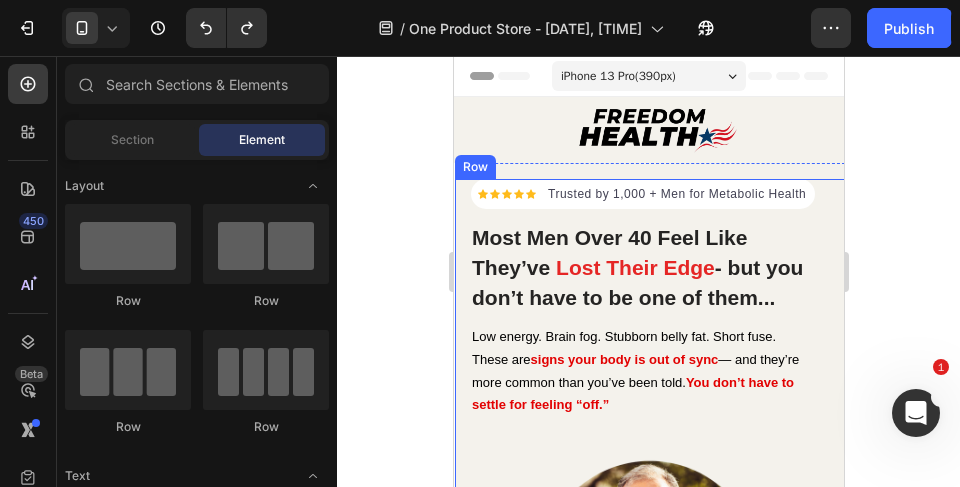 click on "Icon Icon Icon Icon Icon Icon List Hoz Trusted by 1,000 + Men for Metabolic Health Text block Row Most Men Over 40 Feel Like They’ve Lost Their Edge - but you don’t have to be one of them... Heading Low energy. Brain fog. Stubborn belly fat. Short fuse. These are signs your body is out of sync - and they’re more common than you’ve been told. You don’t have to settle for feeling “off.” Text Block Image Image Over 50+ Clinical studies shared on XYZ No prescriptions. No side effects. Just results. Text Block Row 0 Row" at bounding box center (649, 529) 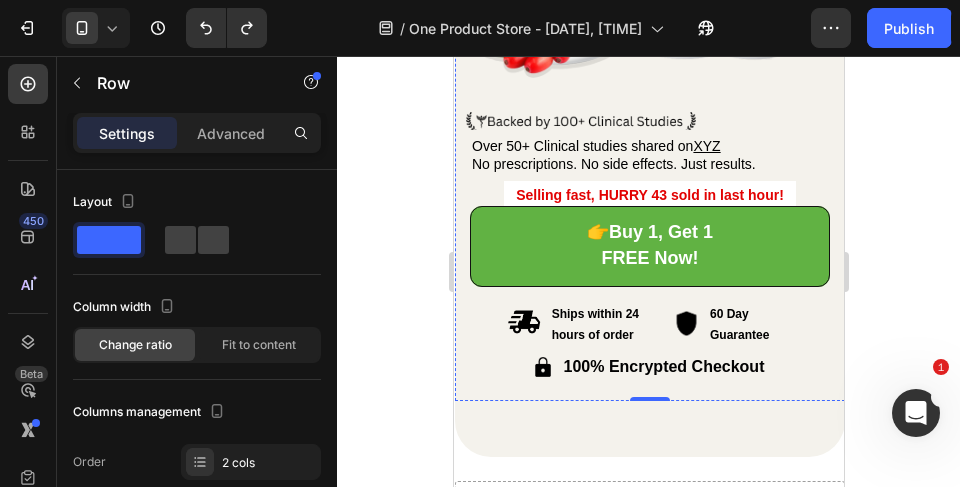 scroll, scrollTop: 716, scrollLeft: 0, axis: vertical 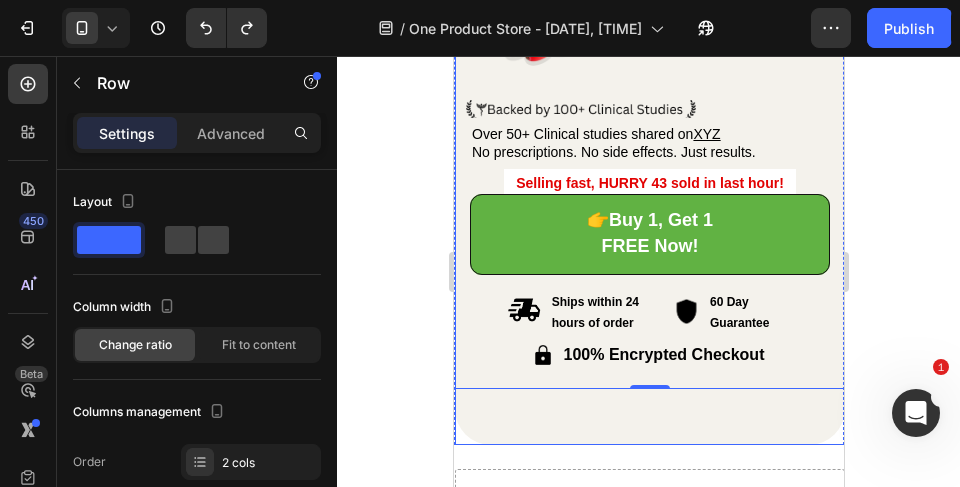 click on "Selling fast, HURRY 43 sold in last hour! Button 👉Buy 1, Get 1 FREE Now! Button Ships within 24 hours of order Item List 60 Day Guarantee Item List Row 100% Encrypted Checkout Item List Row Row Icon Icon Icon Icon Icon Icon List Hoz Trusted by 1,000 + Men for Metabolic Health Text block Row Most Men Over 40 Feel Like They’ve Lost Their Edge - but you don’t have to be one of them... Heading Low energy. Brain fog. Stubborn belly fat. Short fuse. These are signs your body is out of sync - and they’re more common than you’ve been told. You don’t have to settle for feeling “off.” Text Block Image Image Over 50+ Clinical studies shared on XYZ No prescriptions. No side effects. Just results. Text Block Row Row" at bounding box center (649, -54) 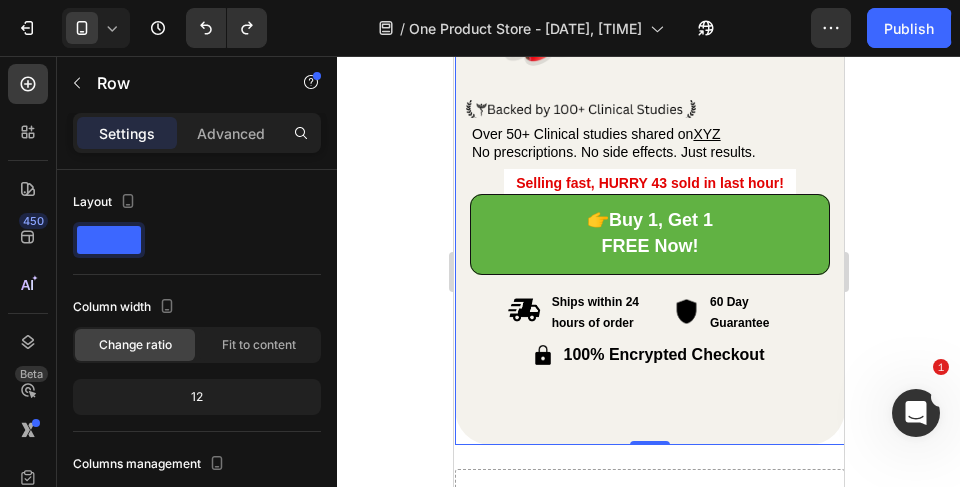 scroll, scrollTop: 466, scrollLeft: 0, axis: vertical 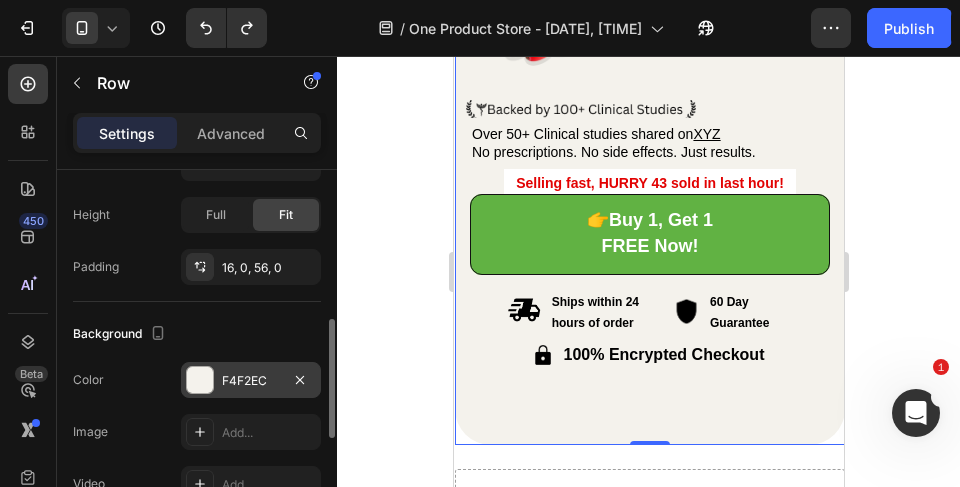 click on "F4F2EC" at bounding box center [251, 381] 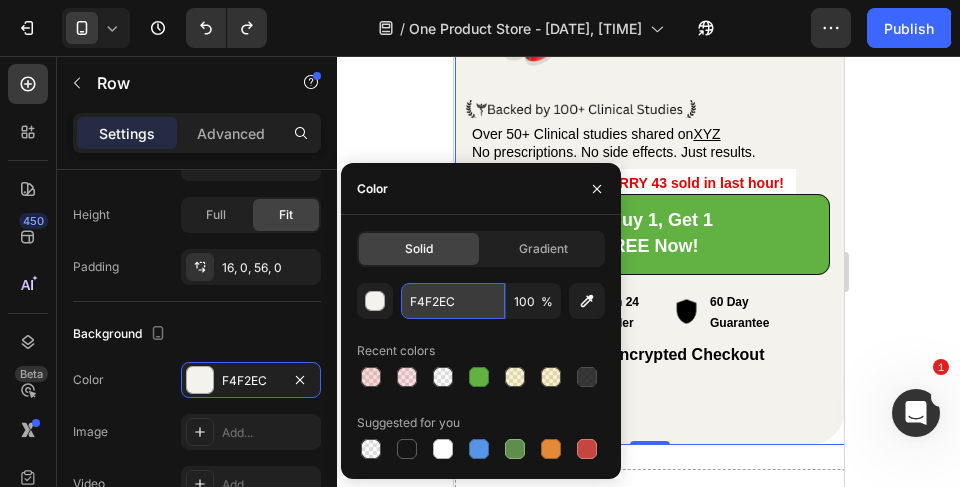 click on "F4F2EC" at bounding box center [453, 301] 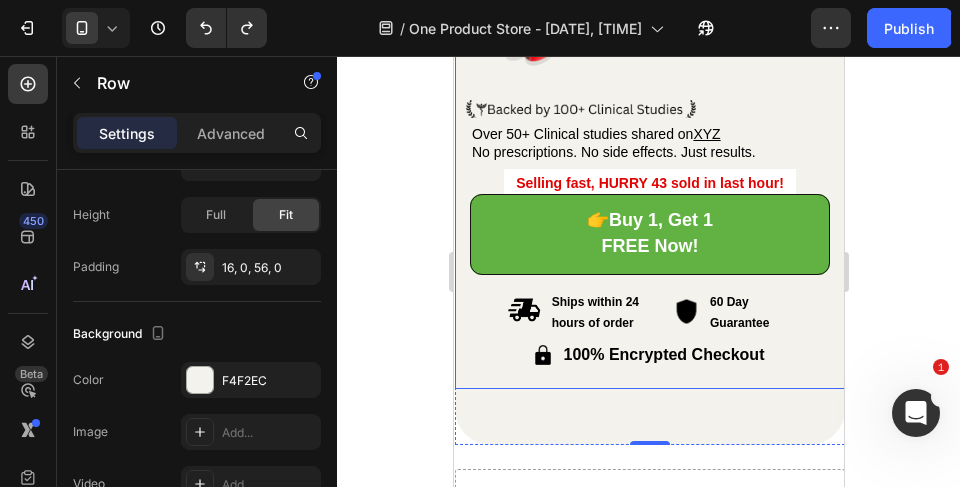 click 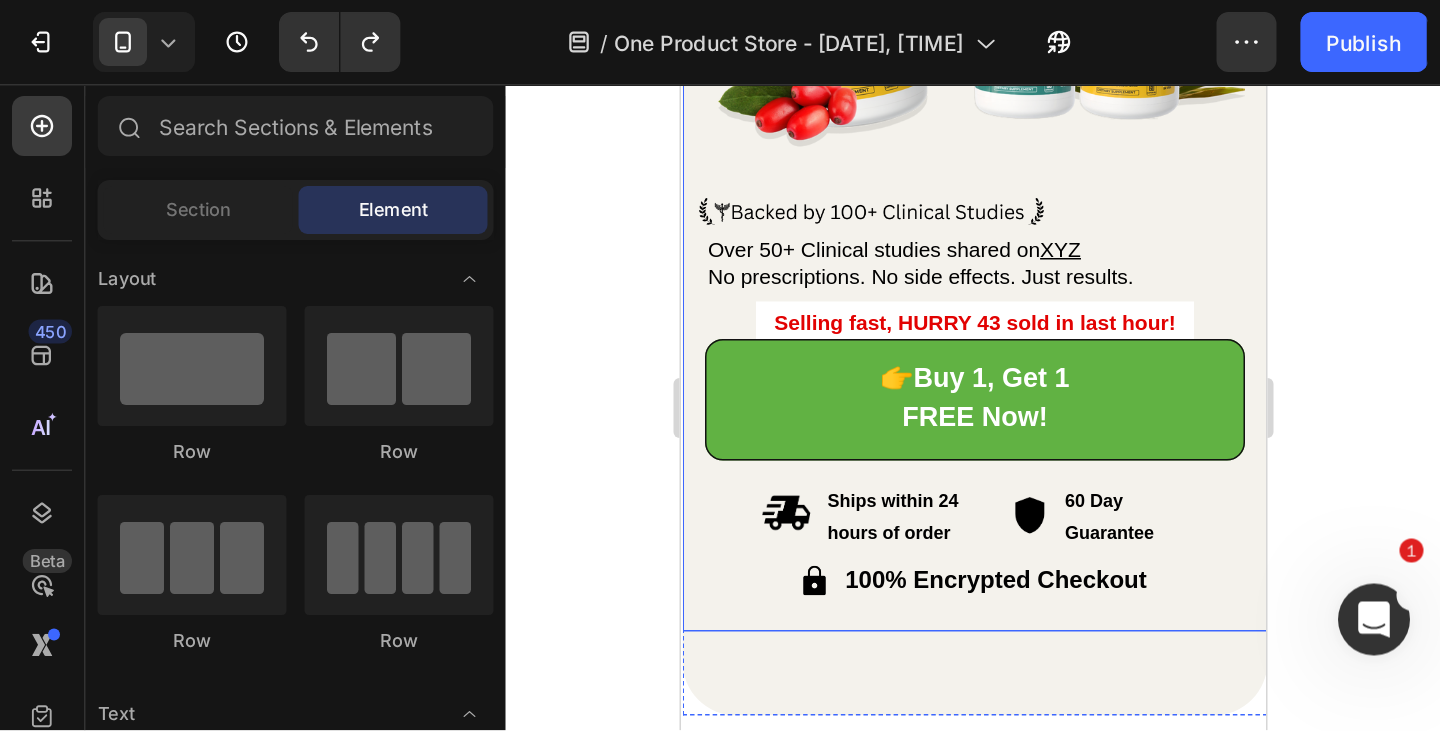 scroll, scrollTop: 684, scrollLeft: 0, axis: vertical 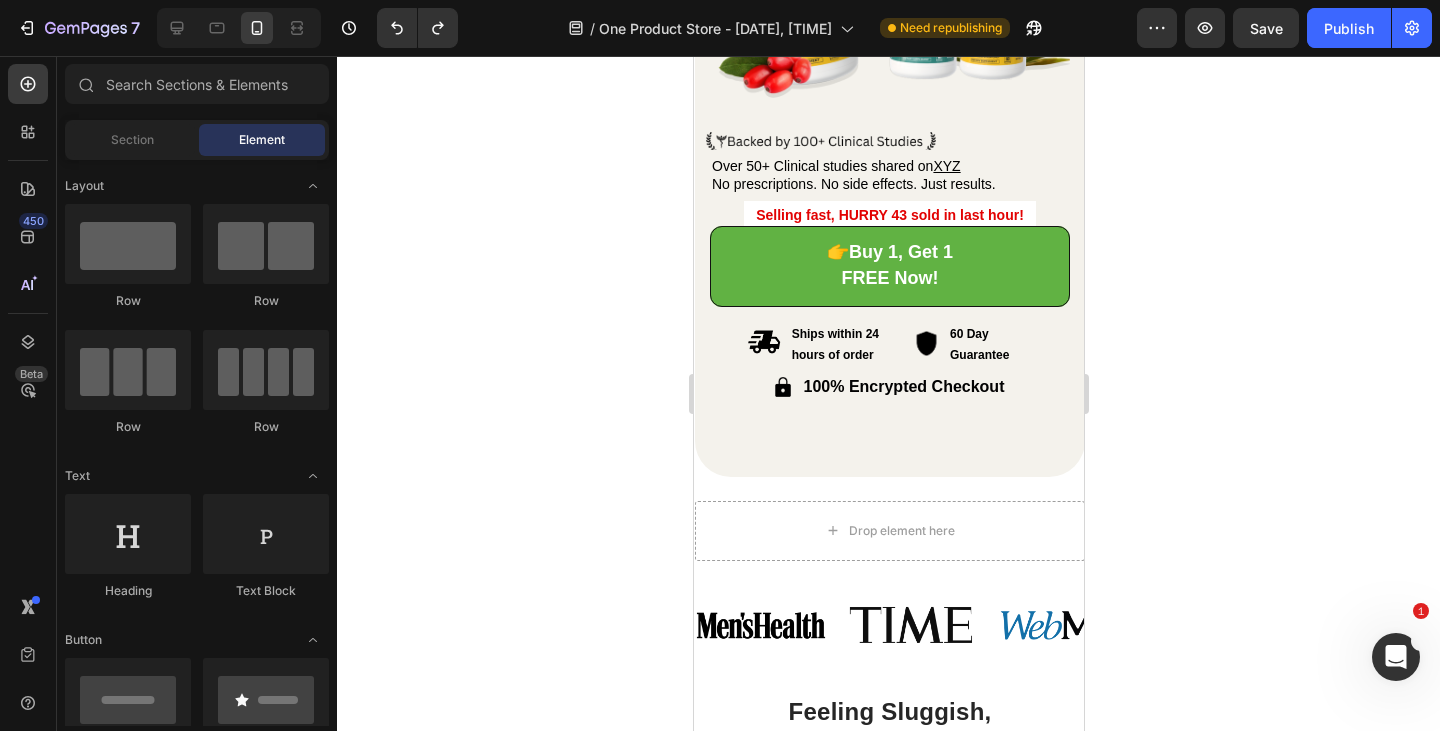 click 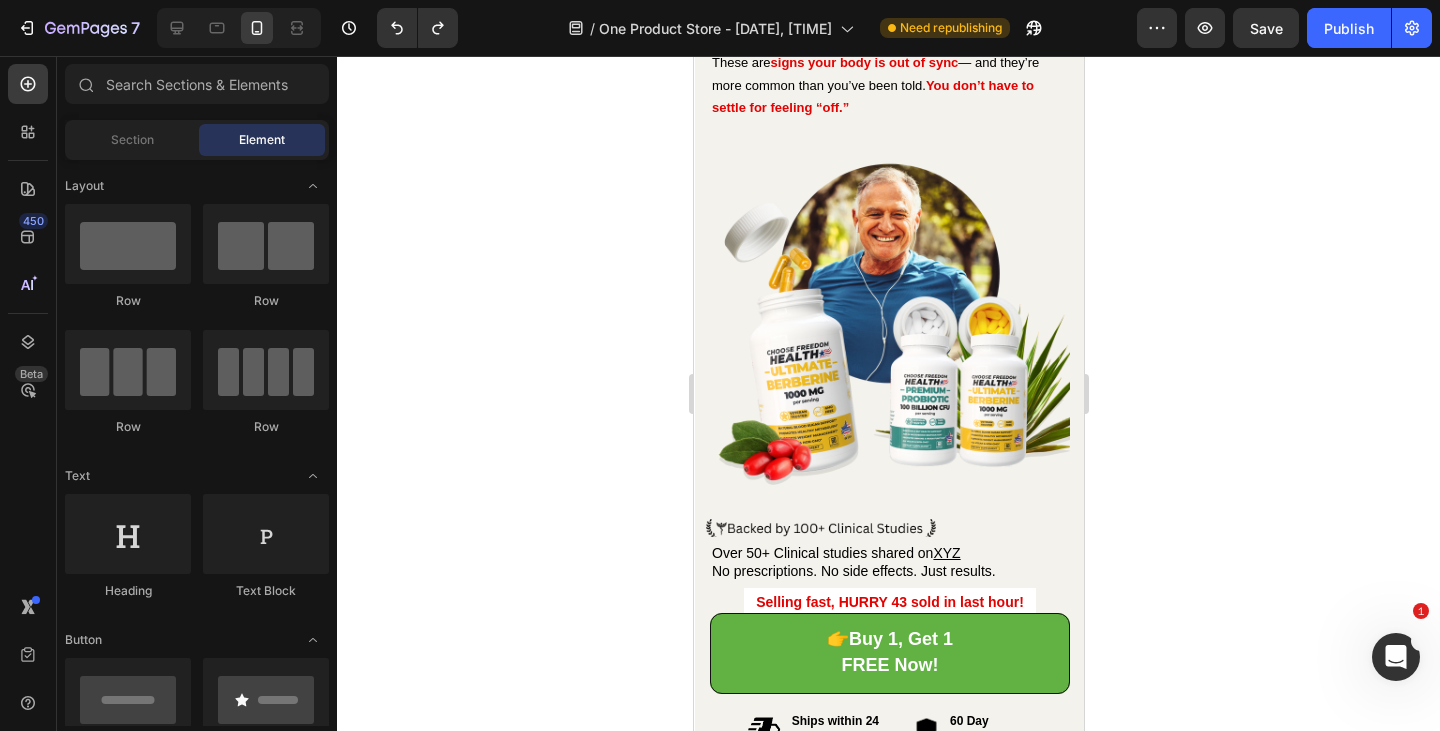 scroll, scrollTop: 0, scrollLeft: 0, axis: both 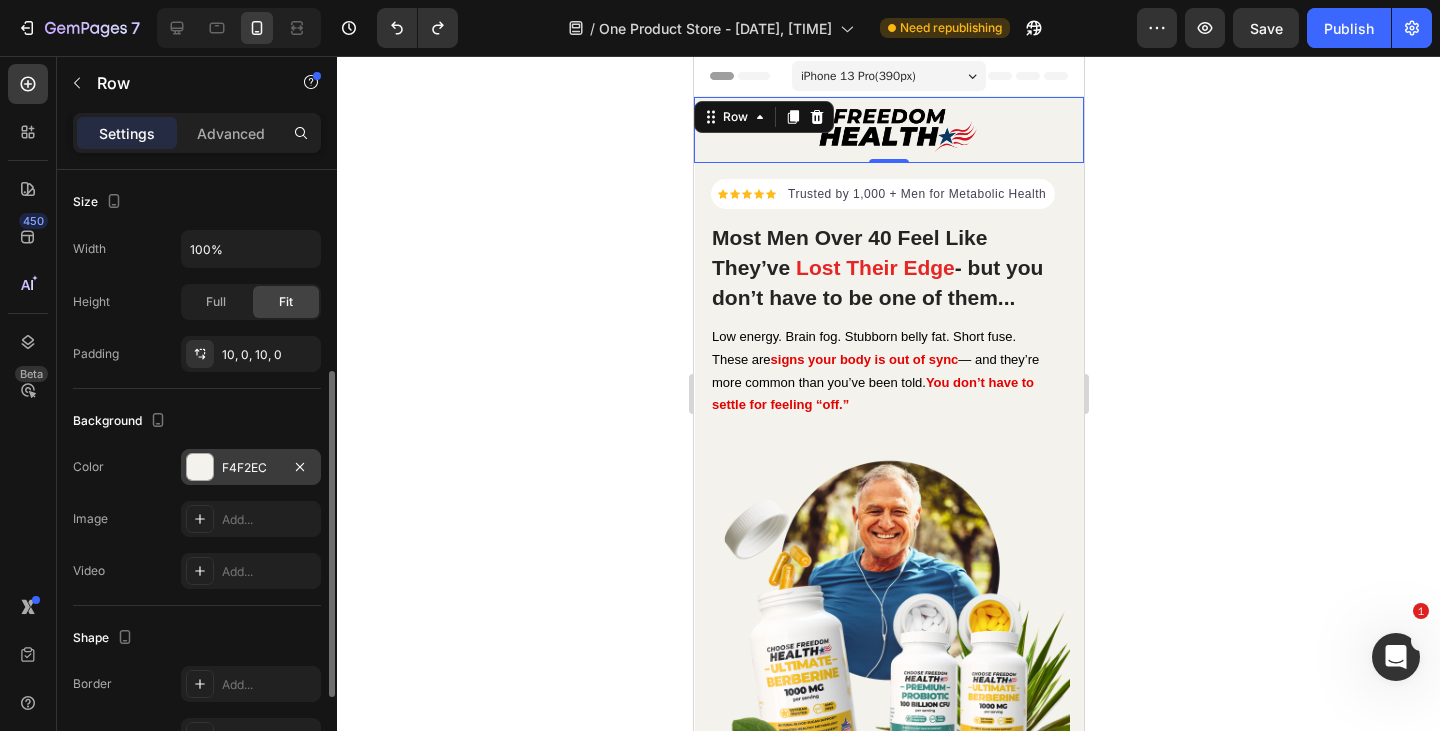 click on "F4F2EC" at bounding box center (251, 468) 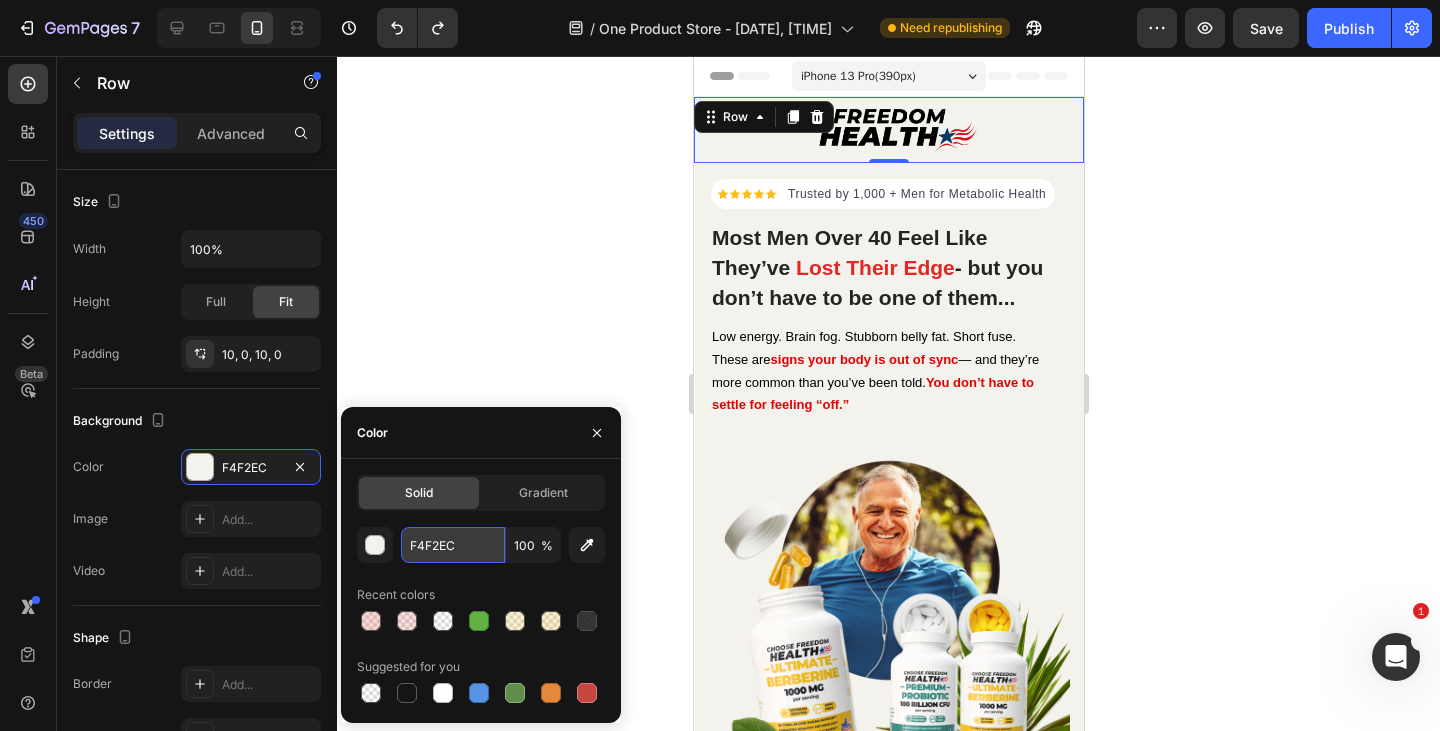 click on "F4F2EC" at bounding box center (453, 545) 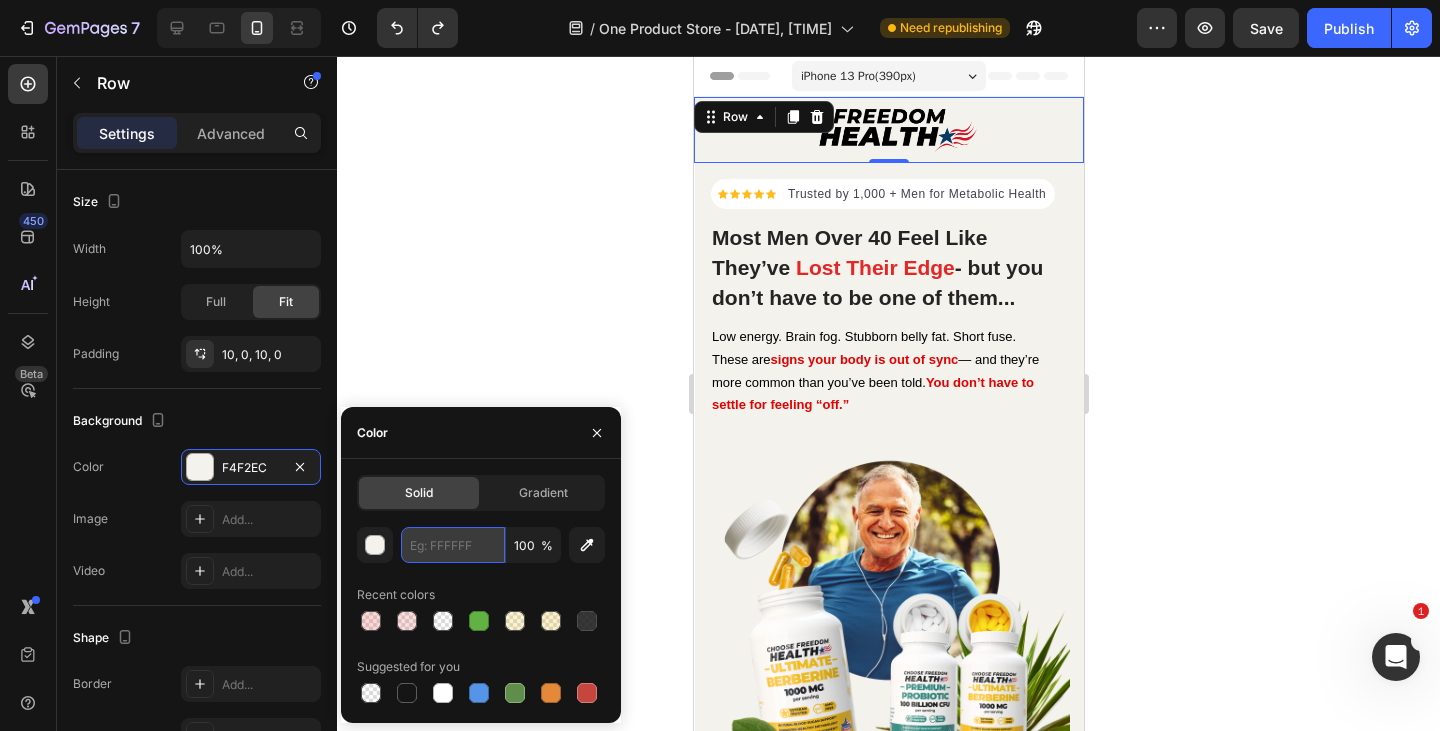 paste on "#2a2a2a" 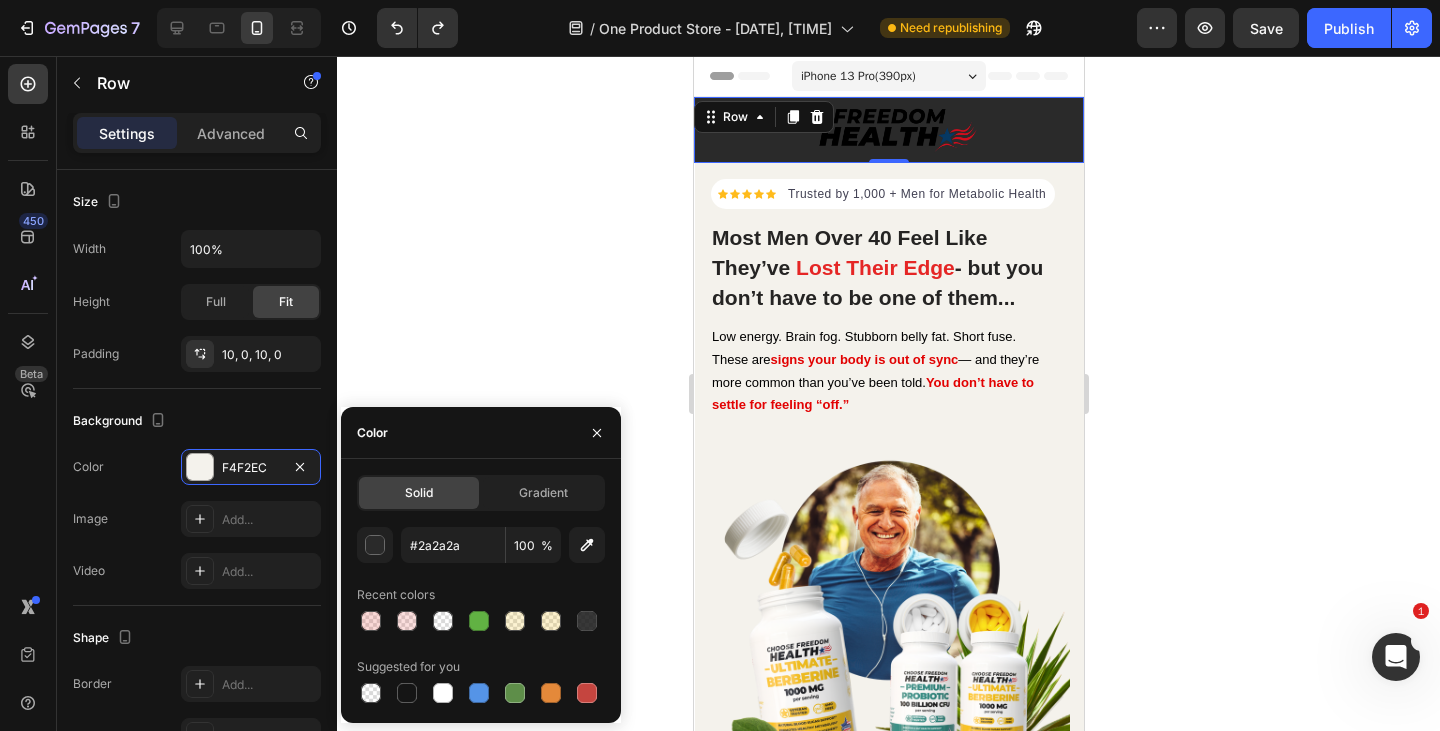 click 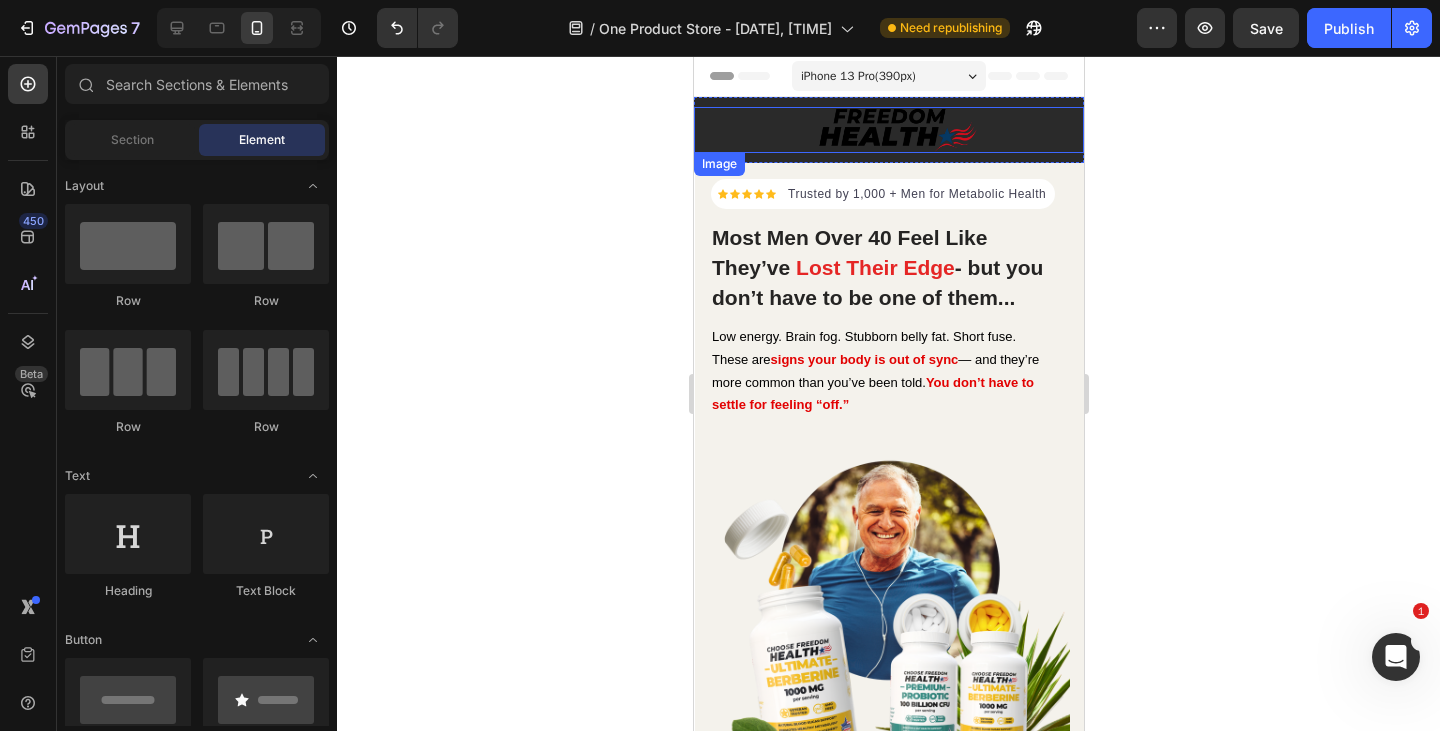 click at bounding box center (888, 130) 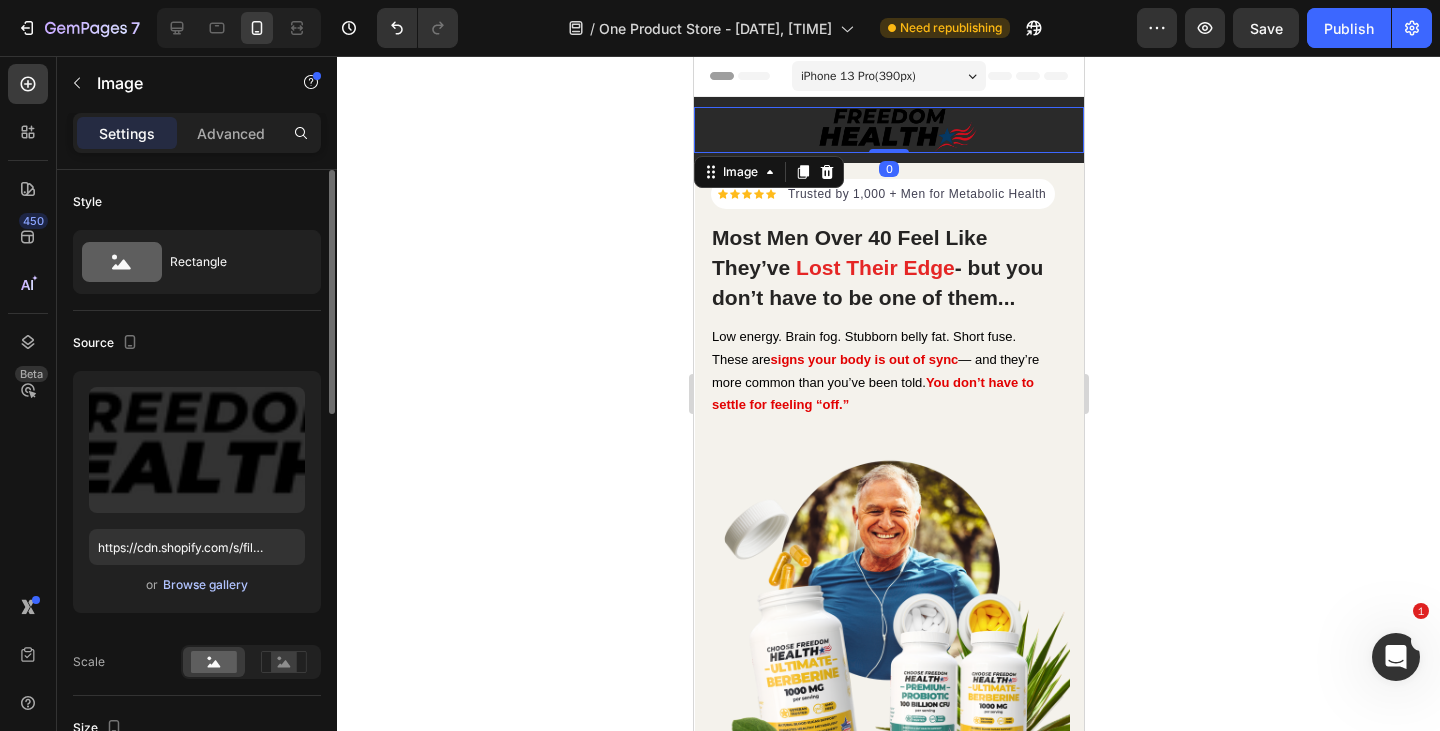 click on "Browse gallery" at bounding box center (205, 585) 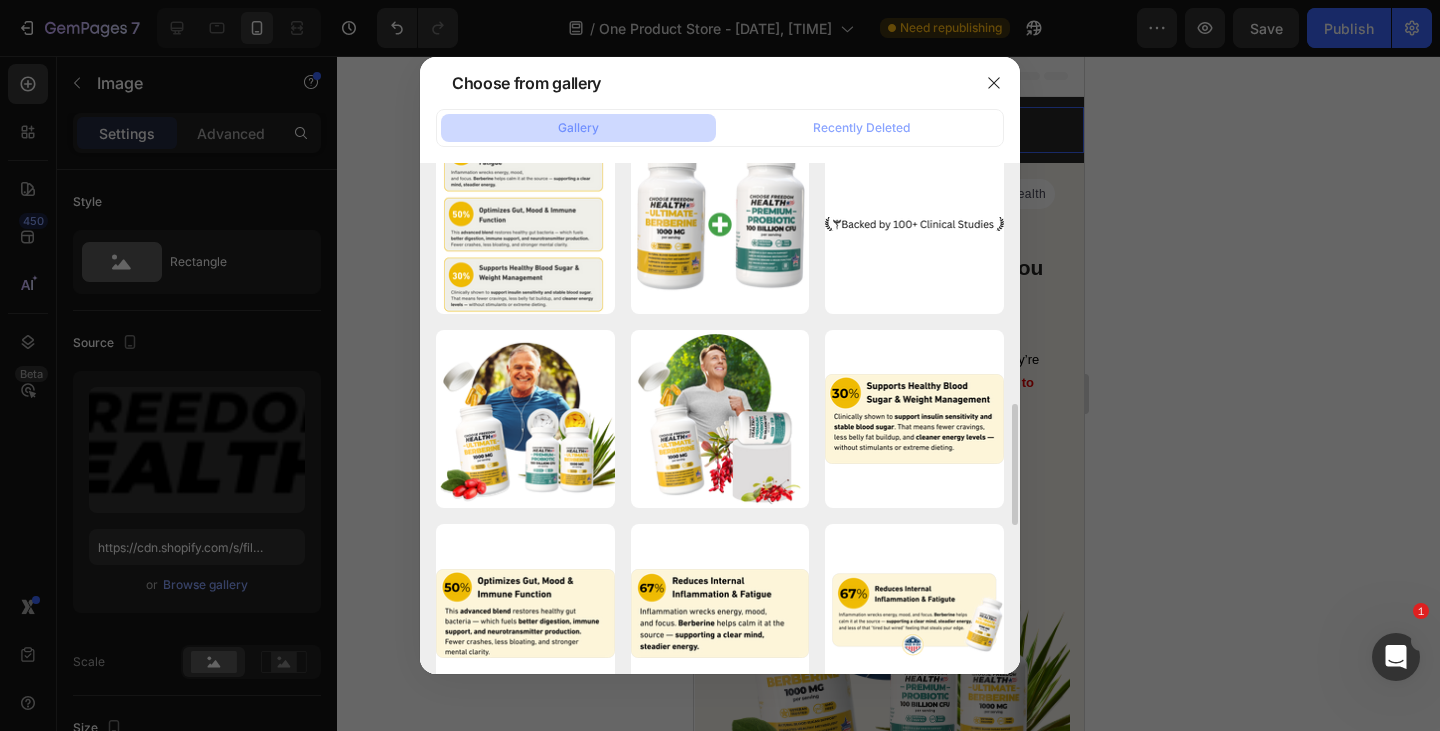 scroll, scrollTop: 1264, scrollLeft: 0, axis: vertical 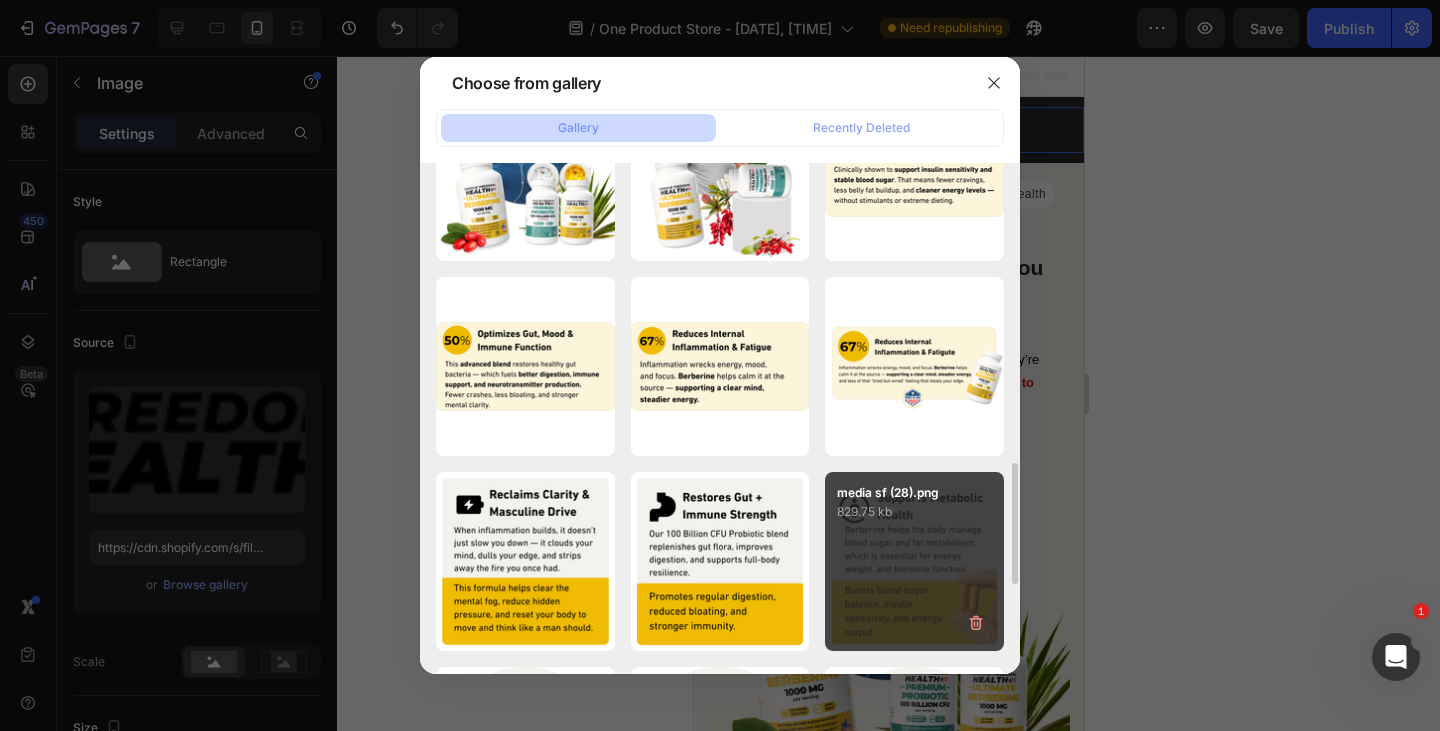 drag, startPoint x: 882, startPoint y: 587, endPoint x: 923, endPoint y: 495, distance: 100.72239 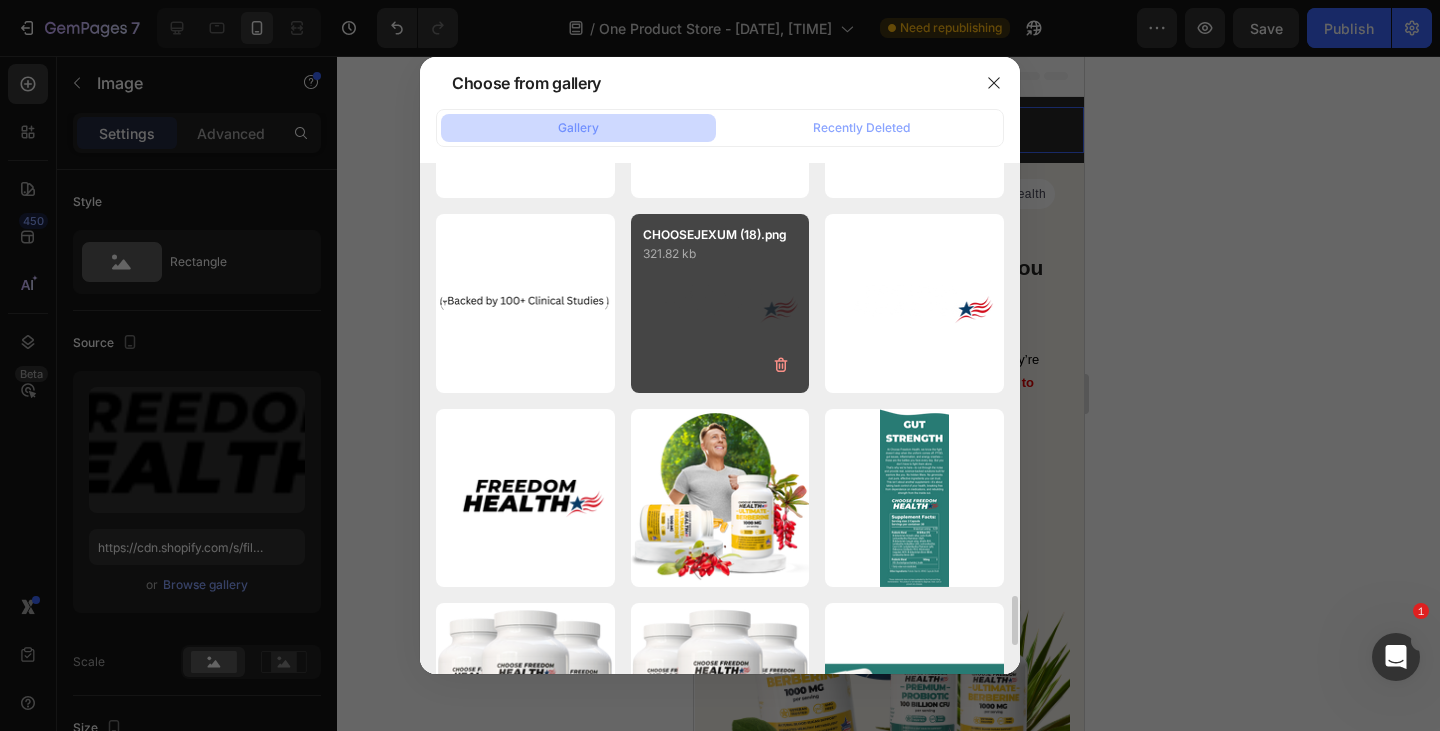 scroll, scrollTop: 4441, scrollLeft: 0, axis: vertical 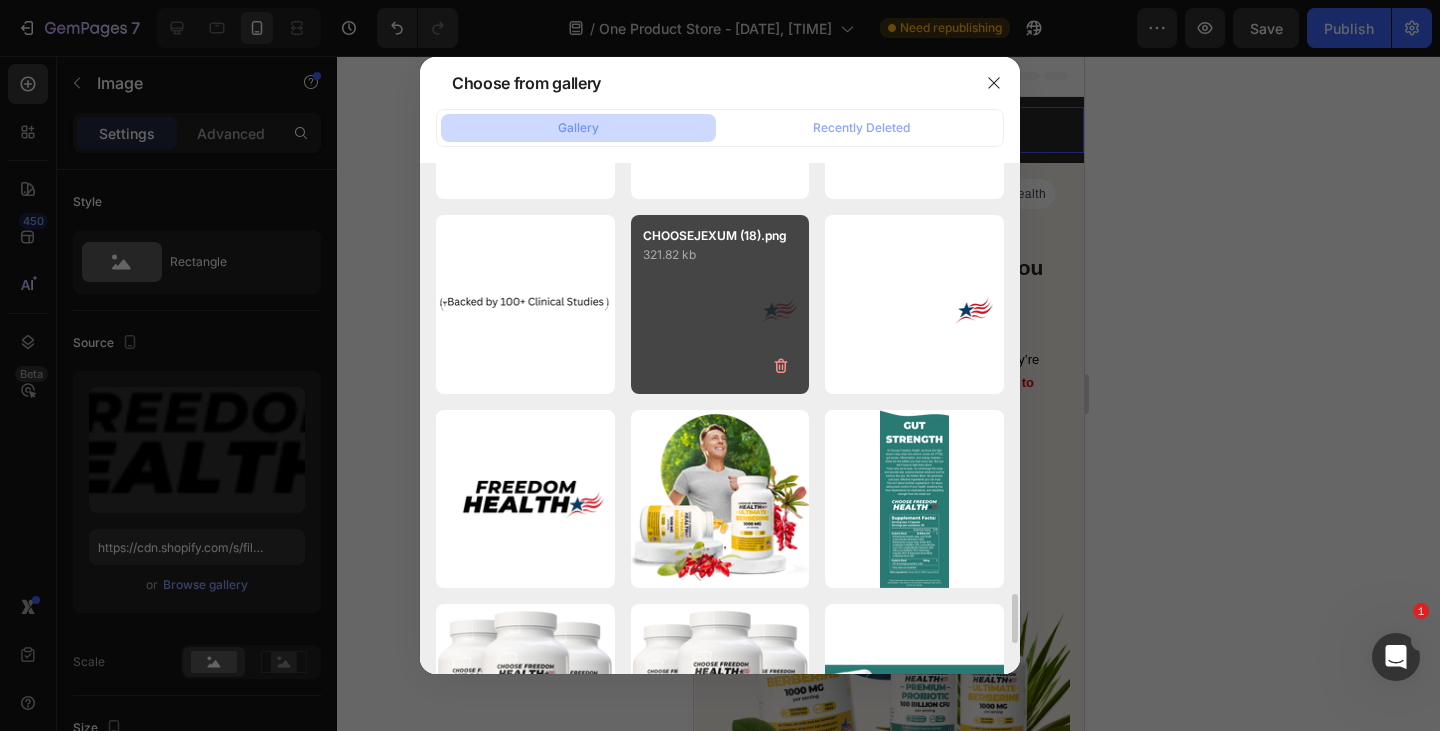 click on "CHOOSEJEXUM (18).png 321.82 kb" at bounding box center (720, 304) 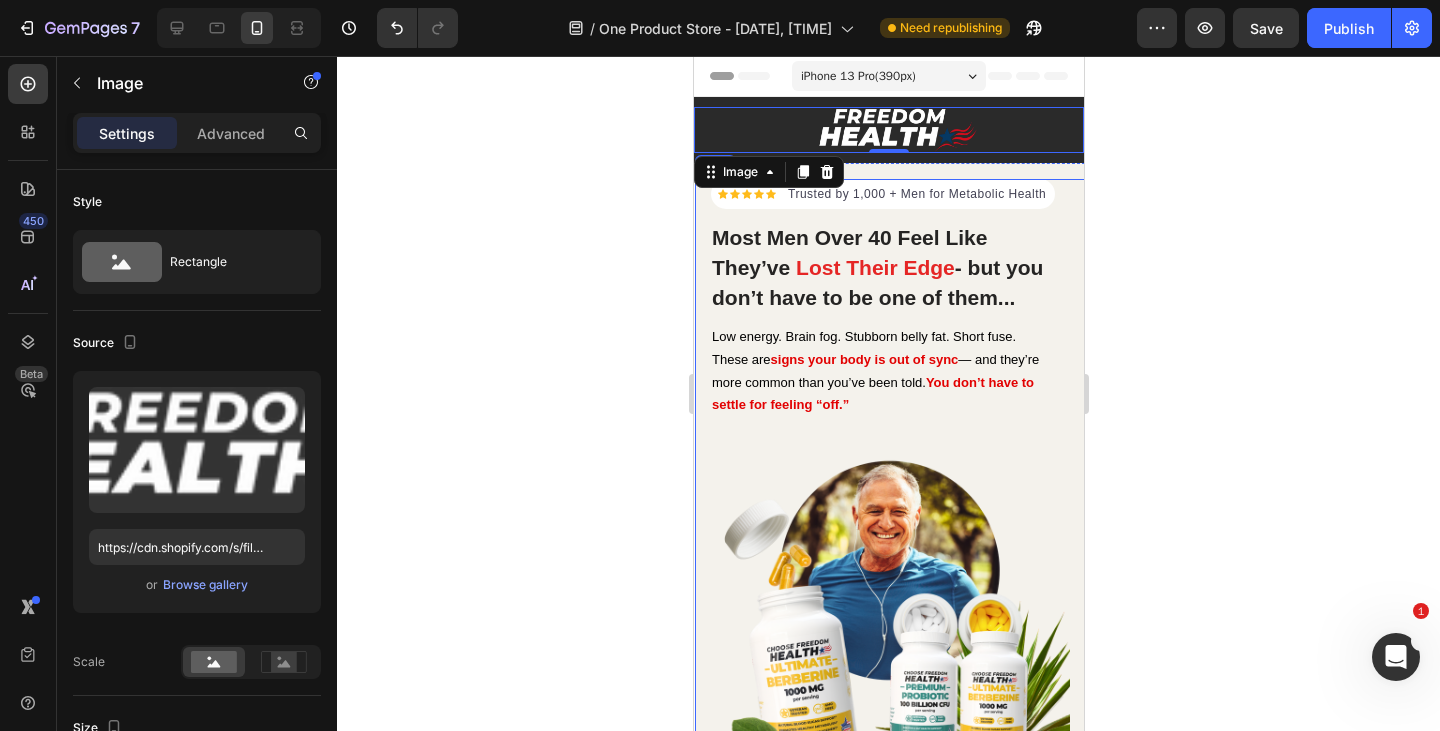 click 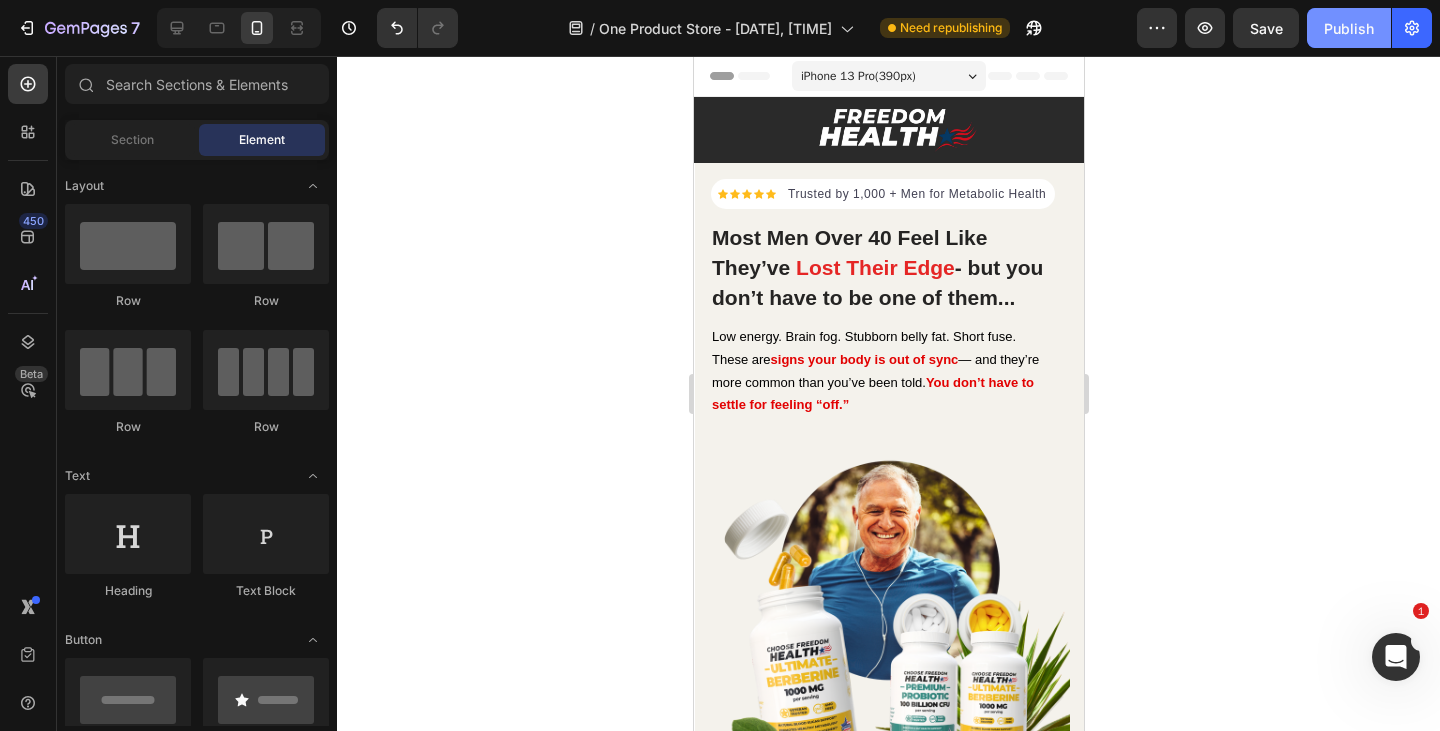 click on "Publish" 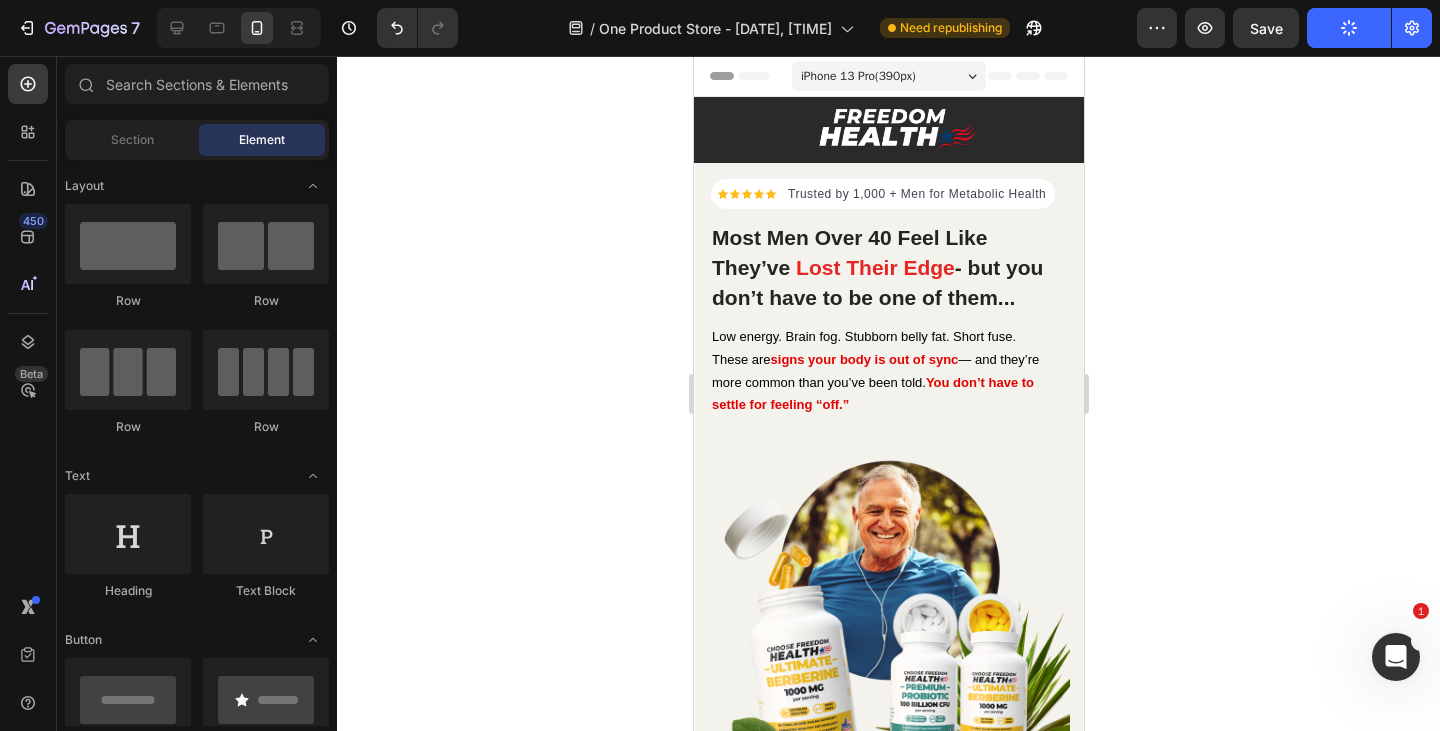click on "iPhone 13 Pro  ( 390 px)" at bounding box center [888, 76] 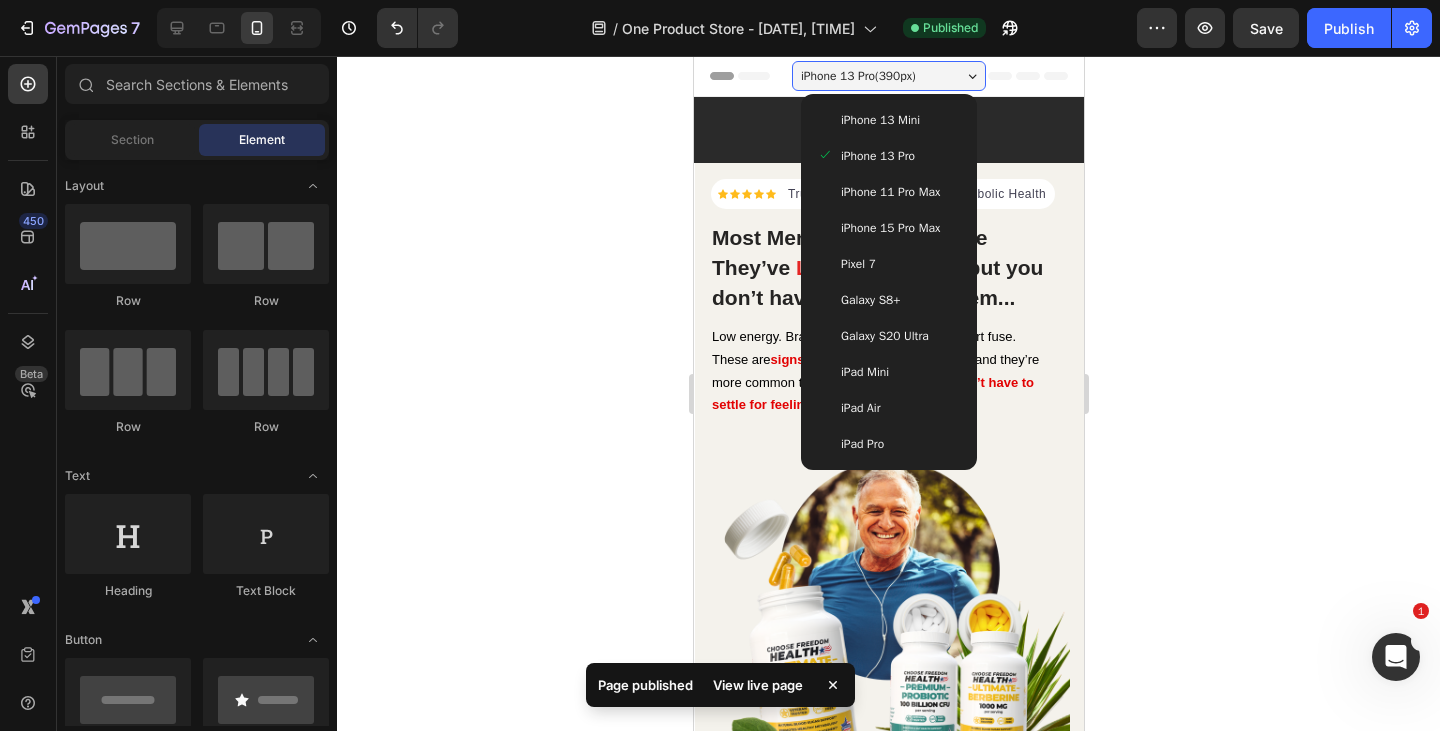 click 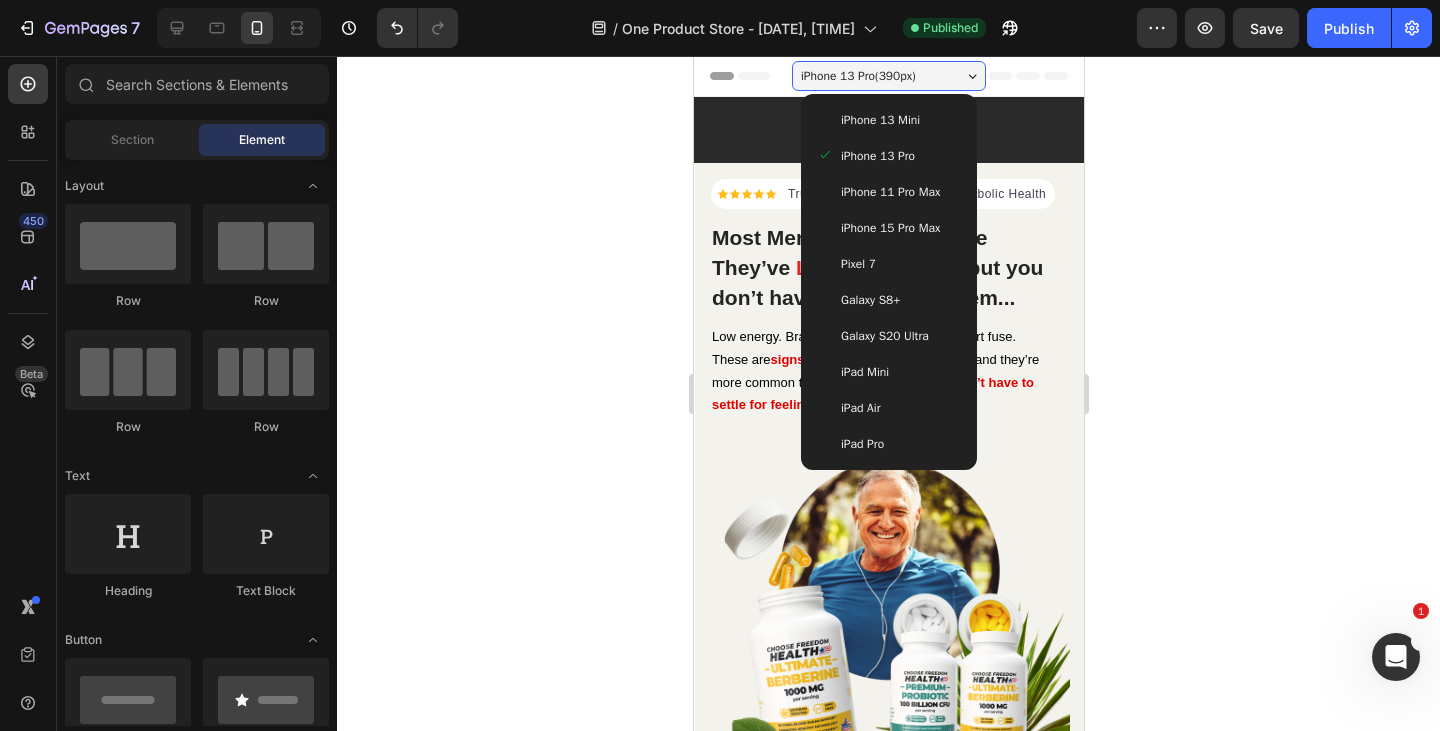 click on "iPhone 13 Pro  ( 390 px)" at bounding box center [888, 76] 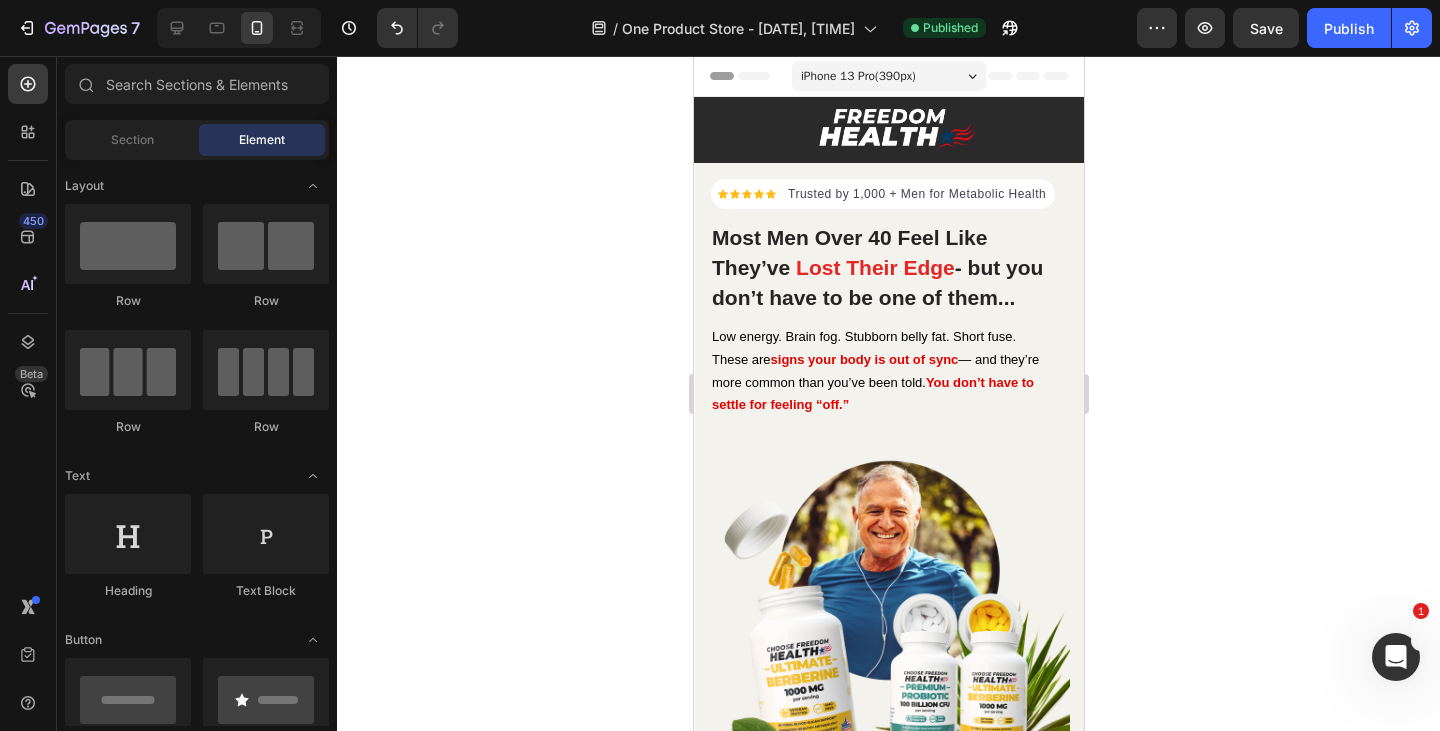 click on "iPhone 13 Pro  ( 390 px)" at bounding box center [857, 76] 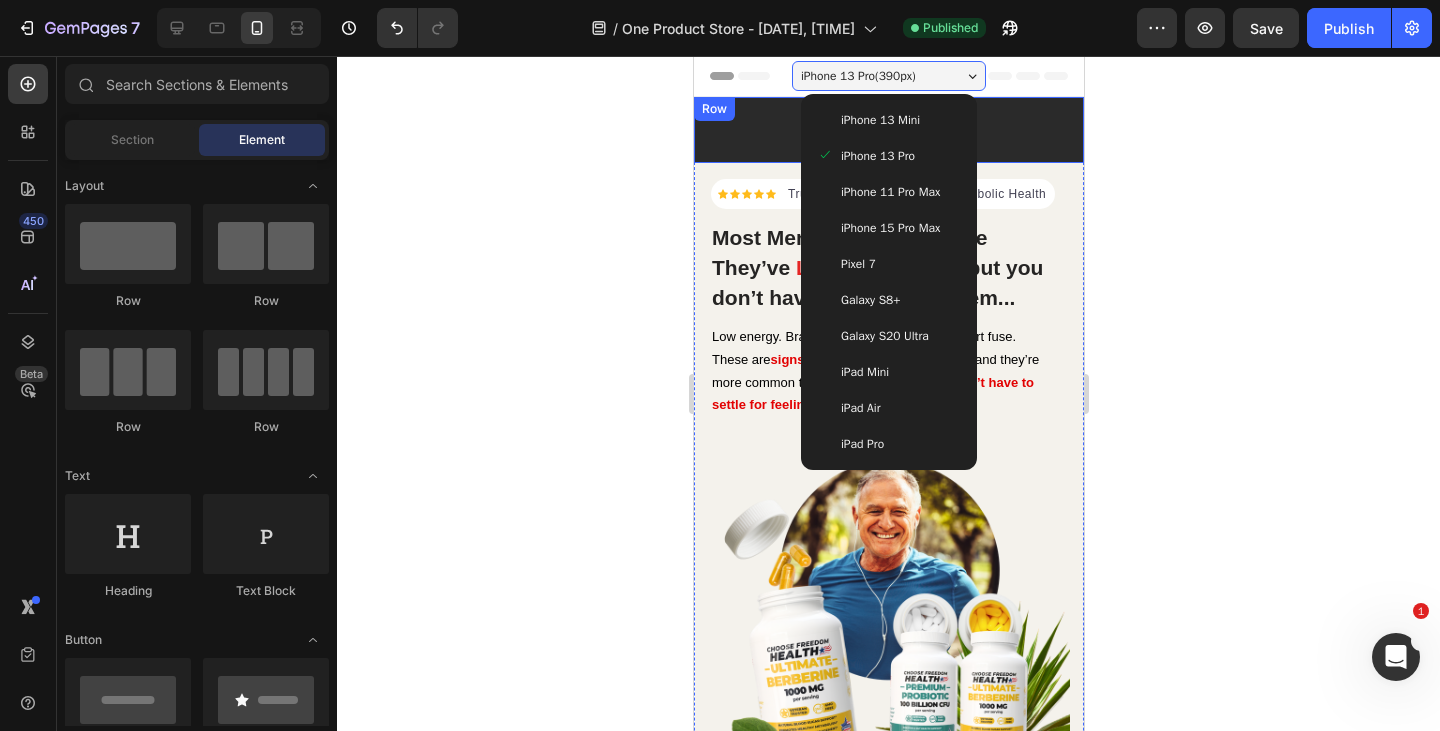 drag, startPoint x: 782, startPoint y: 155, endPoint x: 635, endPoint y: -121, distance: 312.70593 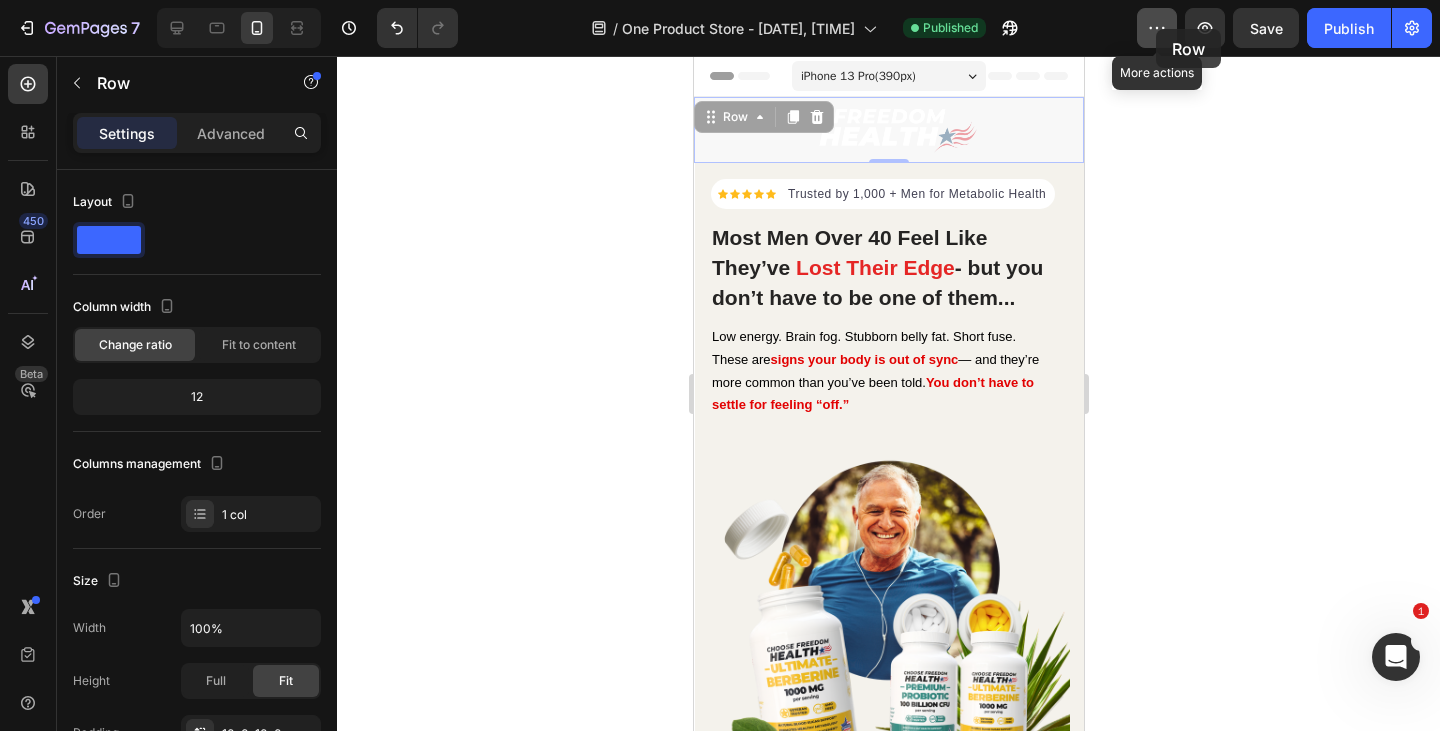 click 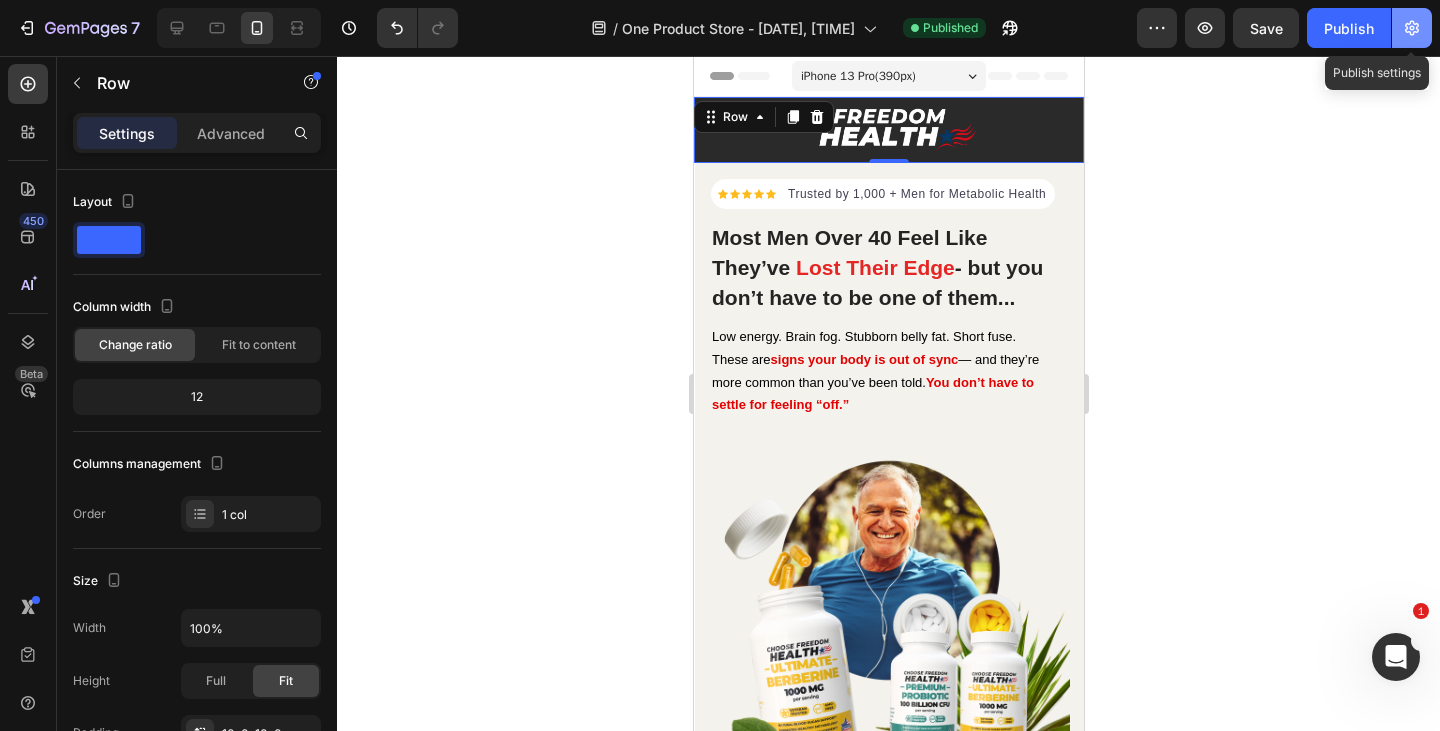 click 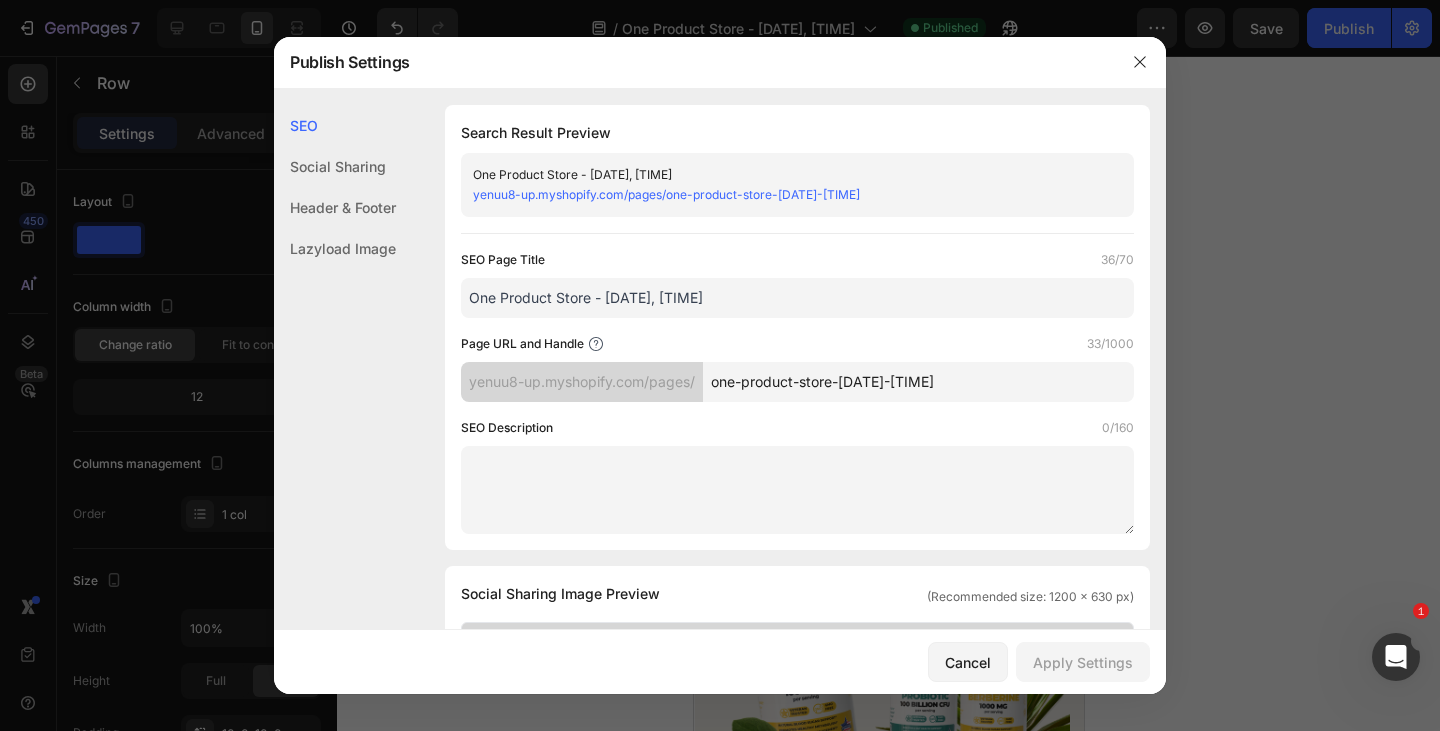 drag, startPoint x: 872, startPoint y: 199, endPoint x: 453, endPoint y: 199, distance: 419 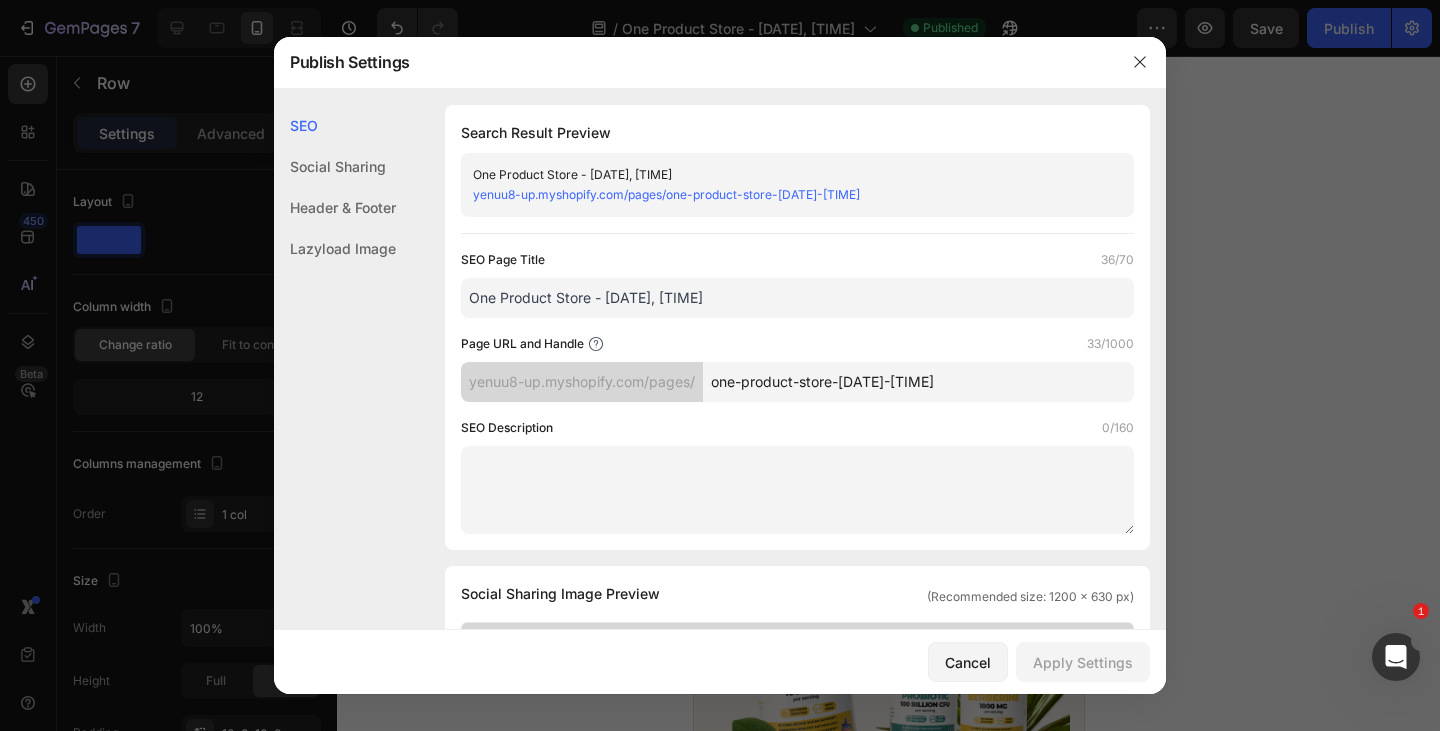 click on "Search Result Preview One Product Store - [DATE], [TIME] [DOMAIN]/pages/one-product-store-[DATE]-[TIME] SEO Page Title 36/70 One Product Store - [DATE], [TIME] Page URL and Handle 33/1000 [DOMAIN]/pages/ one-product-store-[DATE]-[TIME] SEO Description 0/160" at bounding box center (797, 327) 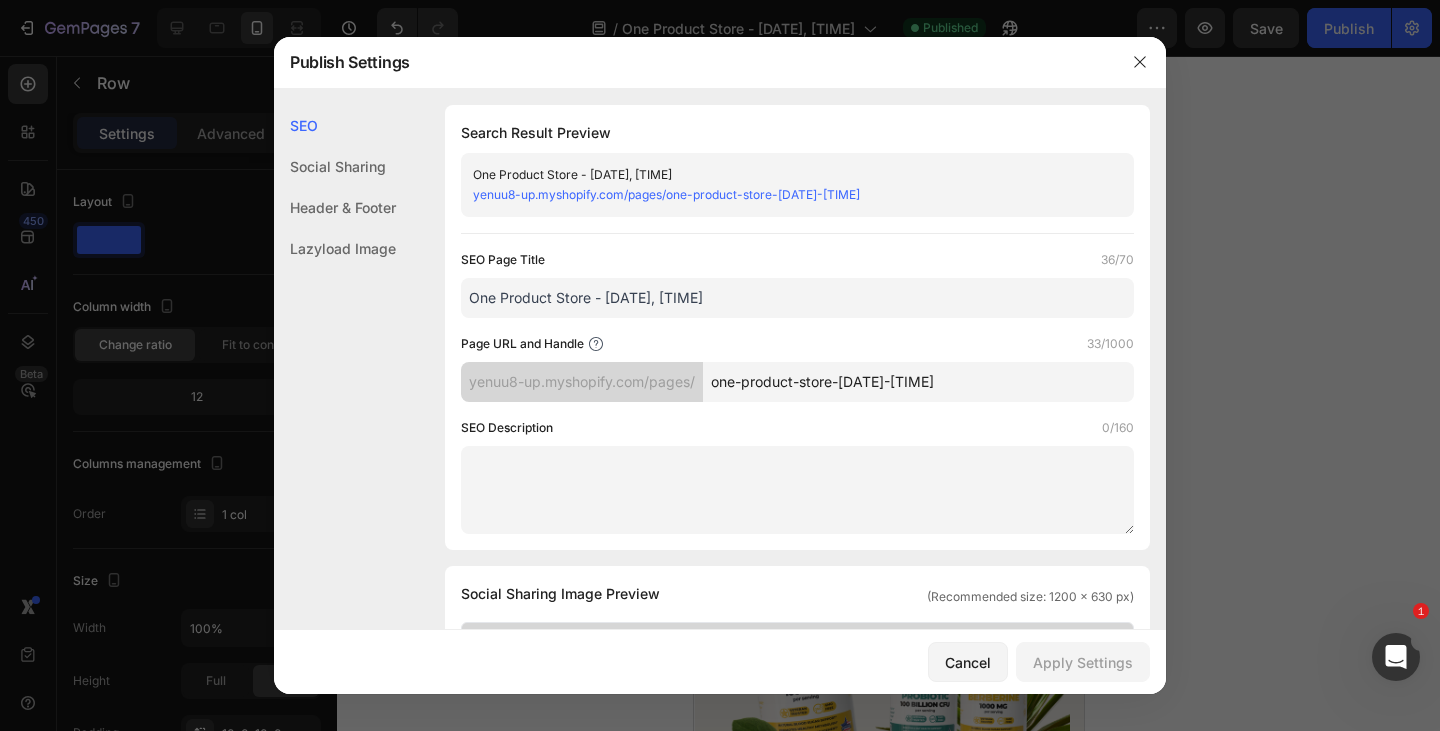 copy on "yenuu8-up.myshopify.com/pages/one-product-store-[DATE]-[TIME]" 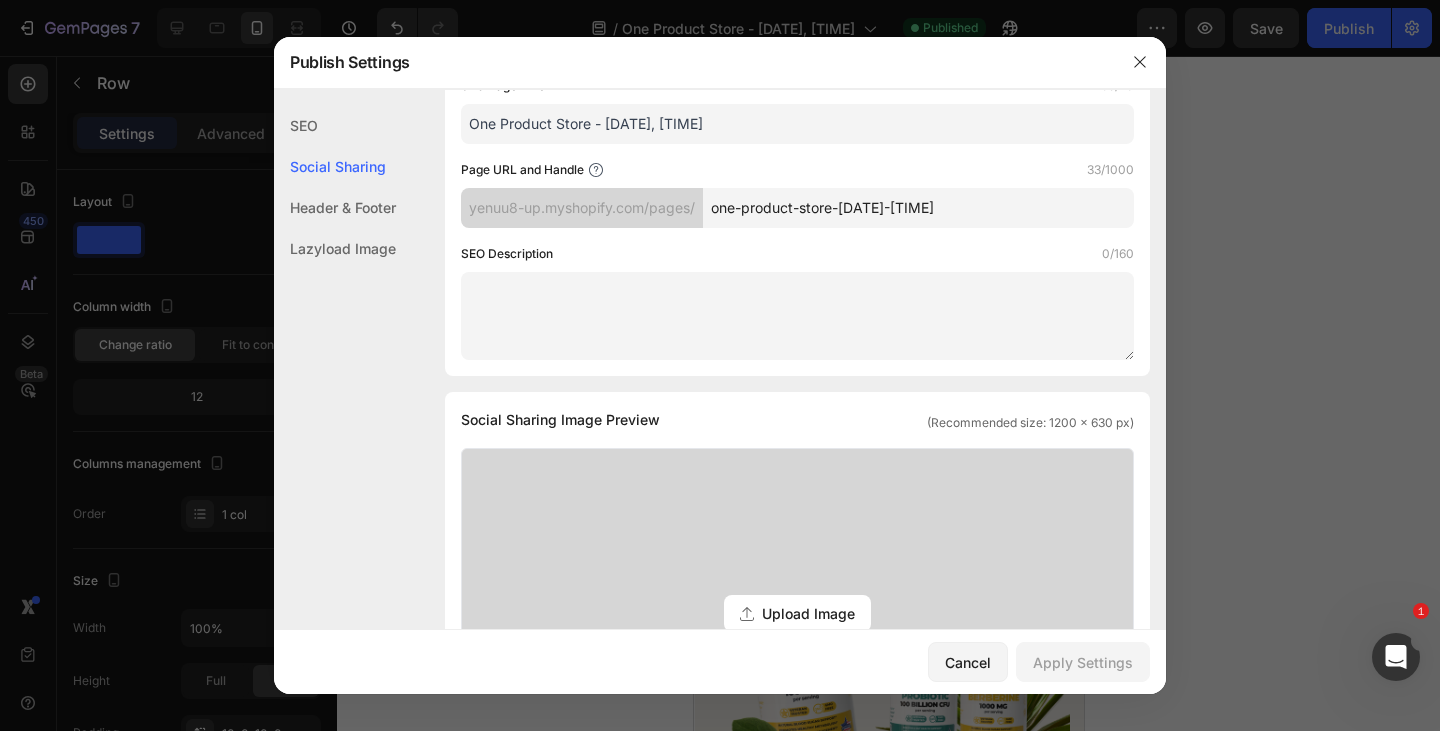 scroll, scrollTop: 0, scrollLeft: 0, axis: both 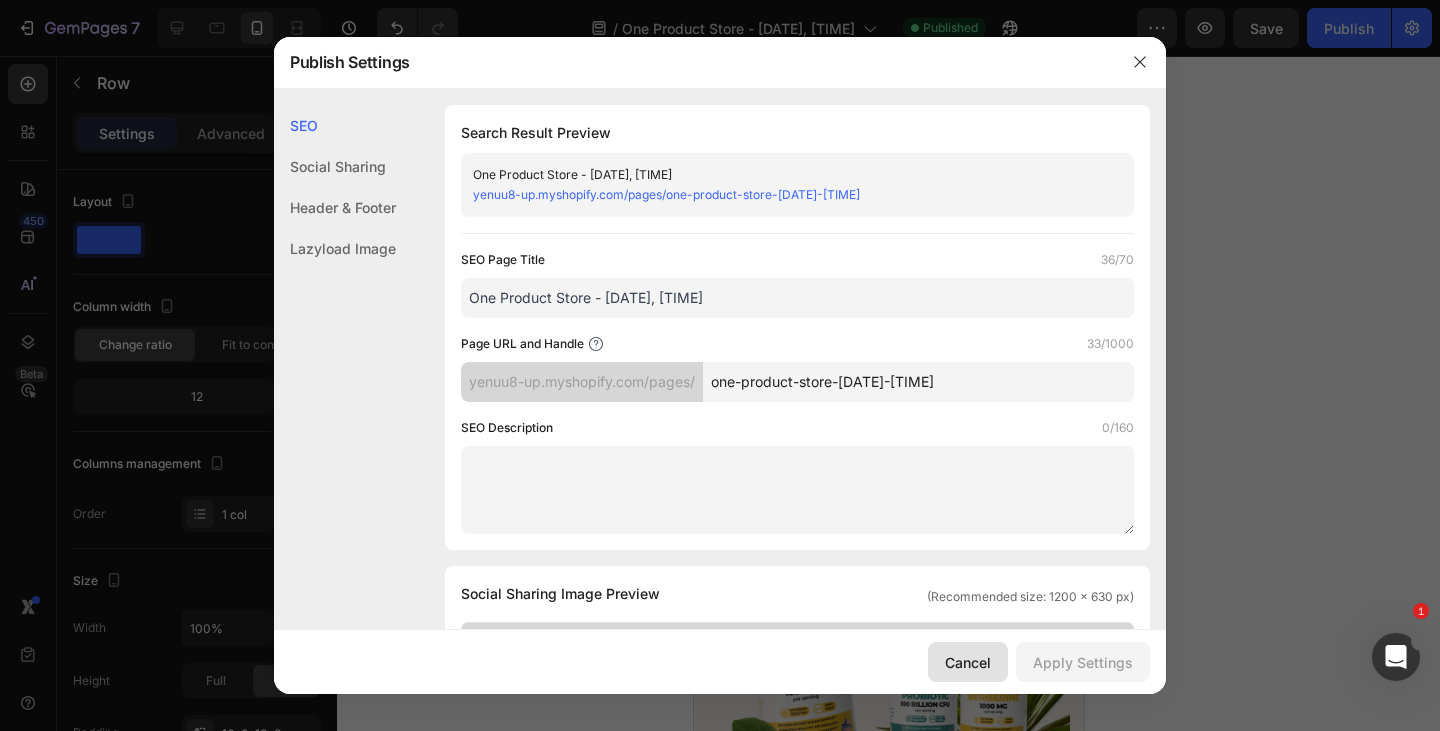 click on "Cancel" at bounding box center [968, 662] 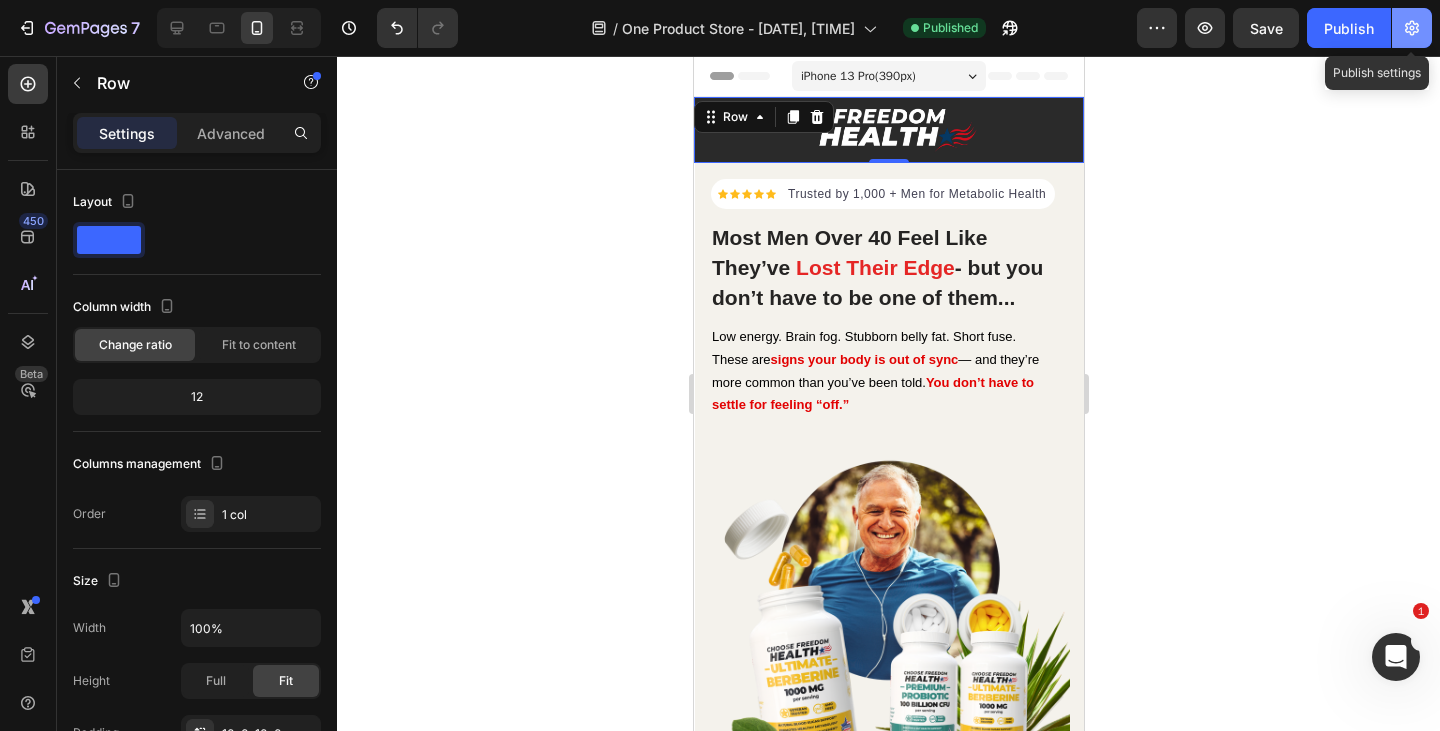 click 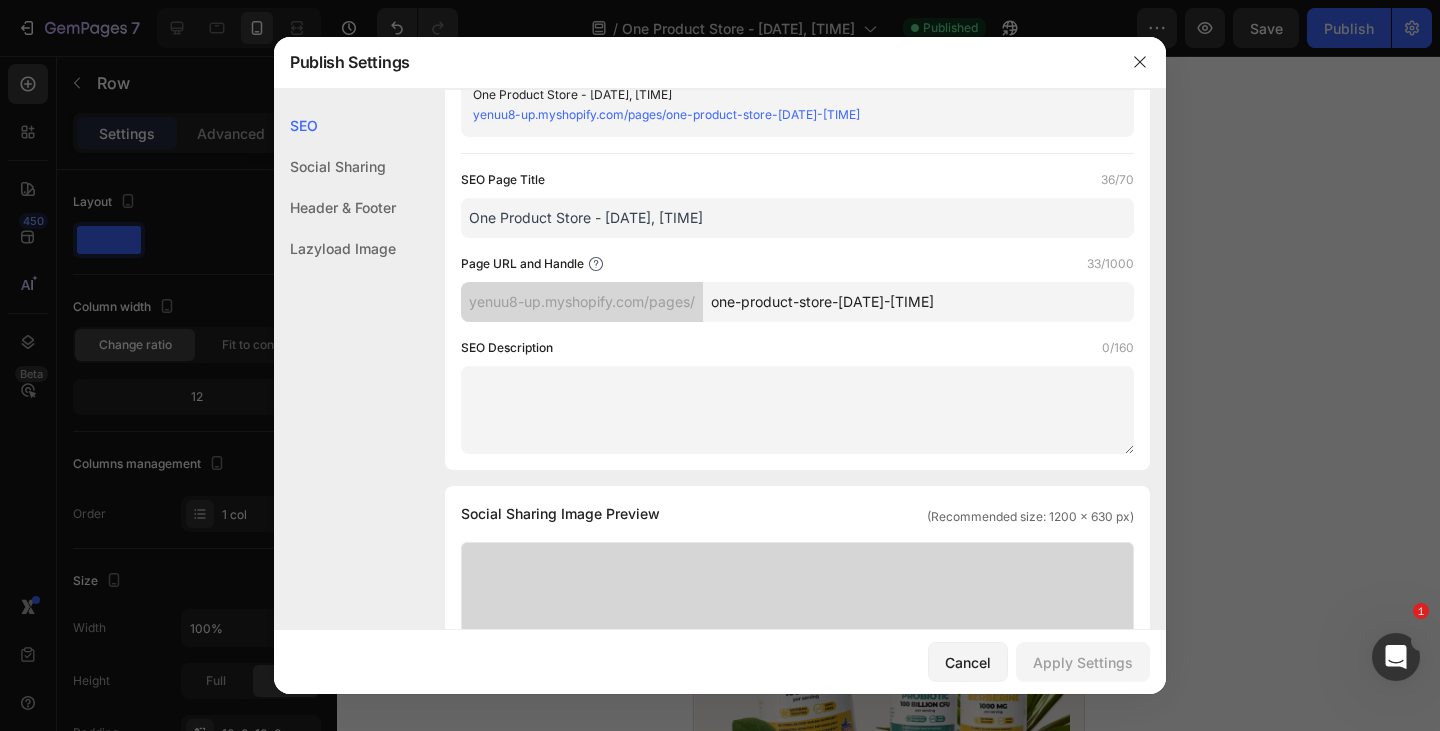 scroll, scrollTop: 79, scrollLeft: 0, axis: vertical 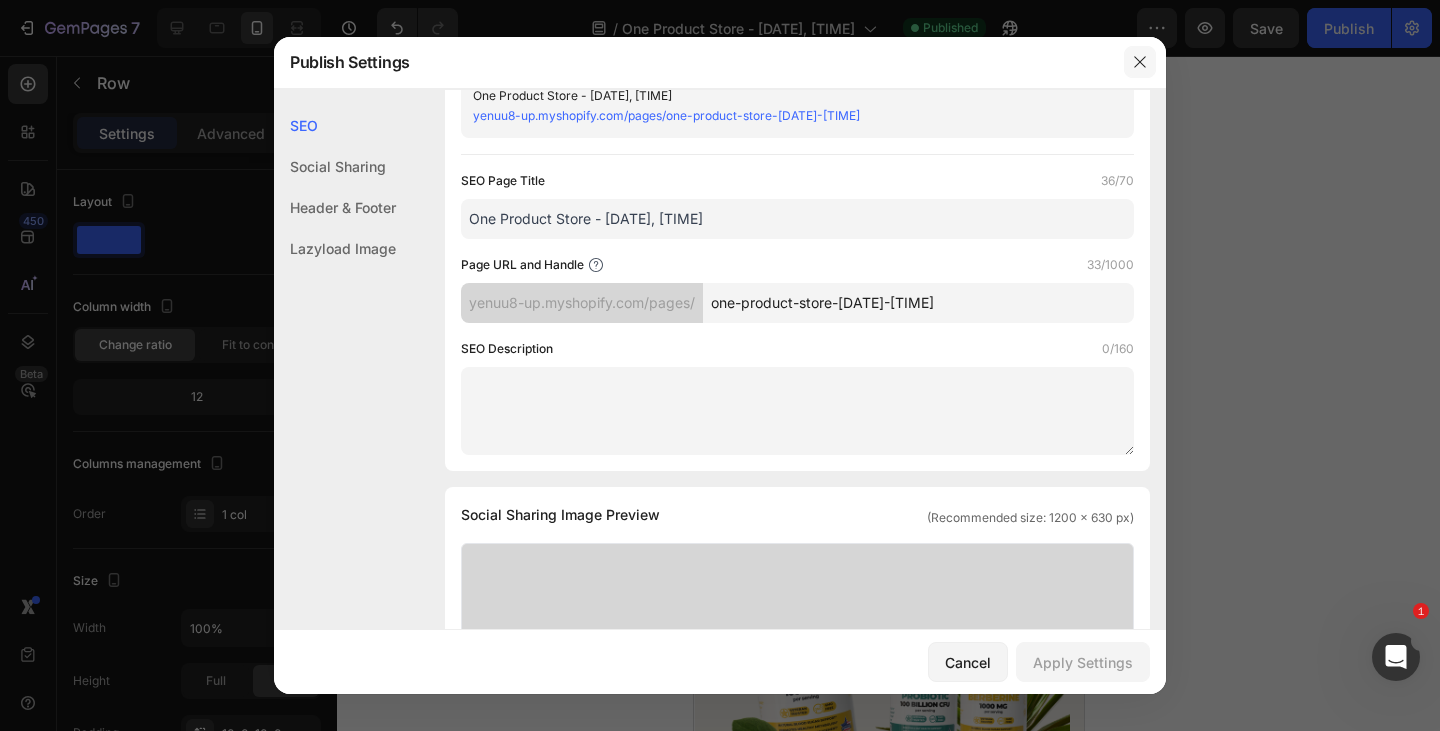 click 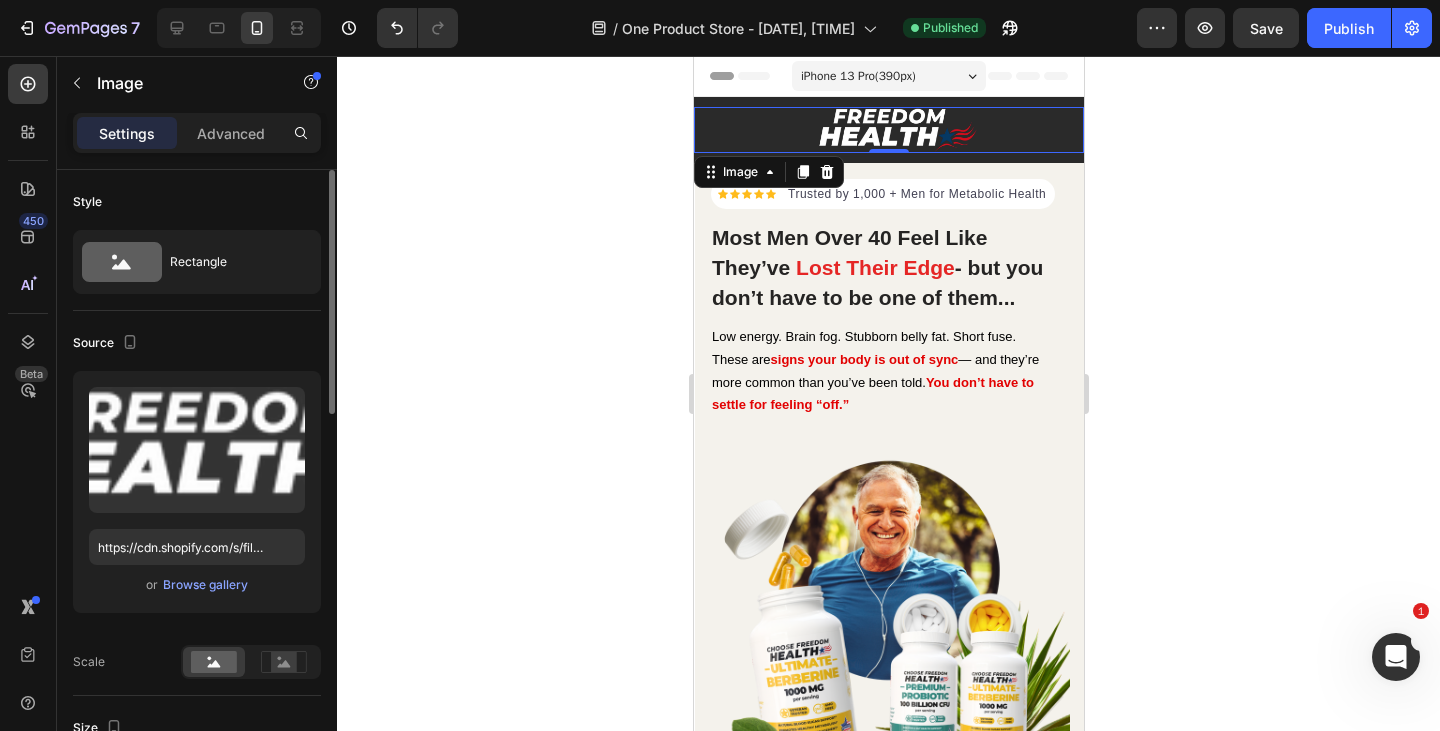 scroll, scrollTop: 942, scrollLeft: 0, axis: vertical 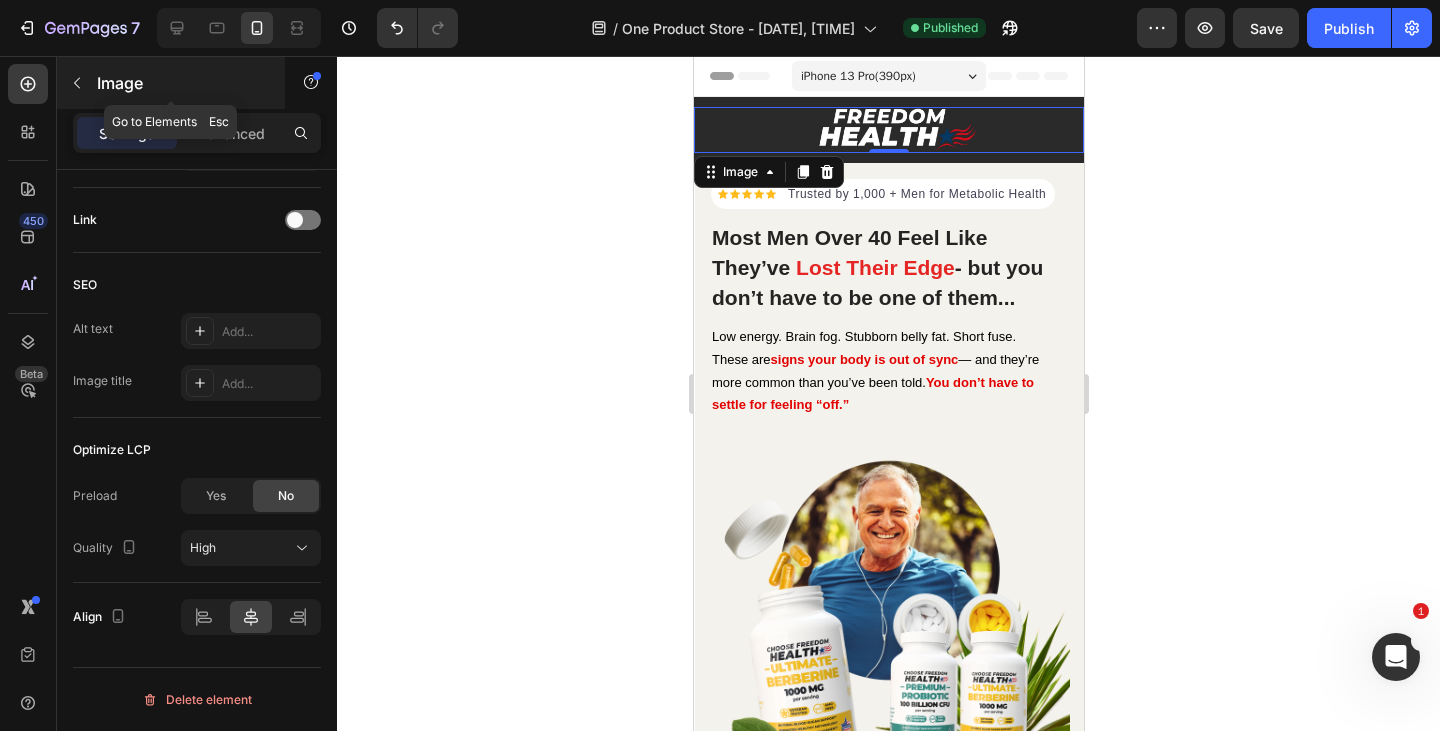 click 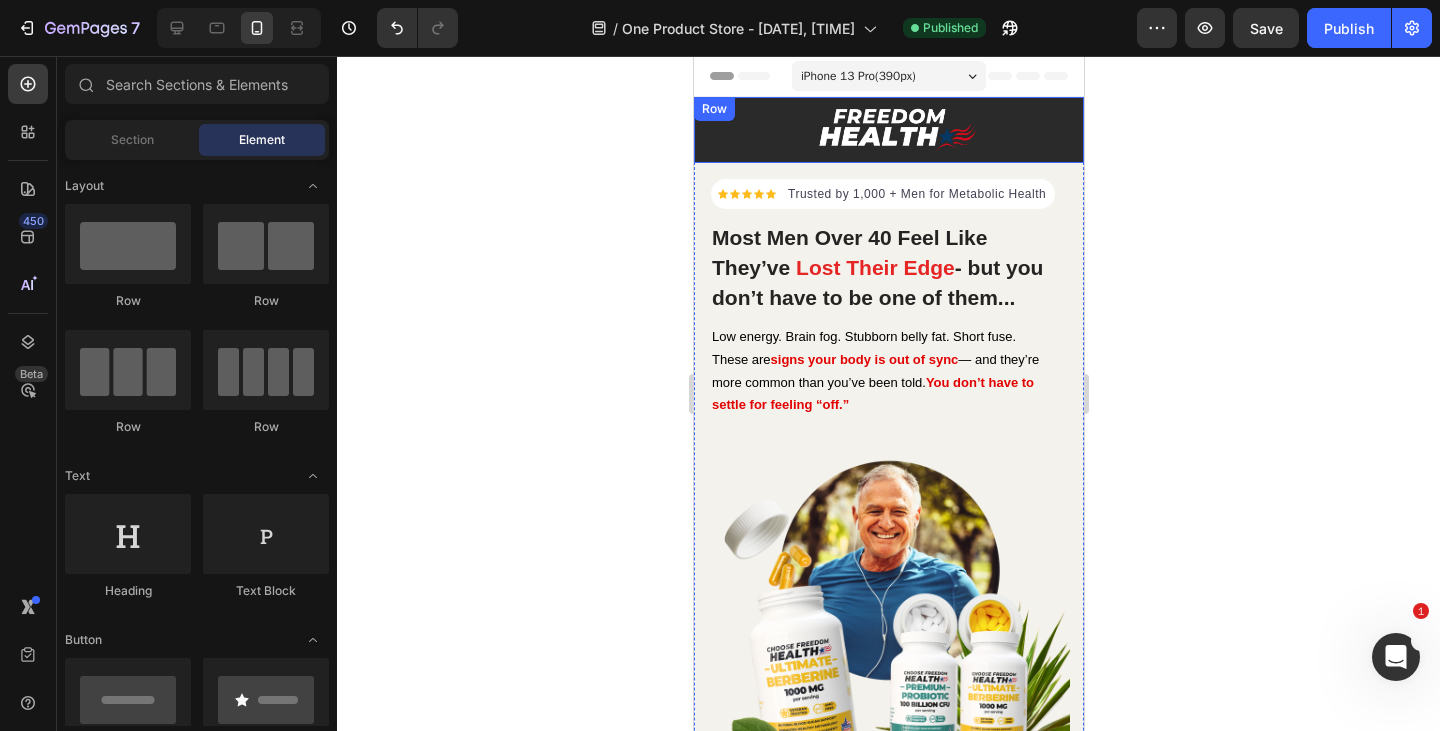 click on "Image Row" at bounding box center (888, 130) 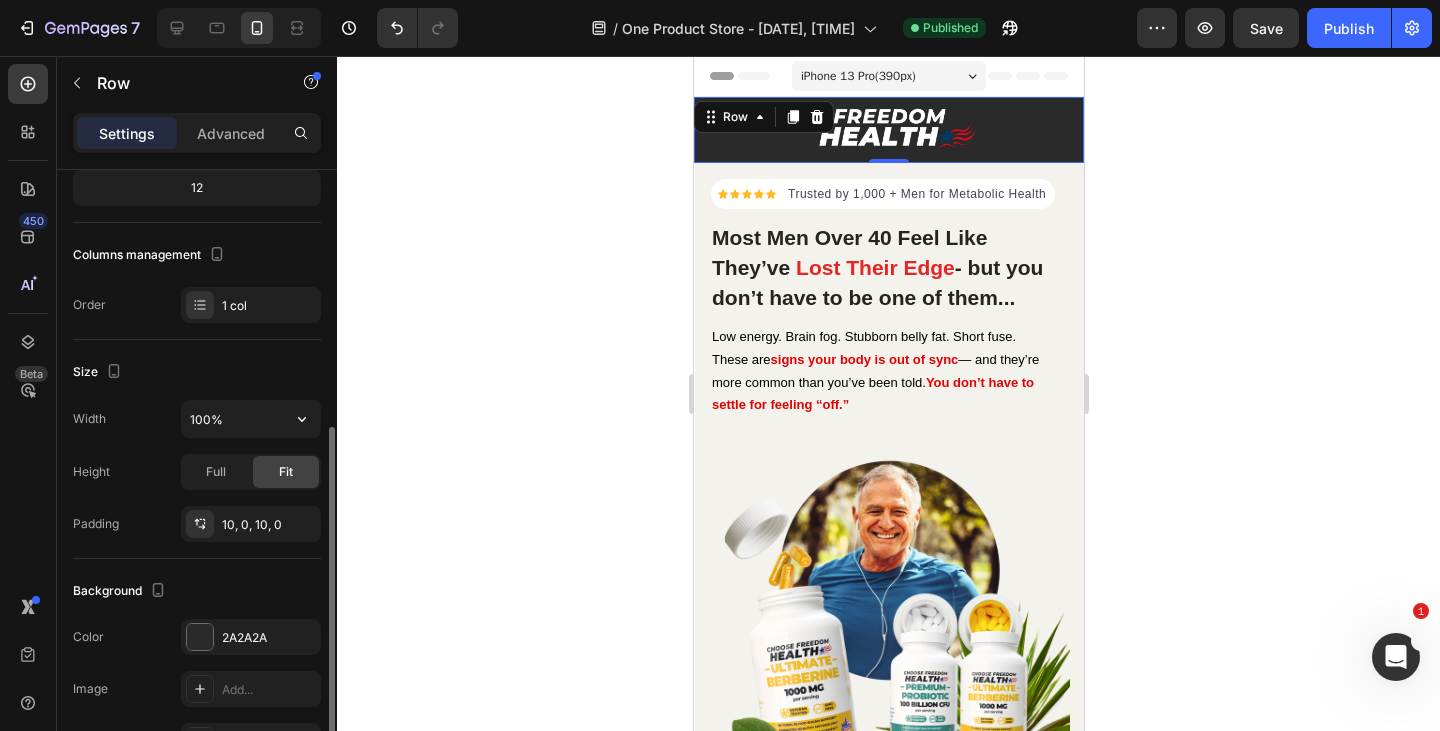 scroll, scrollTop: 318, scrollLeft: 0, axis: vertical 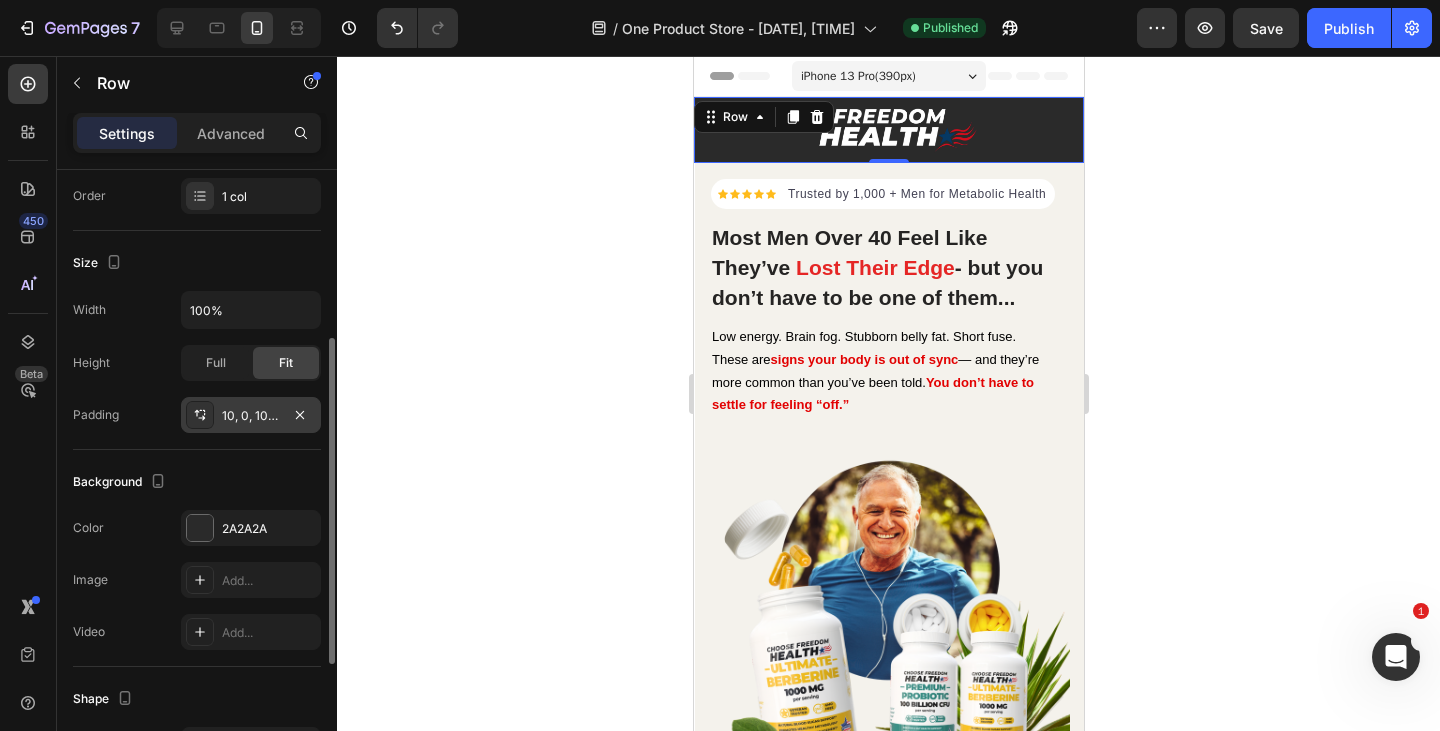 click on "10, 0, 10, 0" at bounding box center [251, 416] 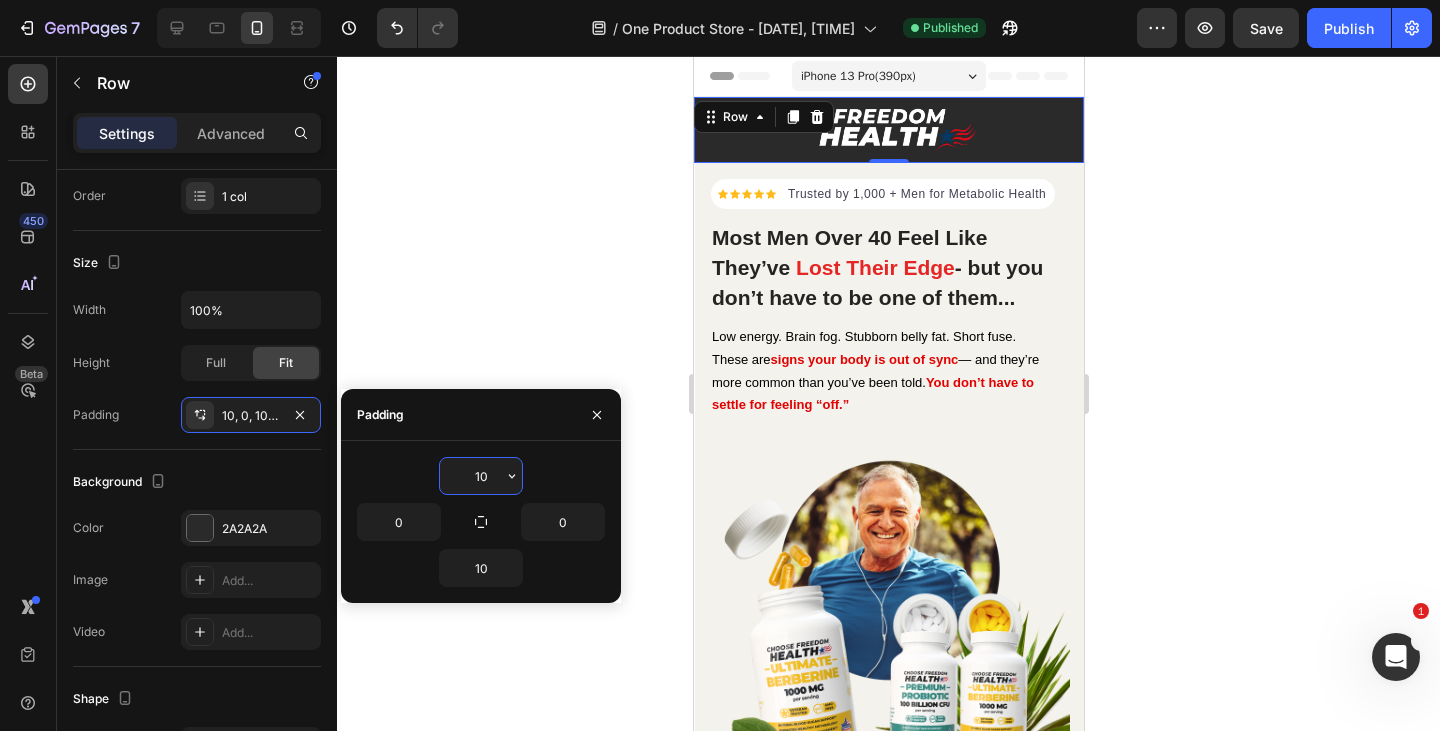 click on "10" at bounding box center (481, 476) 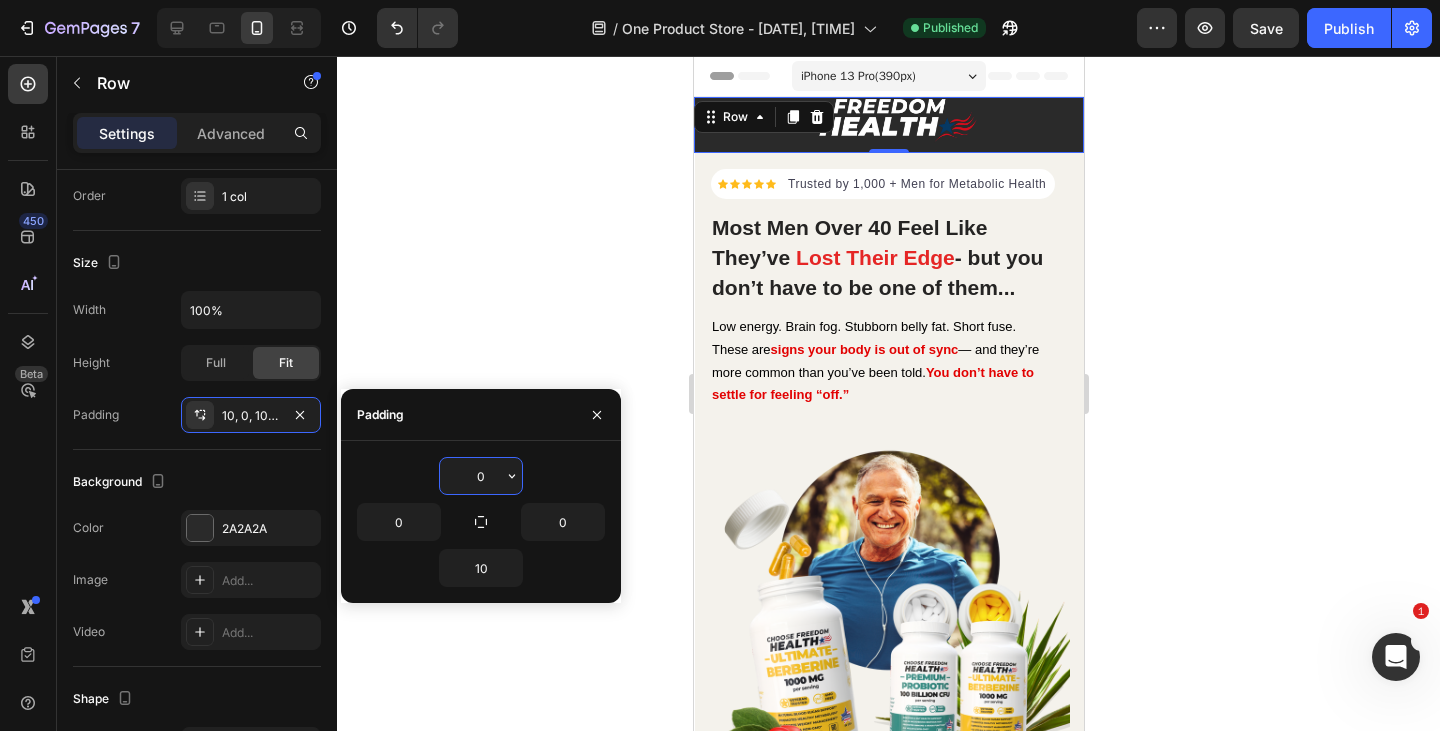 click on "0" at bounding box center (481, 476) 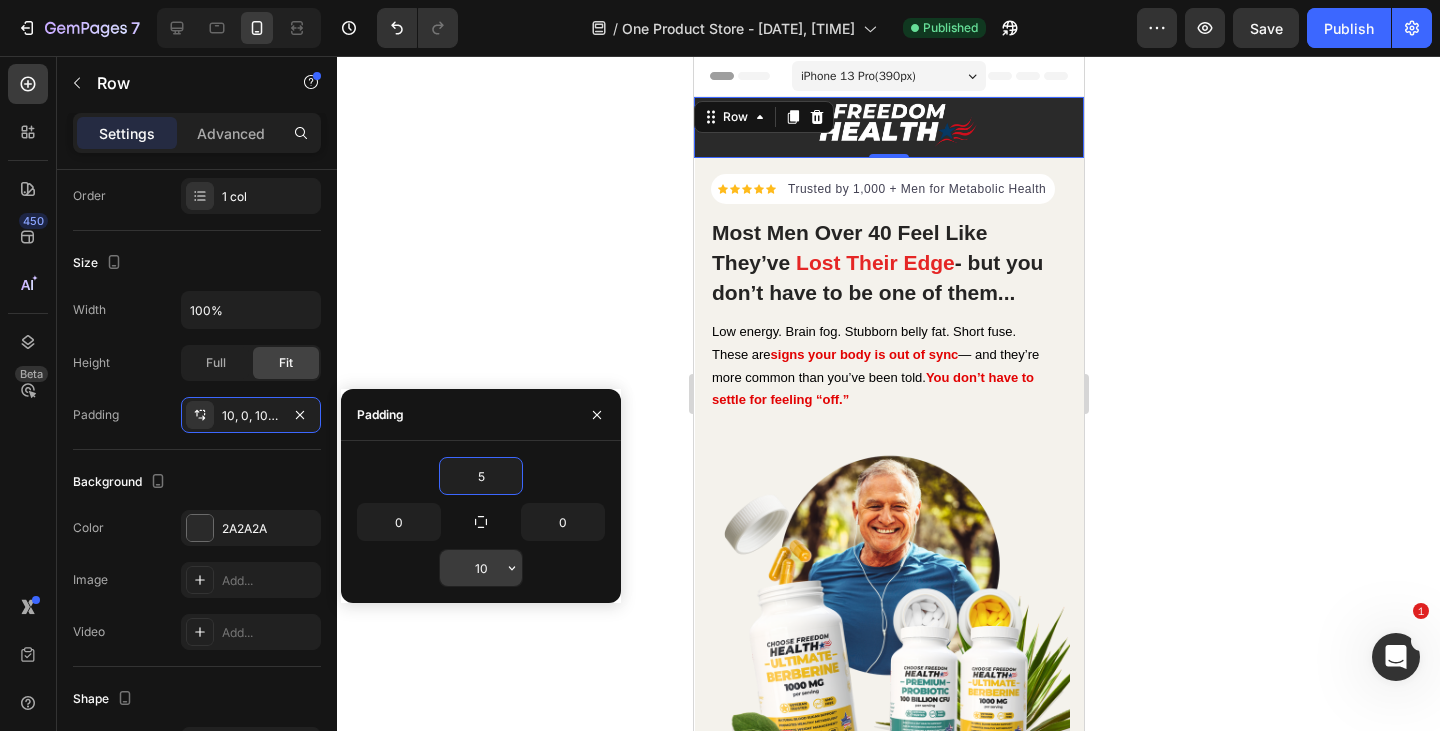 type on "5" 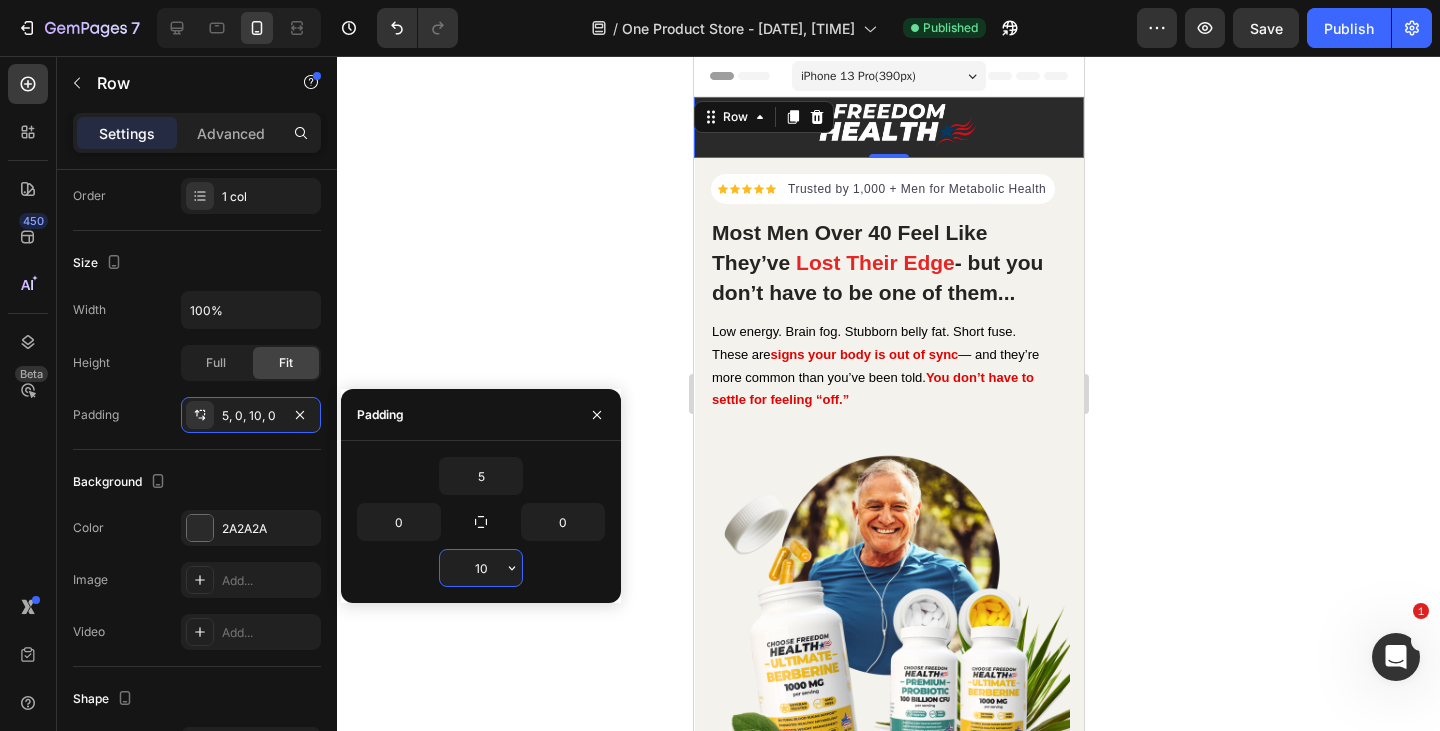 click on "10" at bounding box center (481, 568) 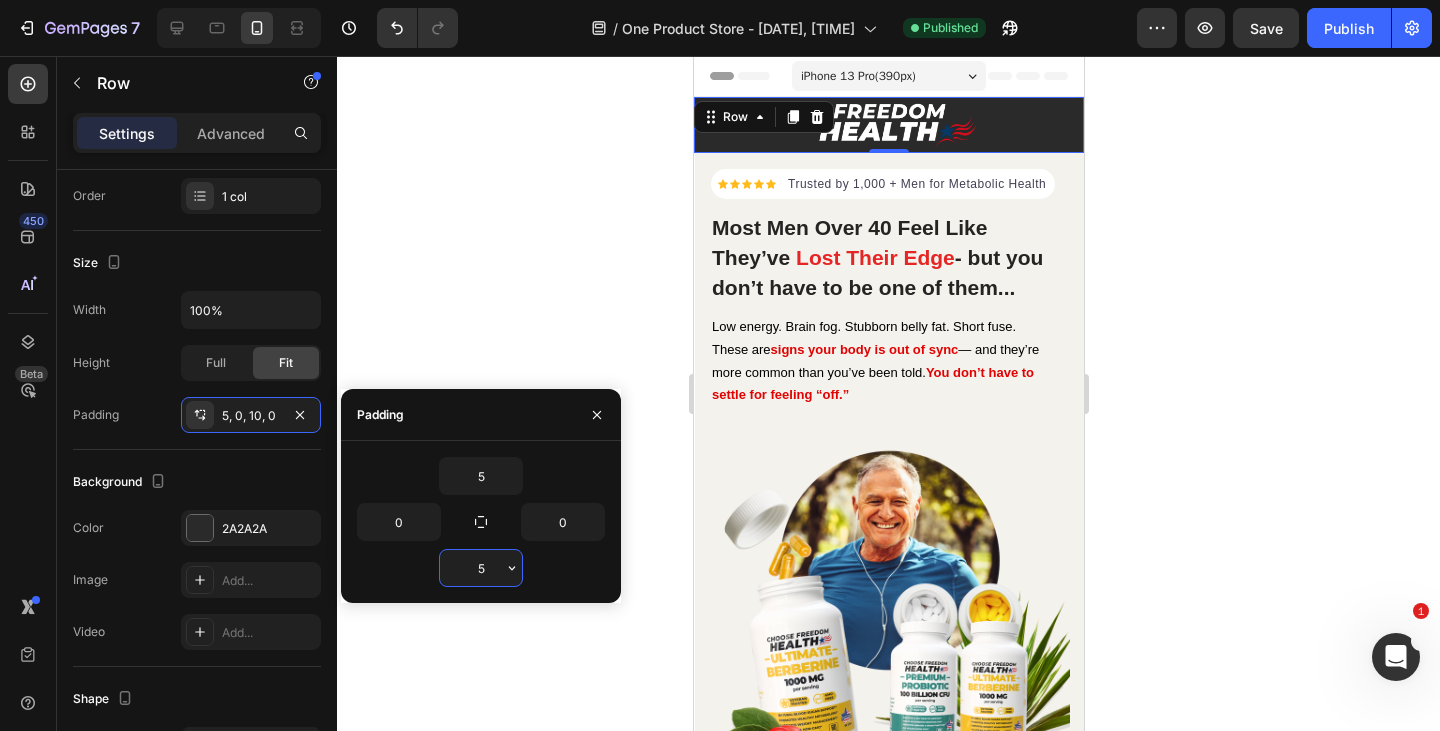 click on "5" at bounding box center (481, 568) 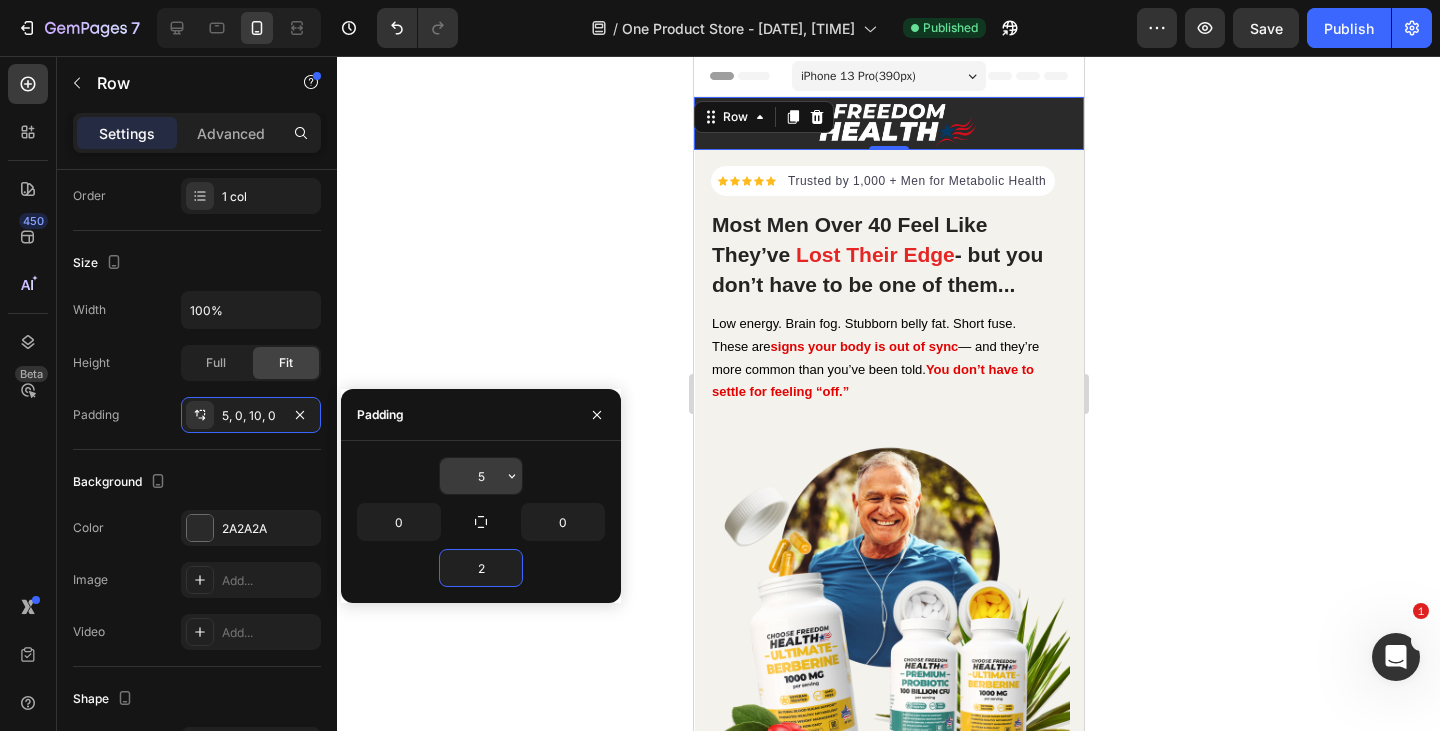 type on "2" 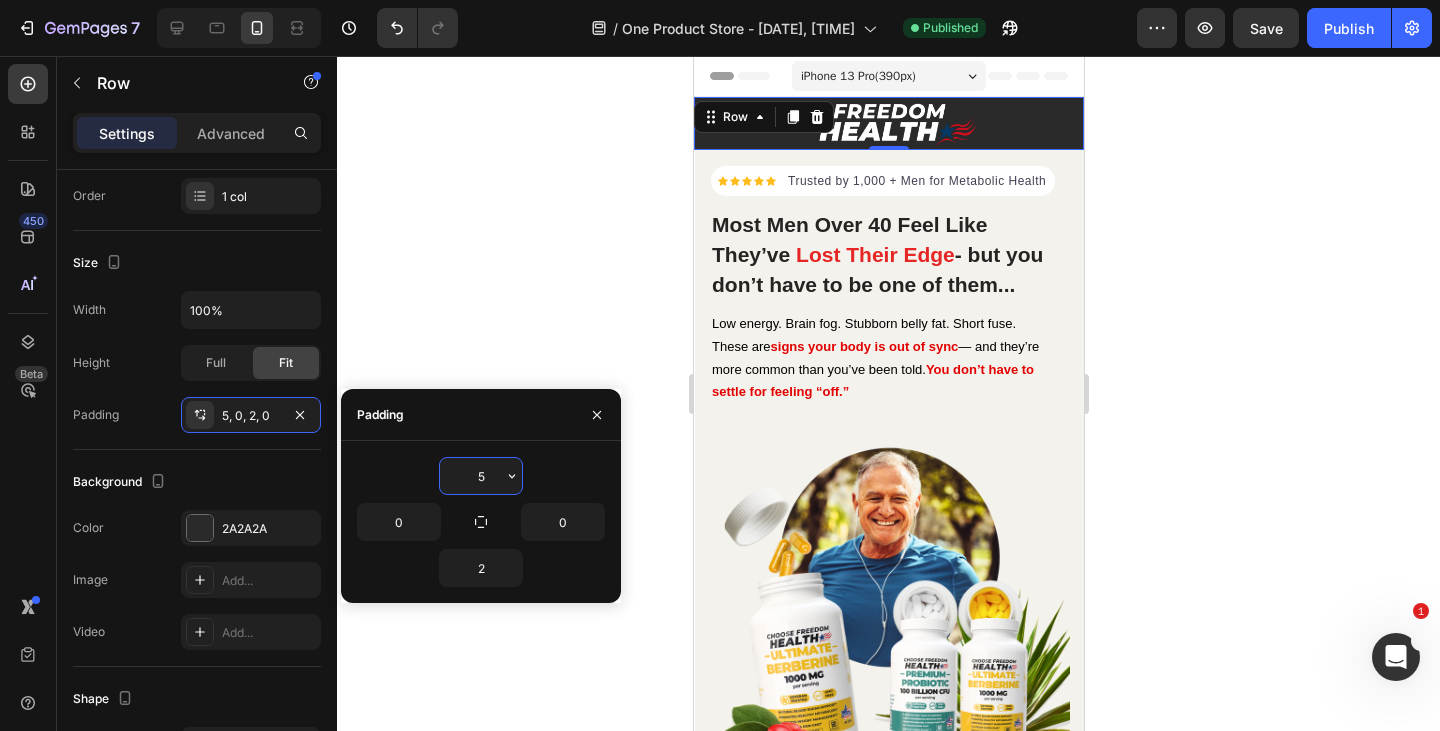 click on "5" at bounding box center (481, 476) 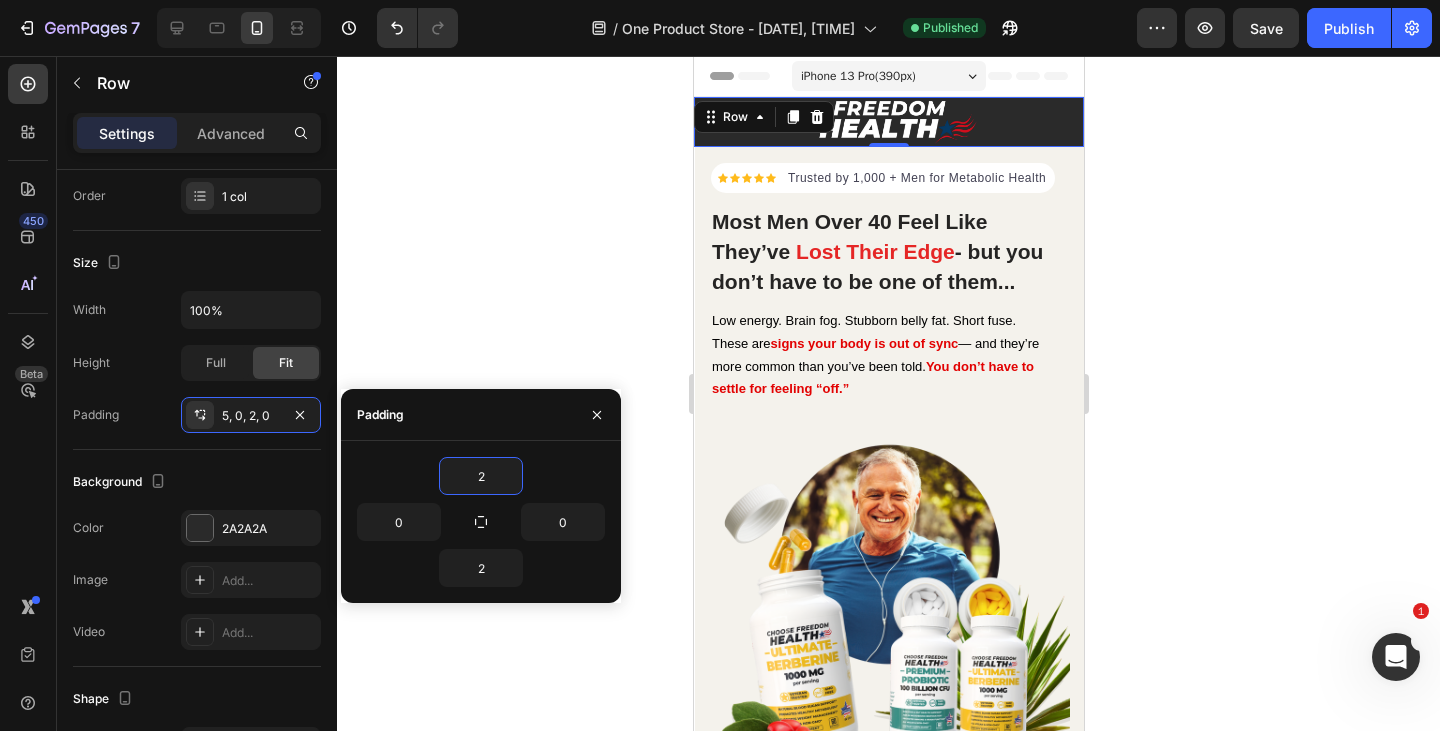 type on "2" 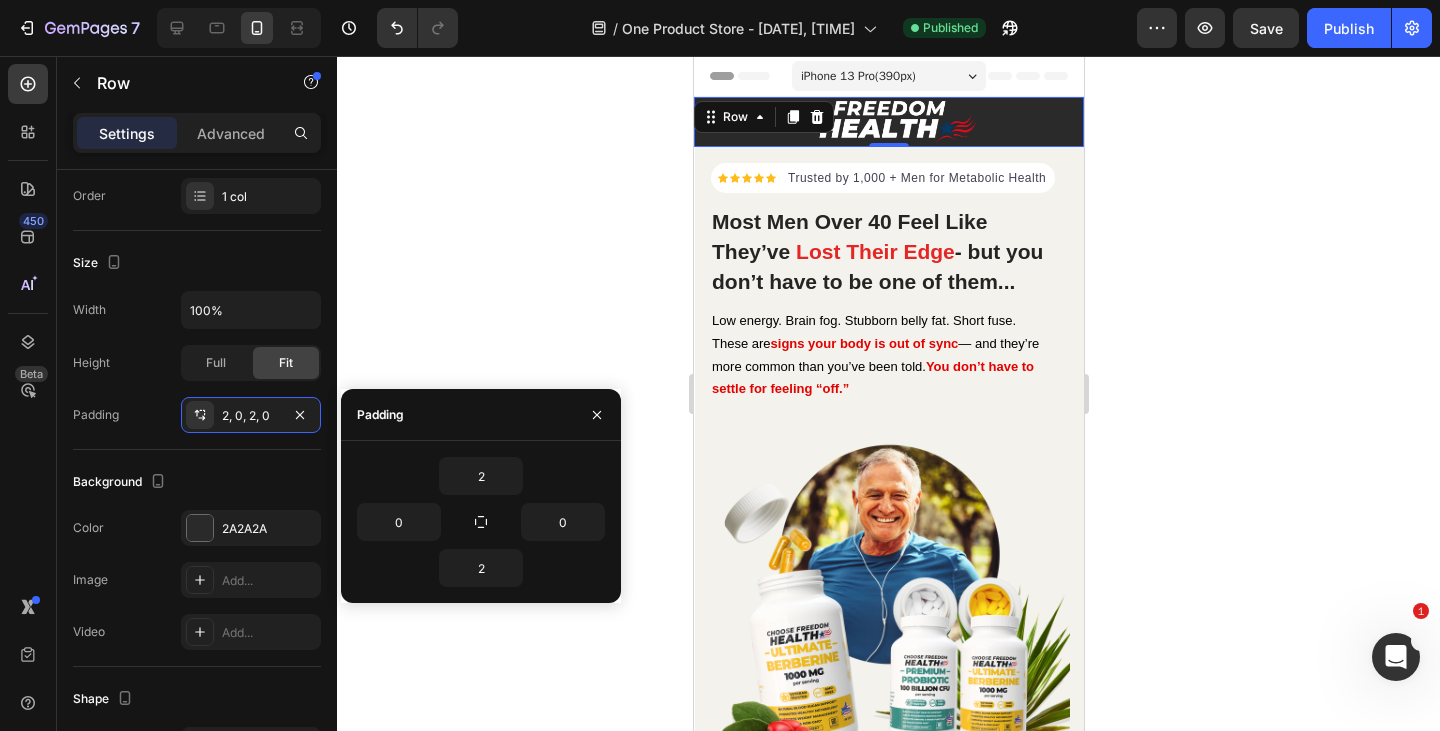 click on "Padding" at bounding box center [481, 415] 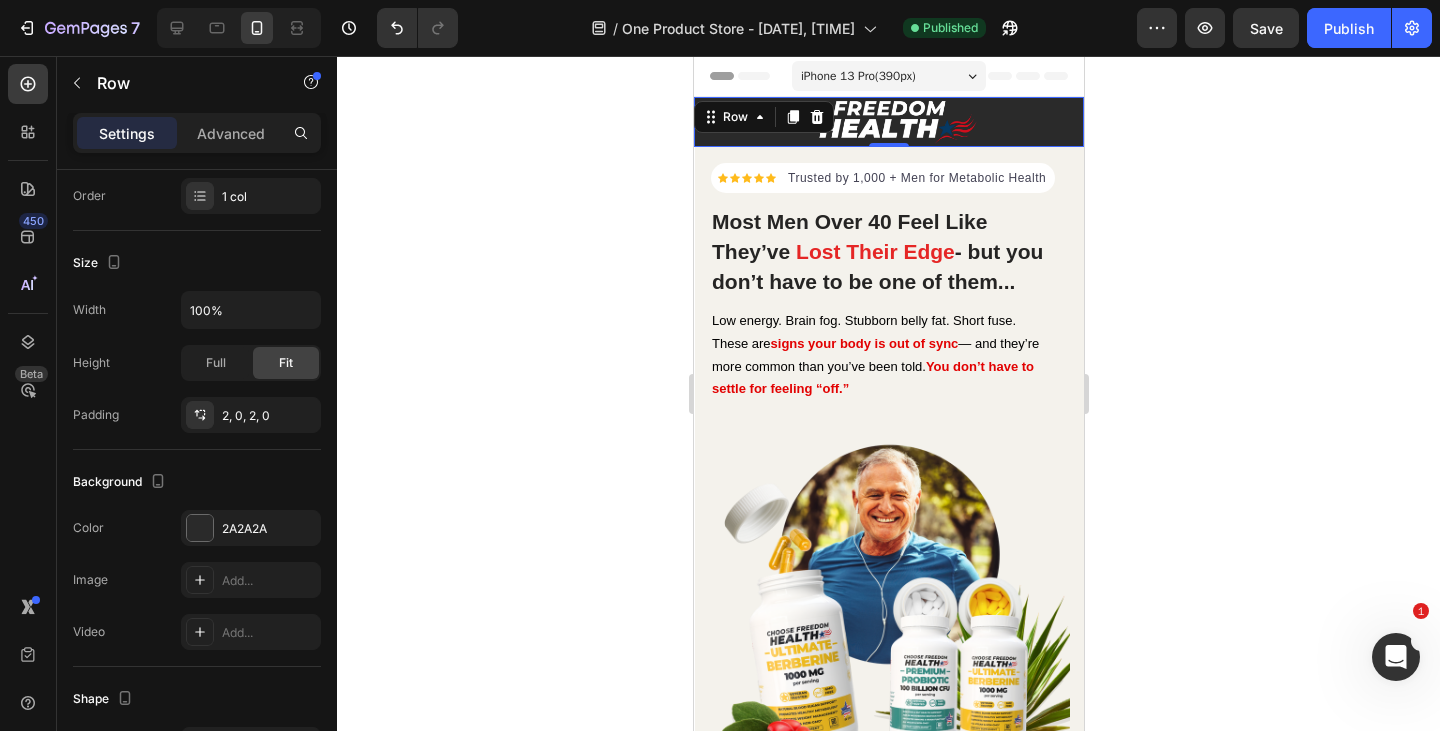 click 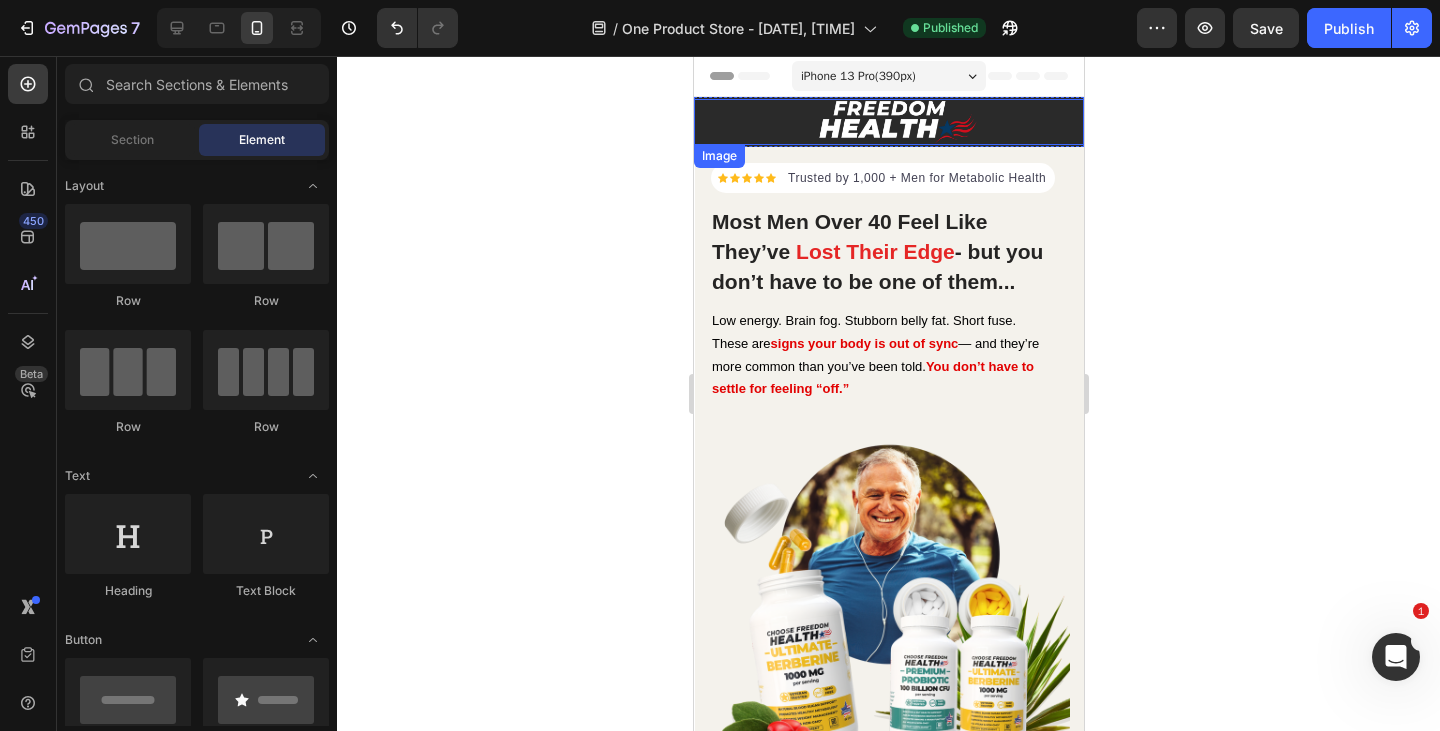 click at bounding box center (888, 122) 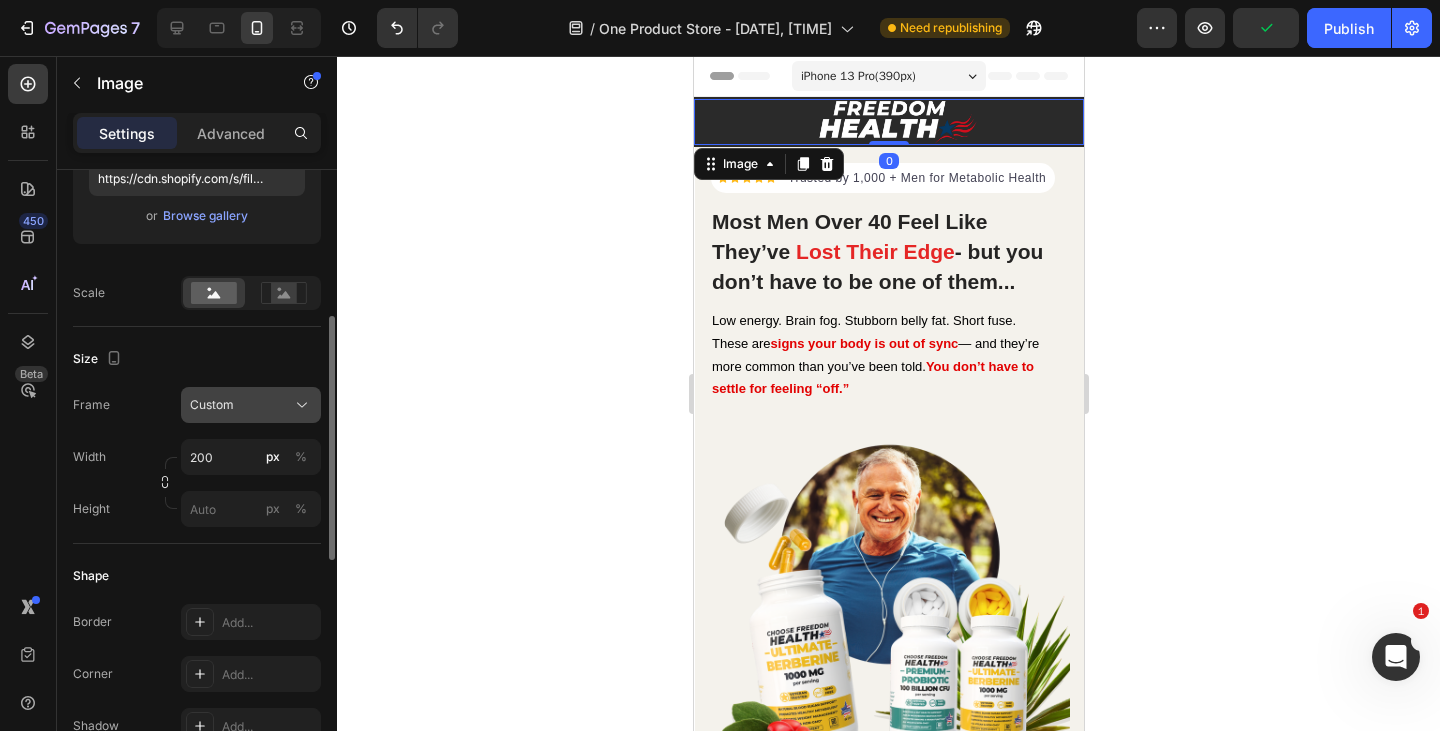 scroll, scrollTop: 370, scrollLeft: 0, axis: vertical 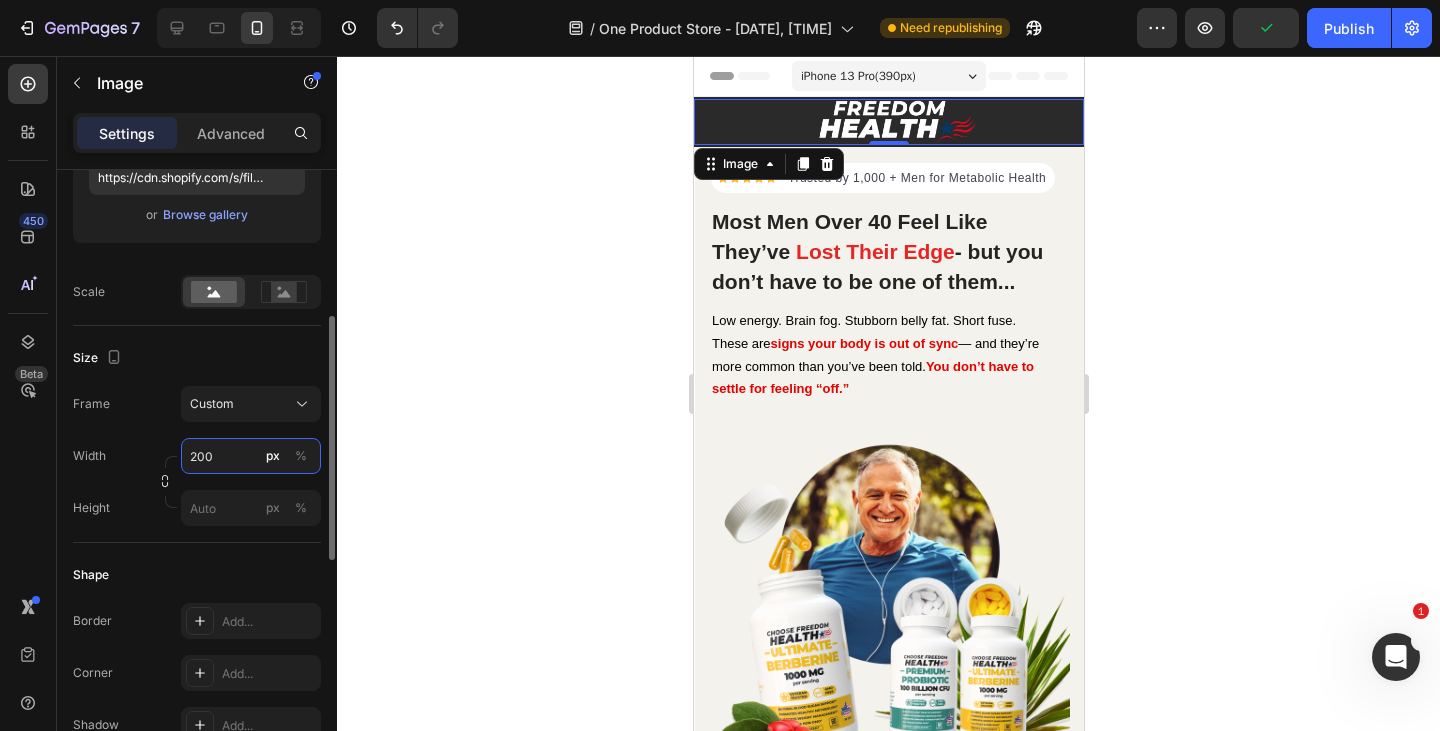 click on "200" at bounding box center (251, 456) 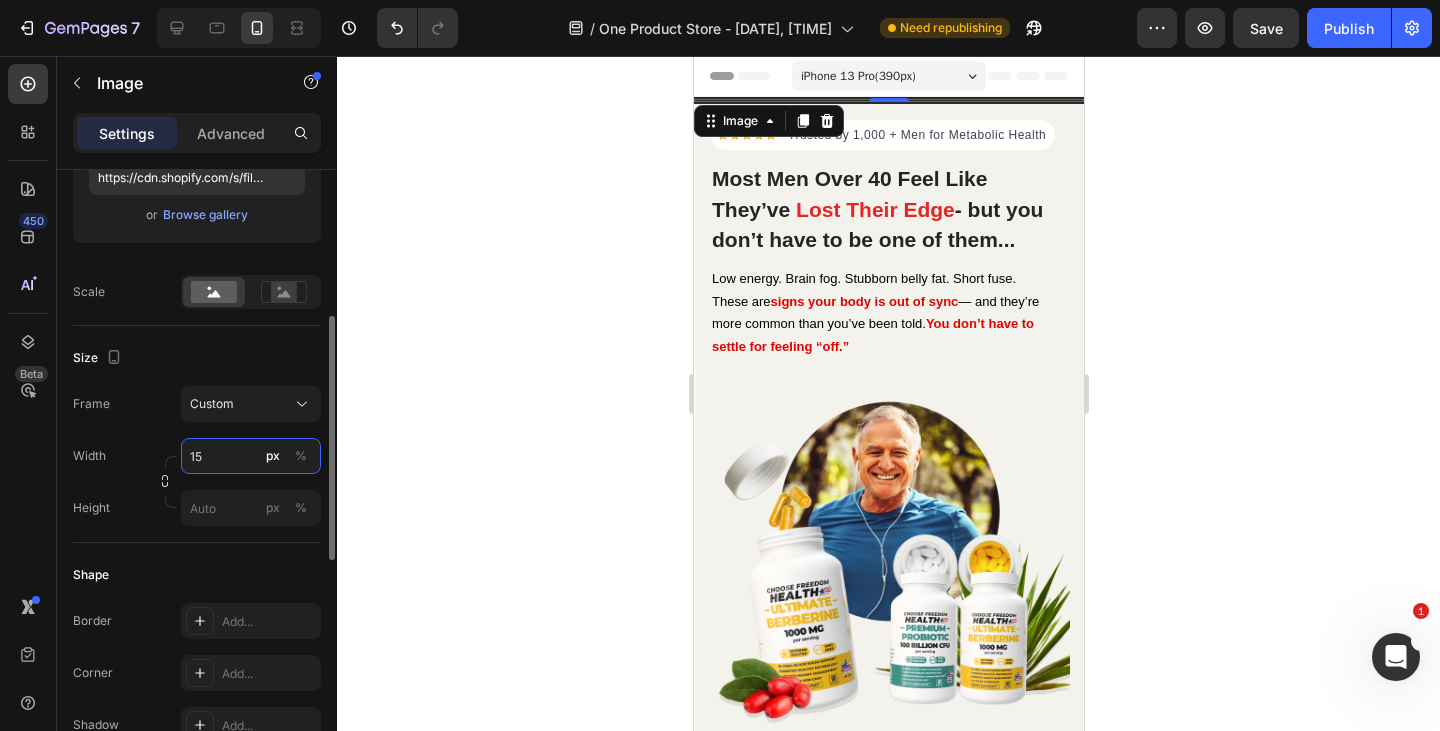 type on "150" 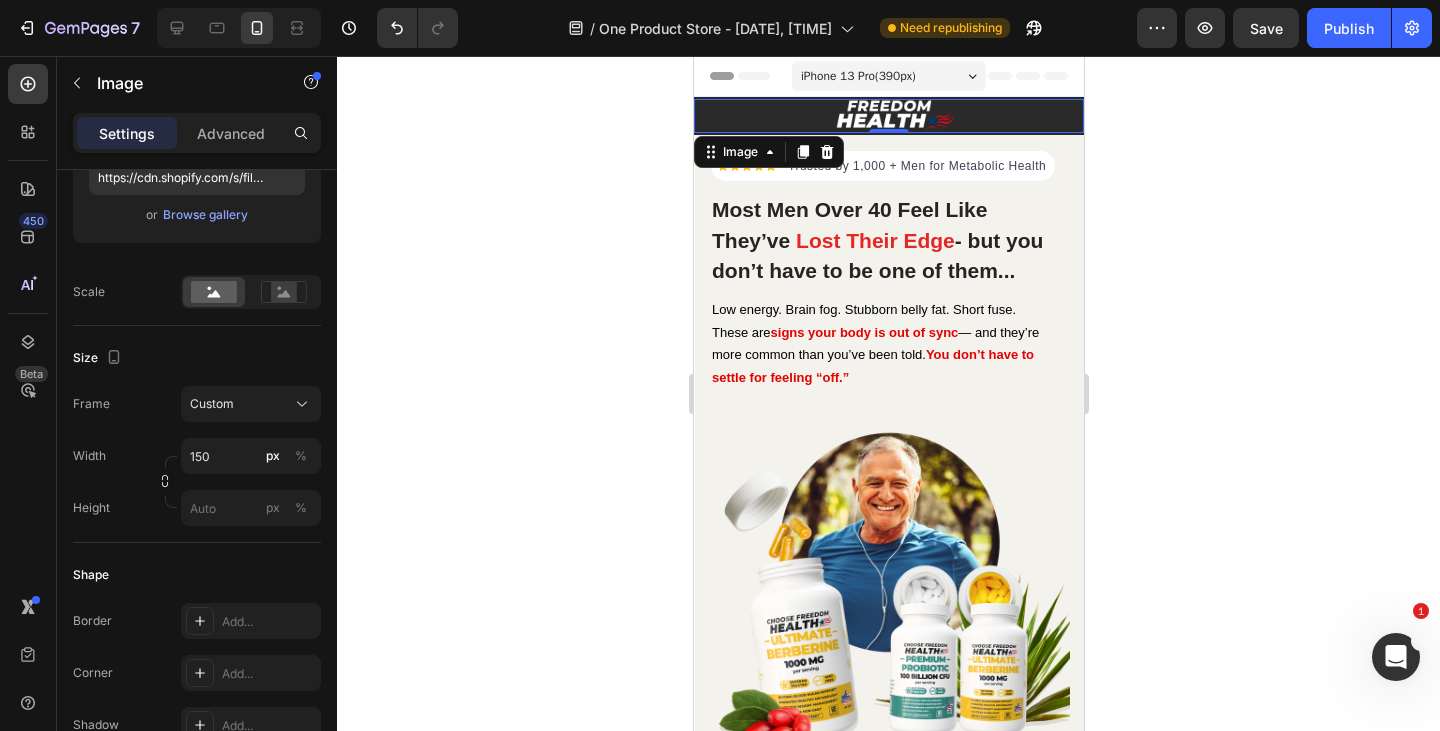 click 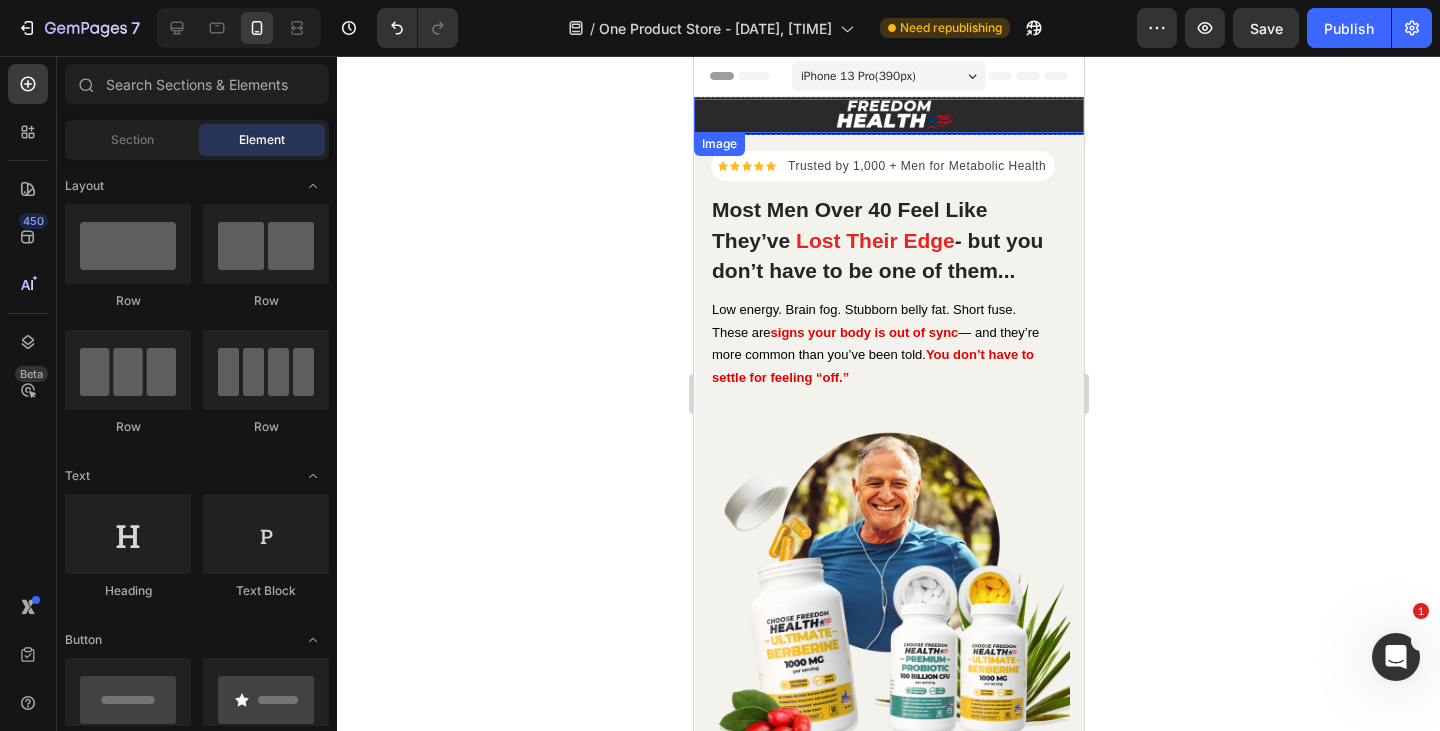click at bounding box center [888, 116] 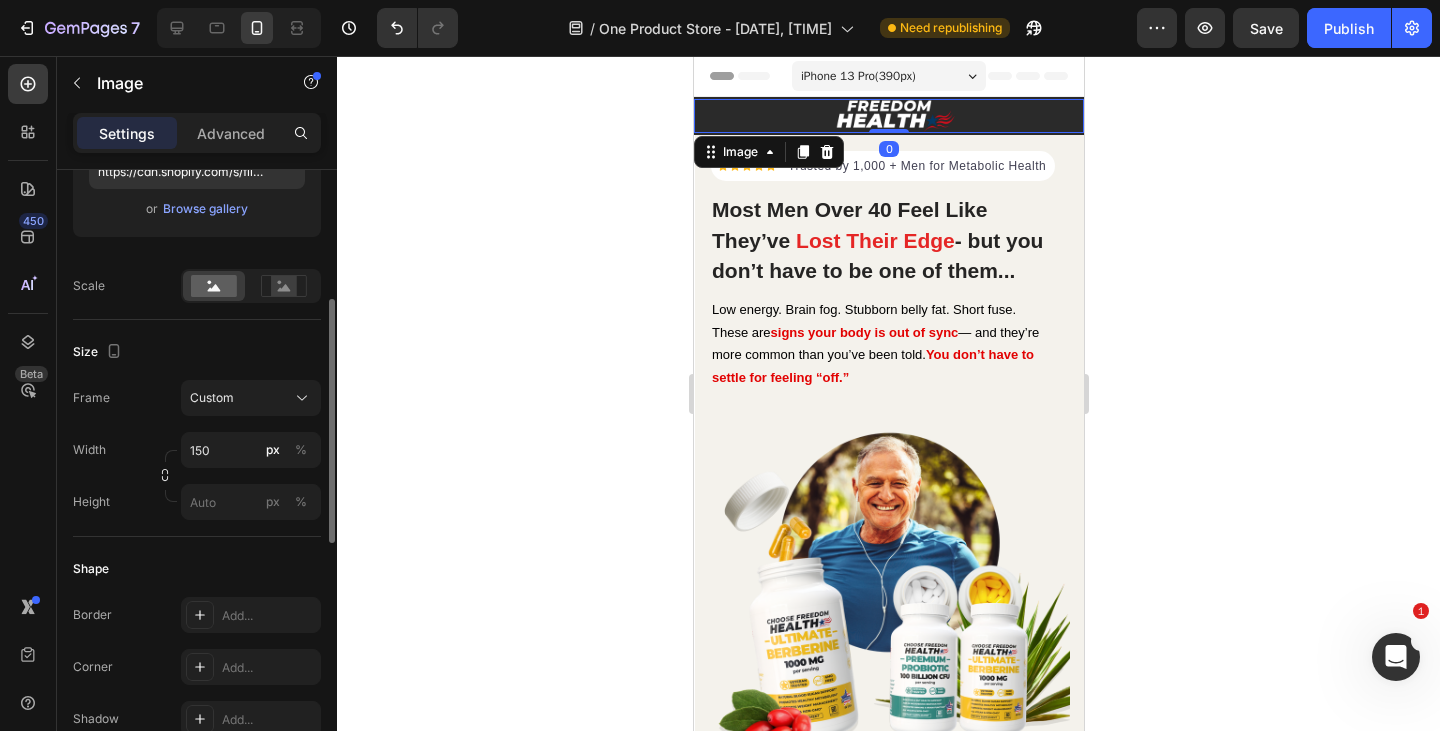scroll, scrollTop: 379, scrollLeft: 0, axis: vertical 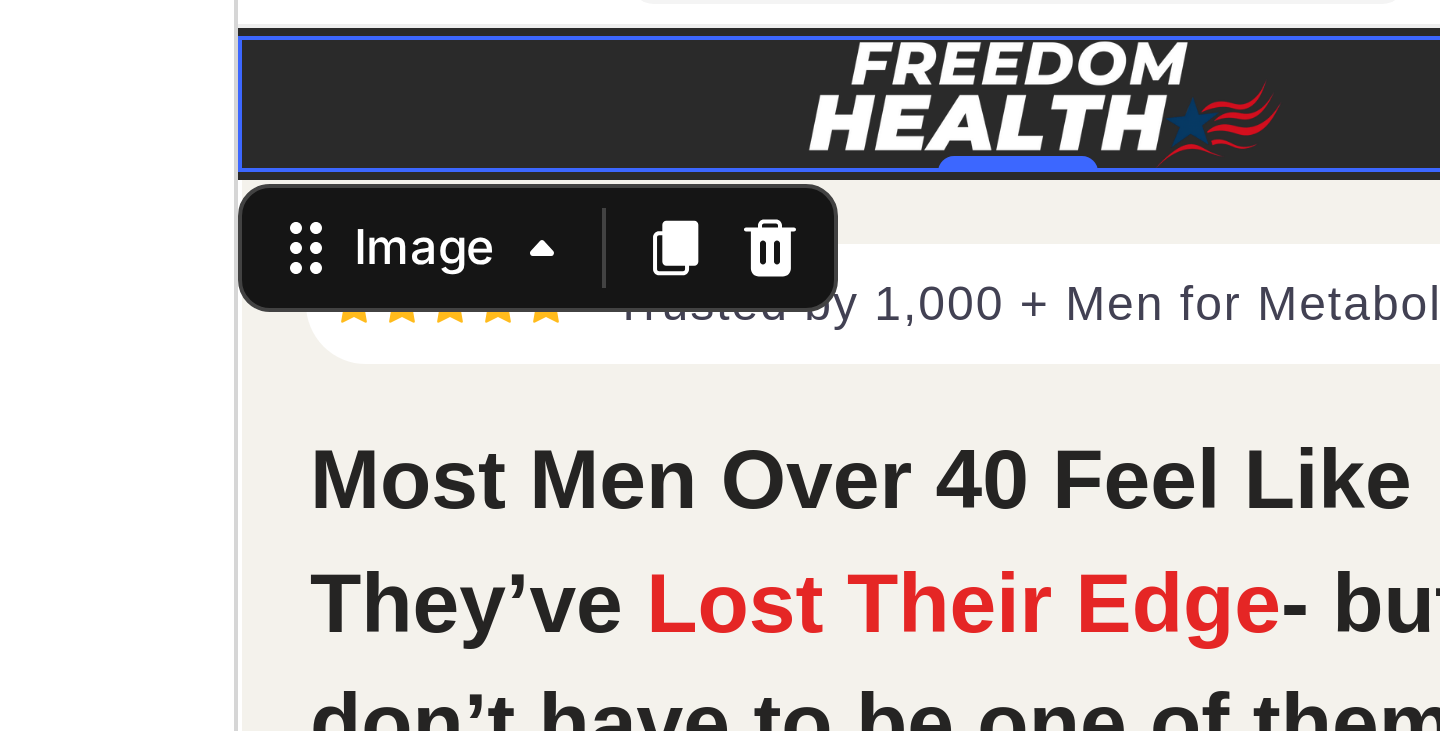 click 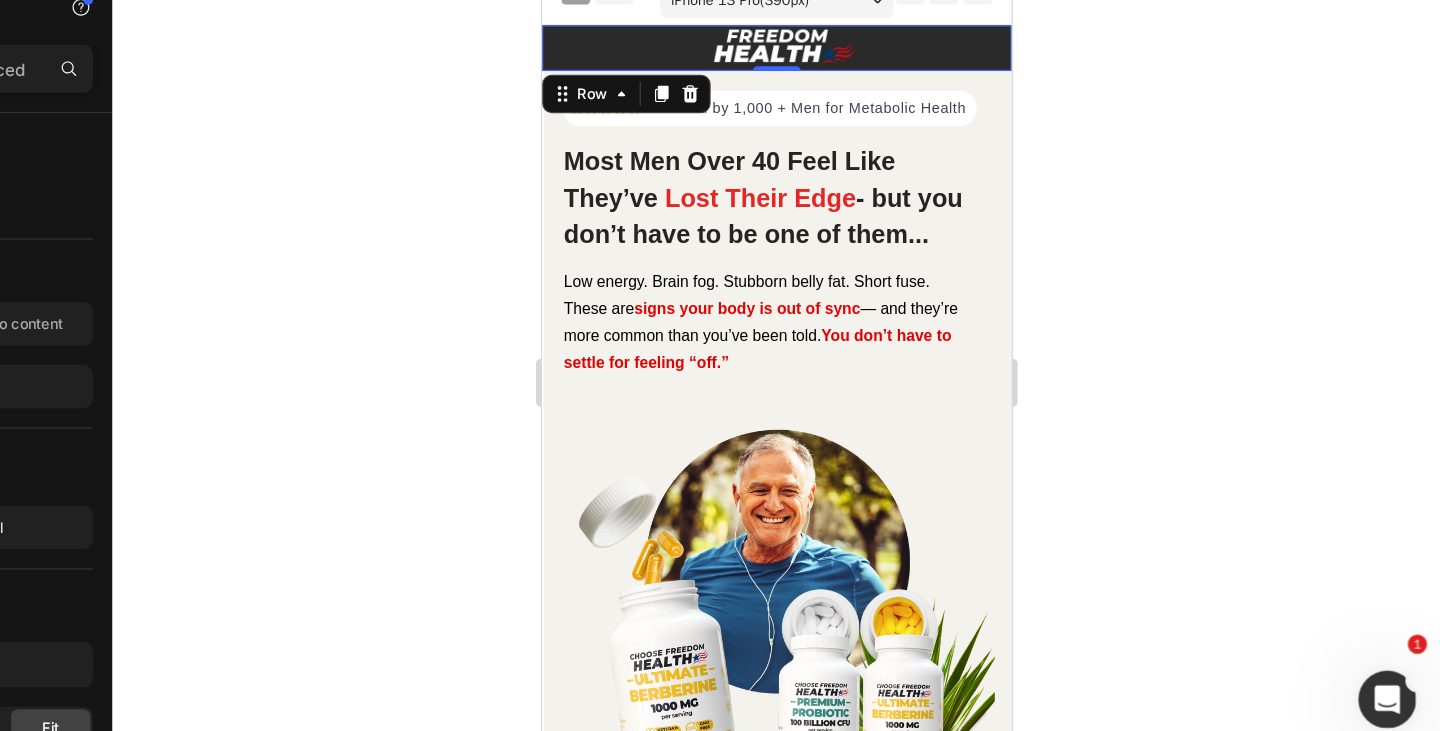 scroll, scrollTop: 0, scrollLeft: 0, axis: both 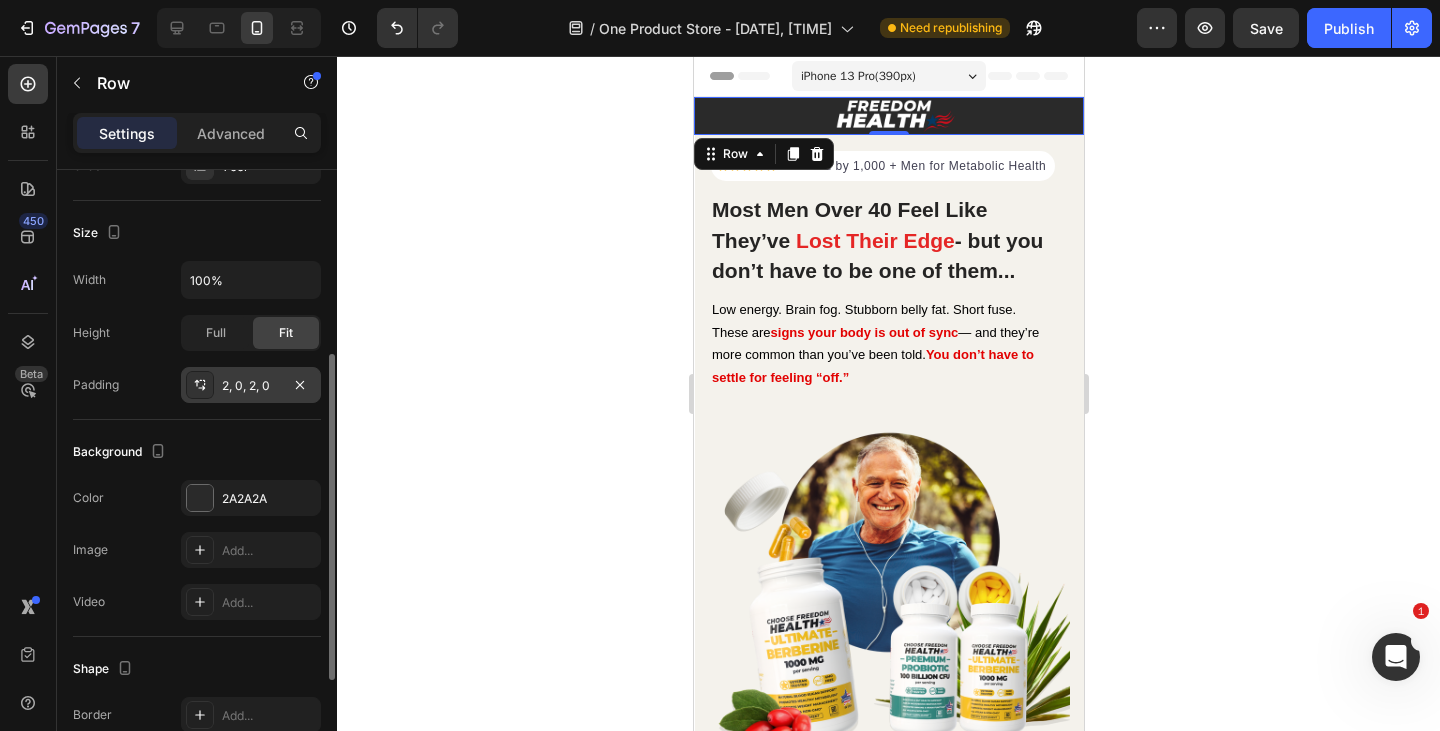 click on "2, 0, 2, 0" at bounding box center (251, 385) 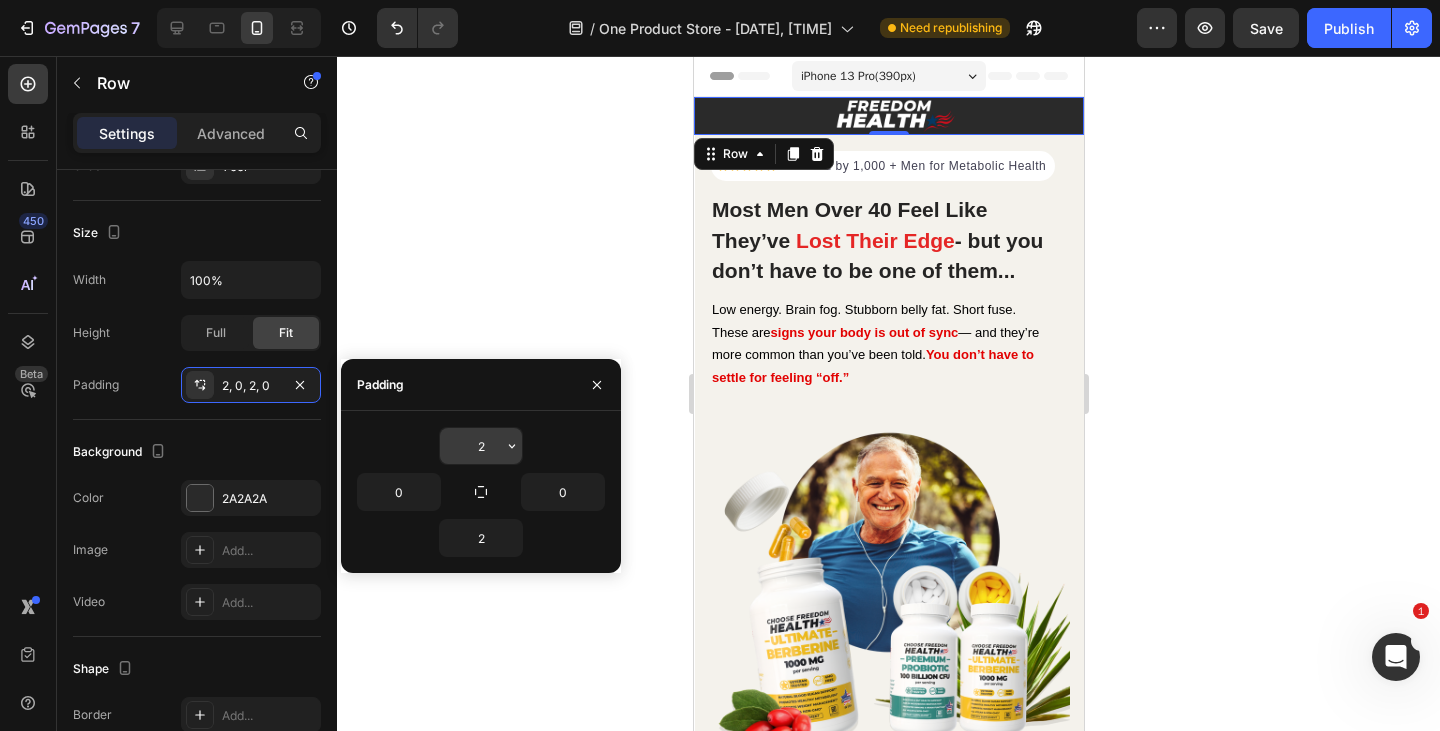 click on "2" at bounding box center (481, 446) 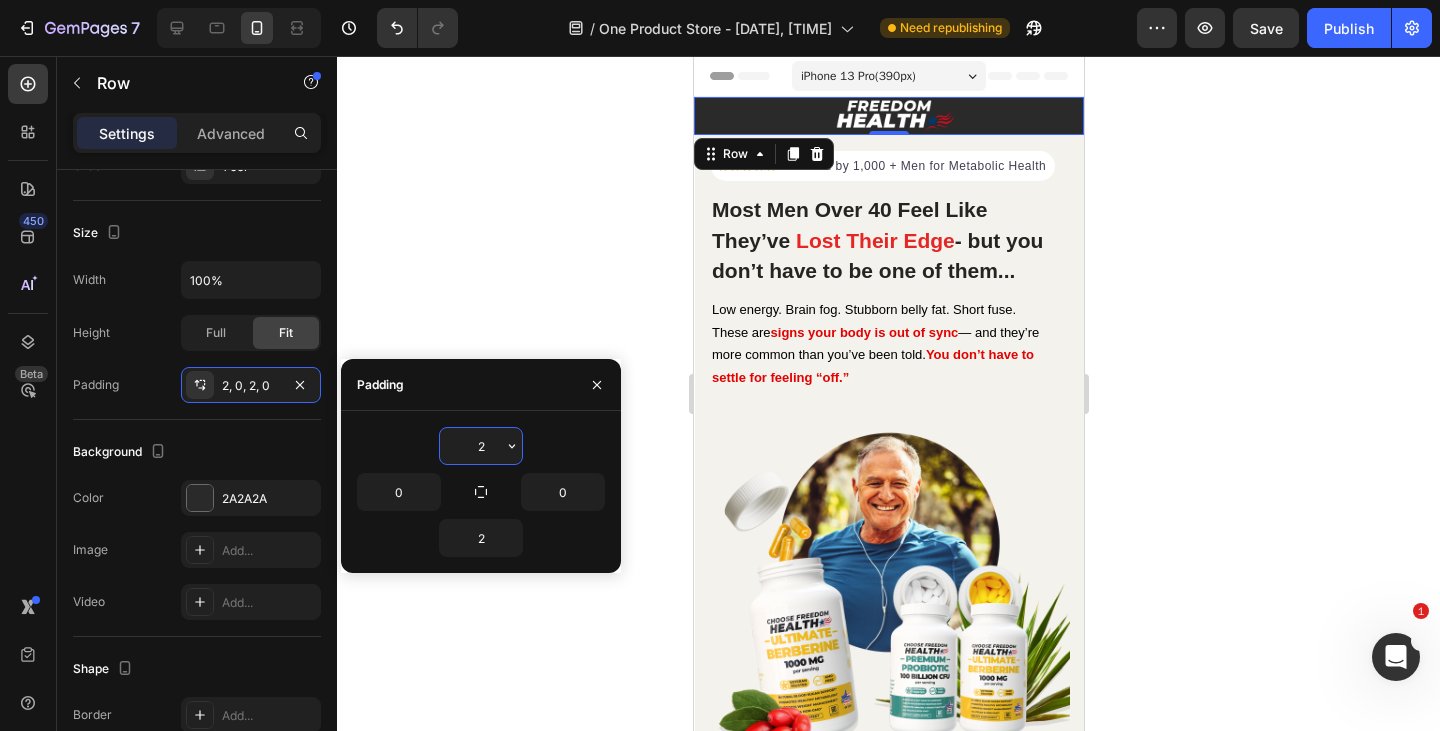 click on "2" at bounding box center [481, 446] 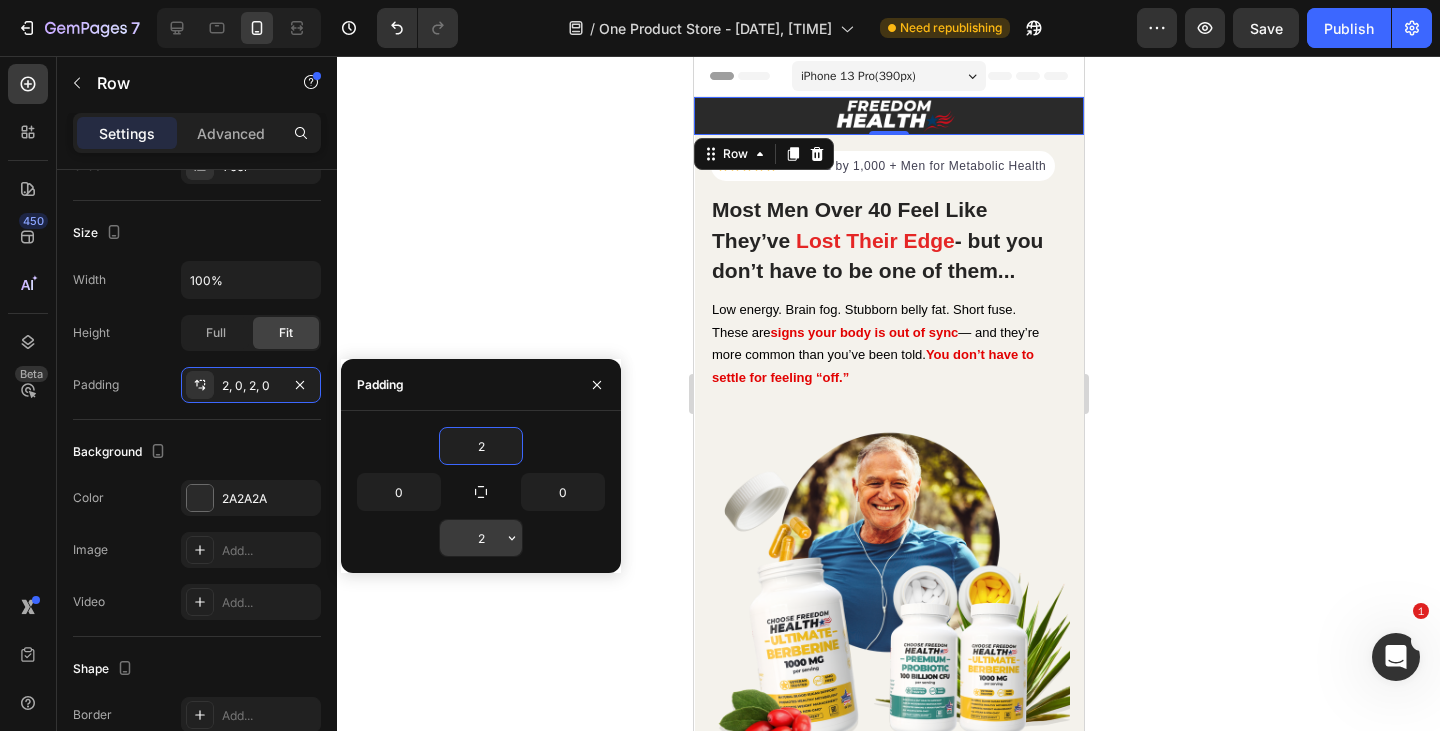 click on "2" at bounding box center [481, 538] 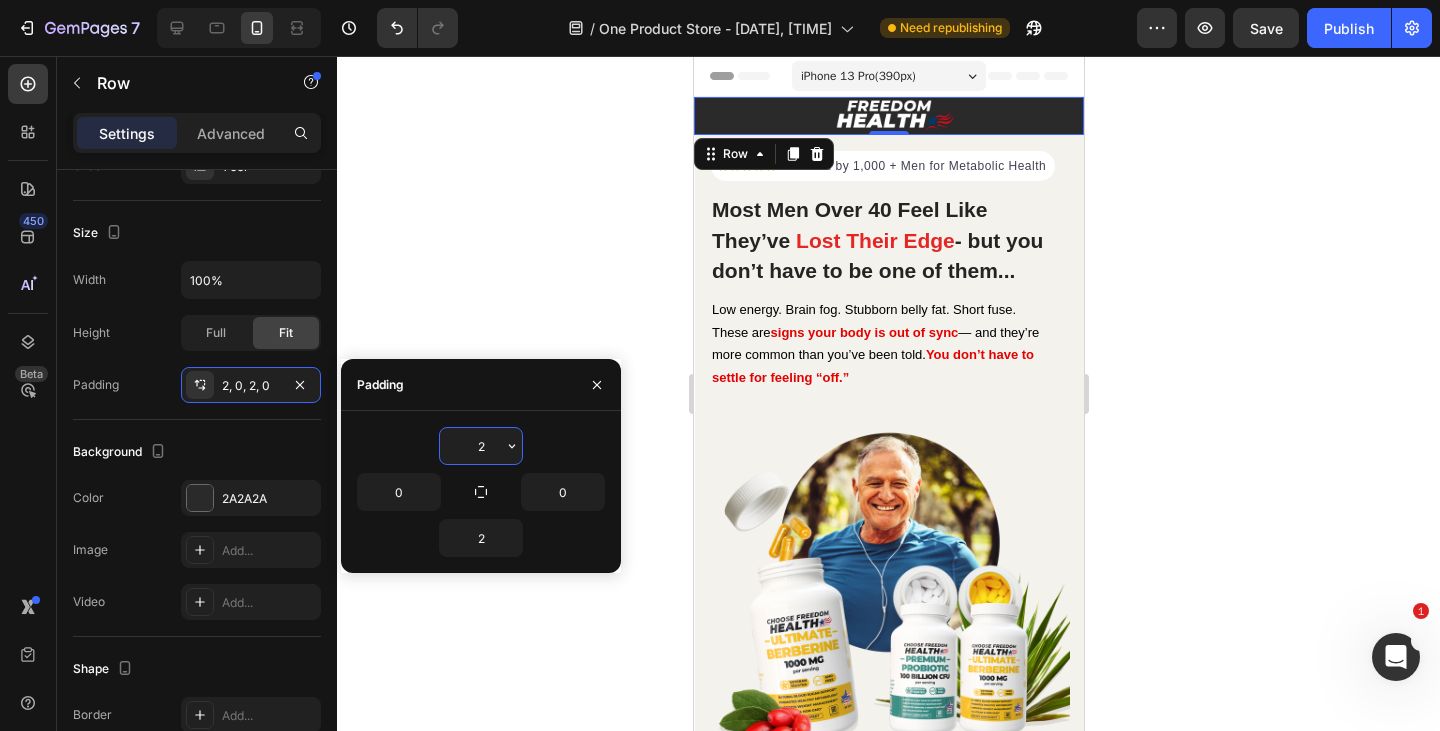 click on "2" at bounding box center (481, 446) 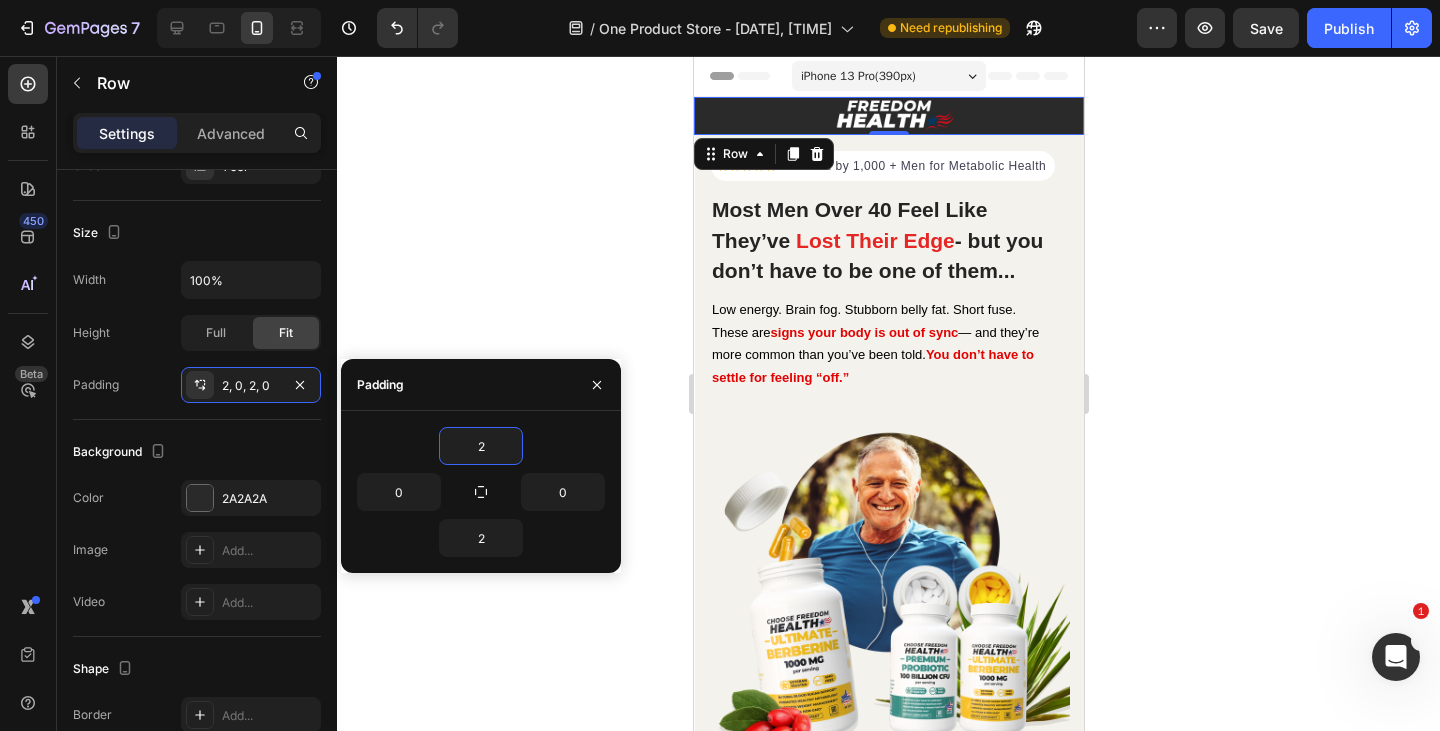 type on "4" 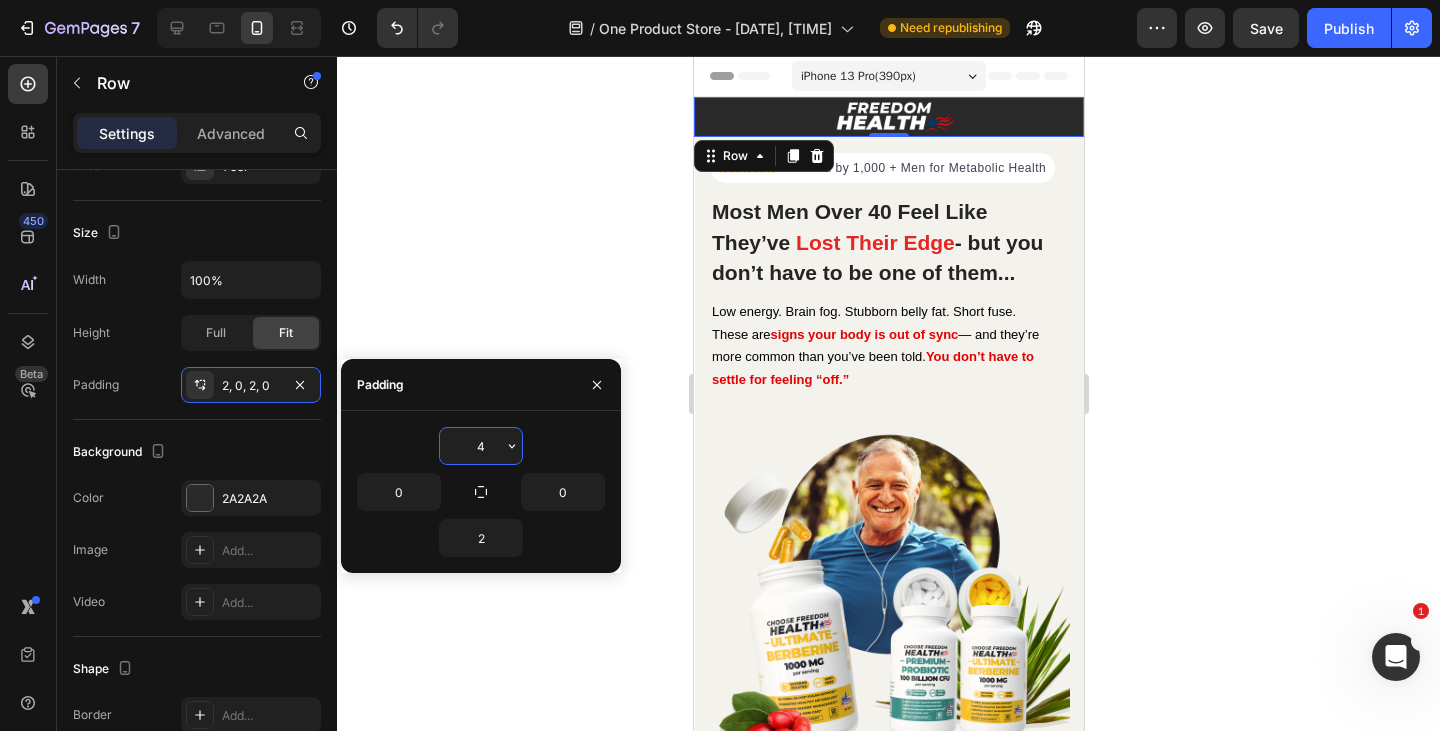 click on "4" at bounding box center [481, 446] 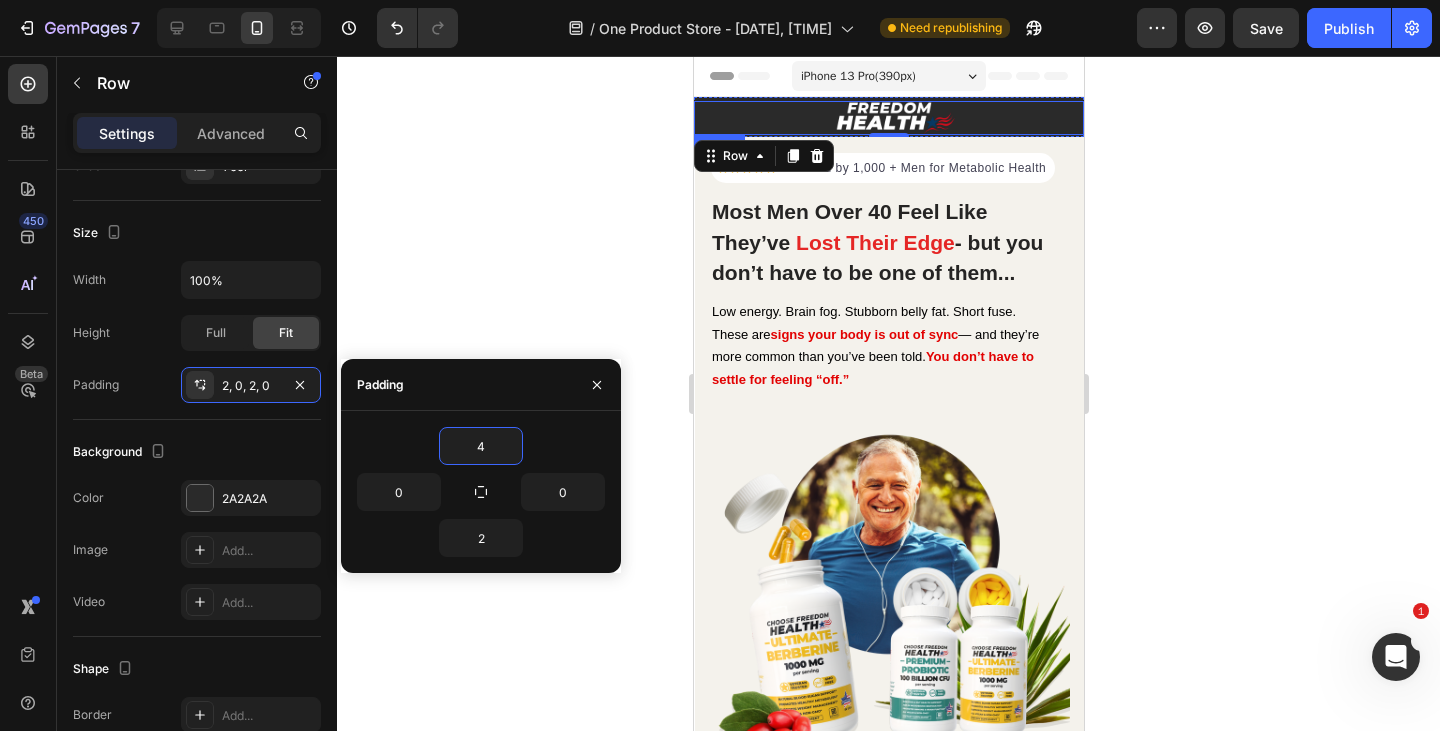 click at bounding box center (888, 118) 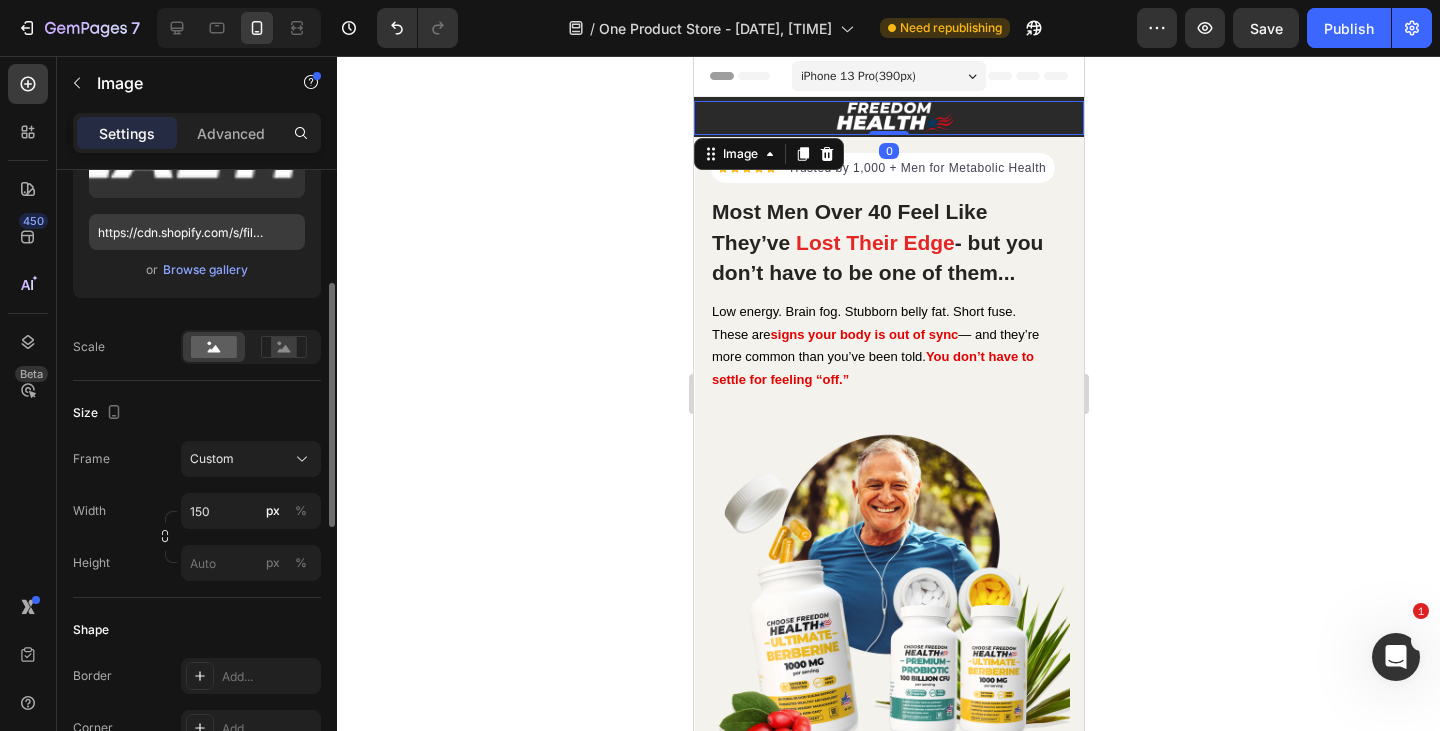 scroll, scrollTop: 316, scrollLeft: 0, axis: vertical 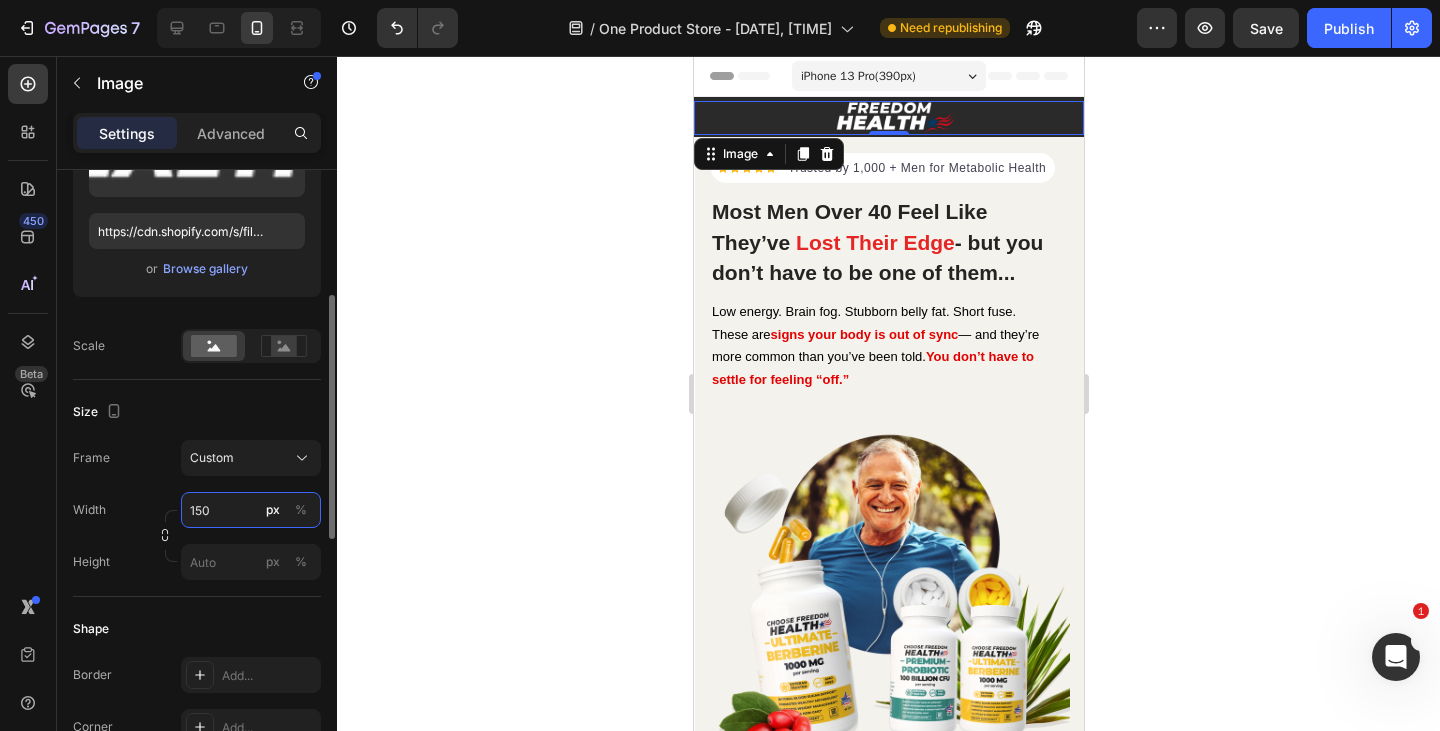 click on "150" at bounding box center (251, 510) 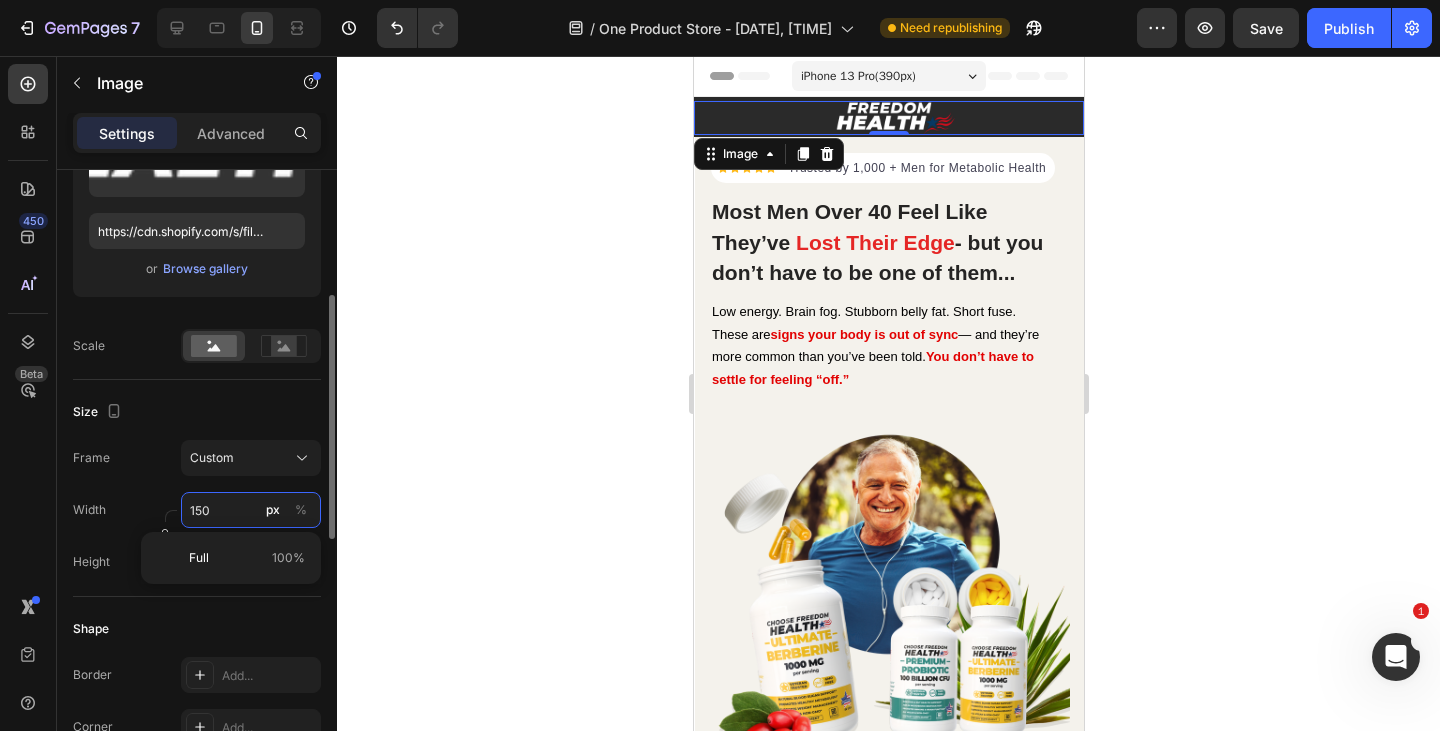 click on "150" at bounding box center [251, 510] 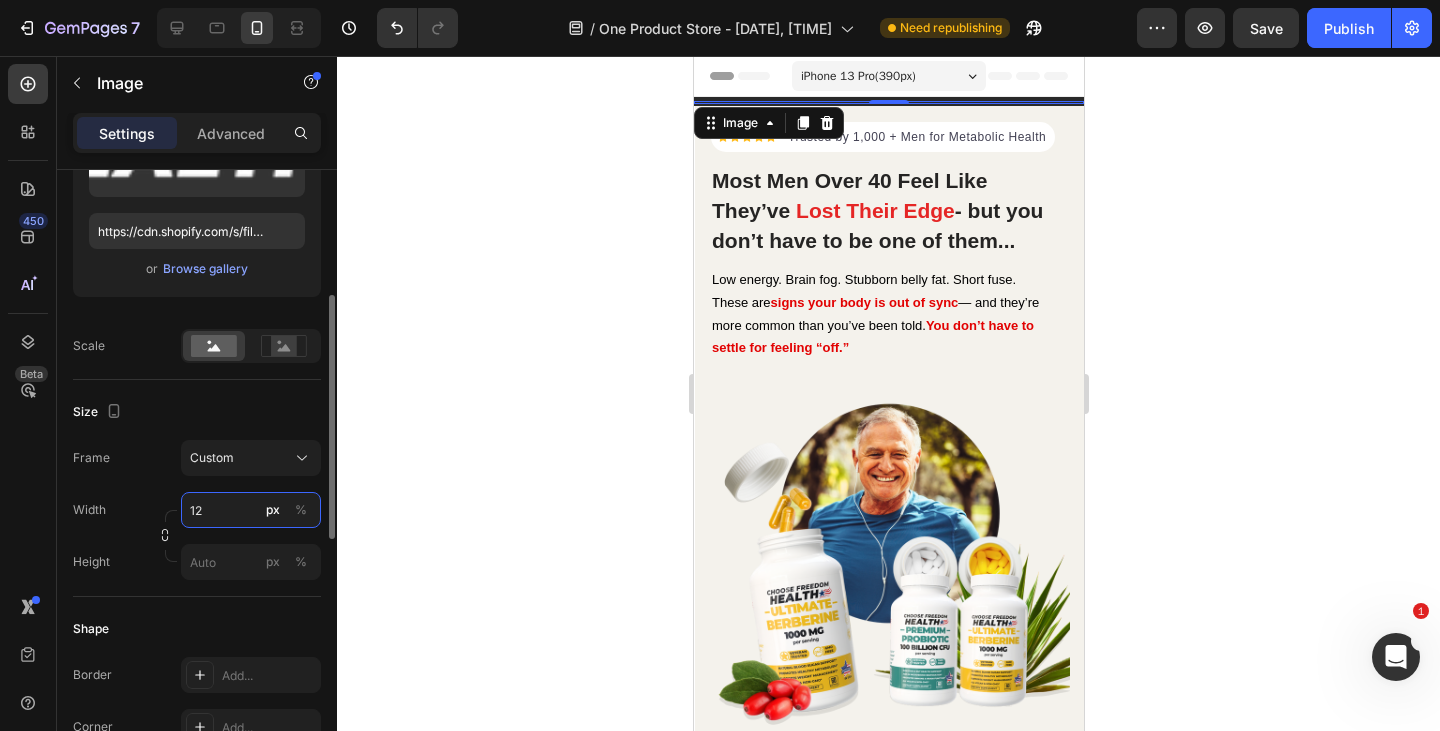 type on "125" 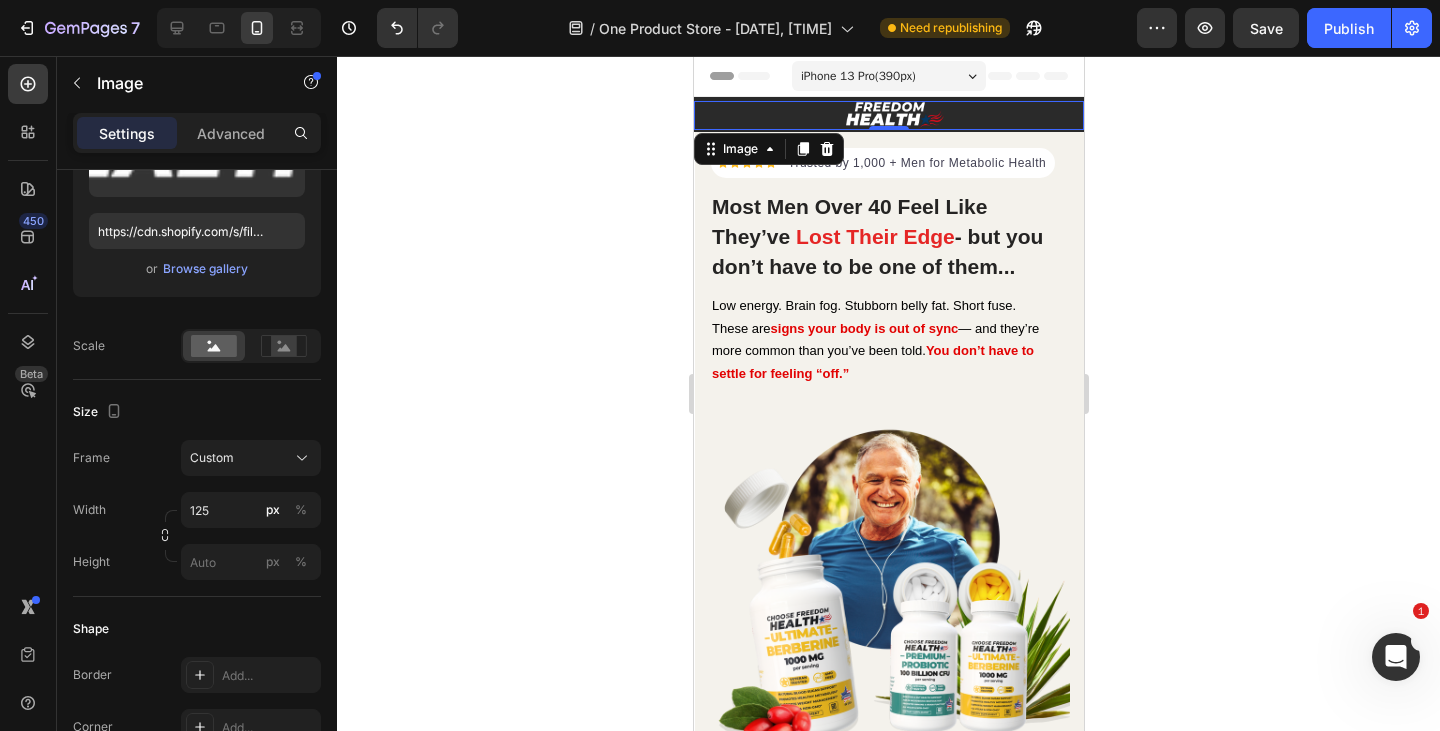 click 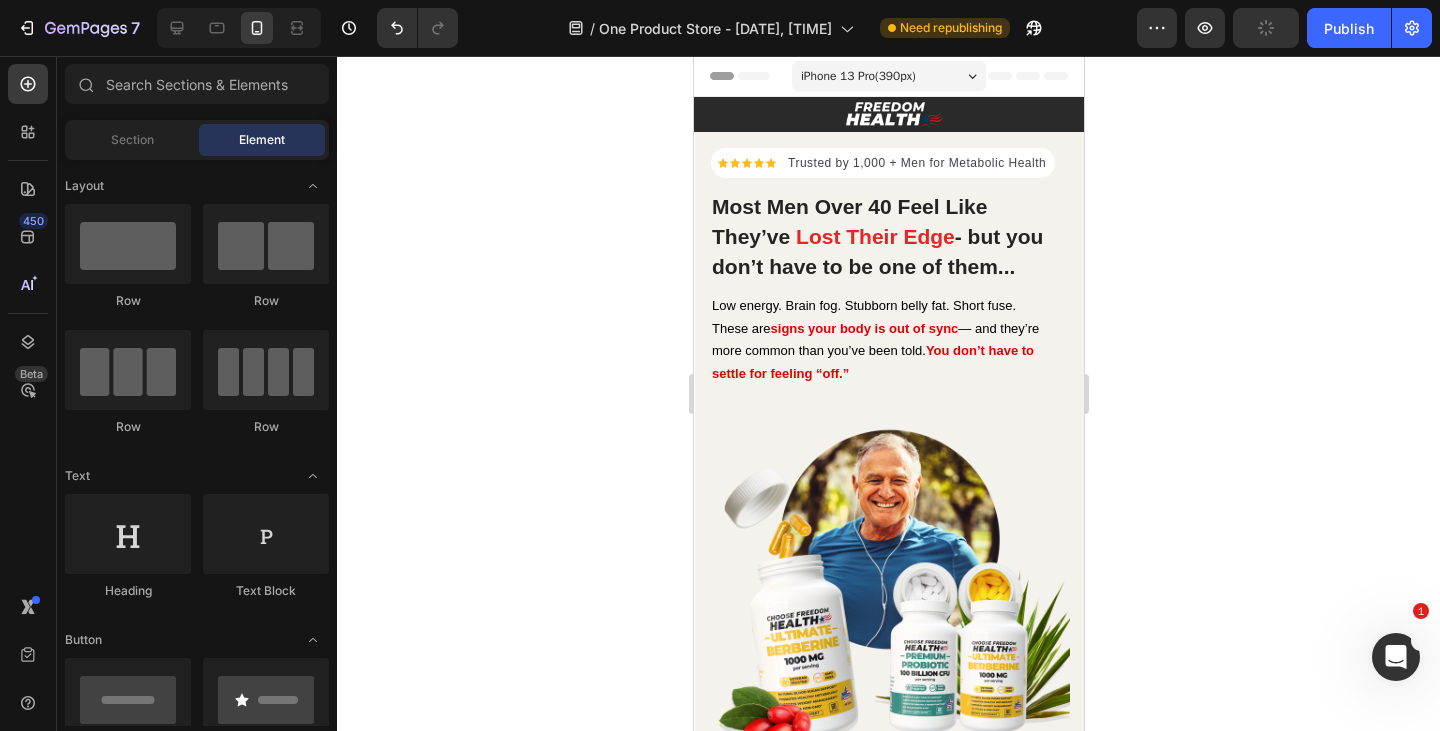 click 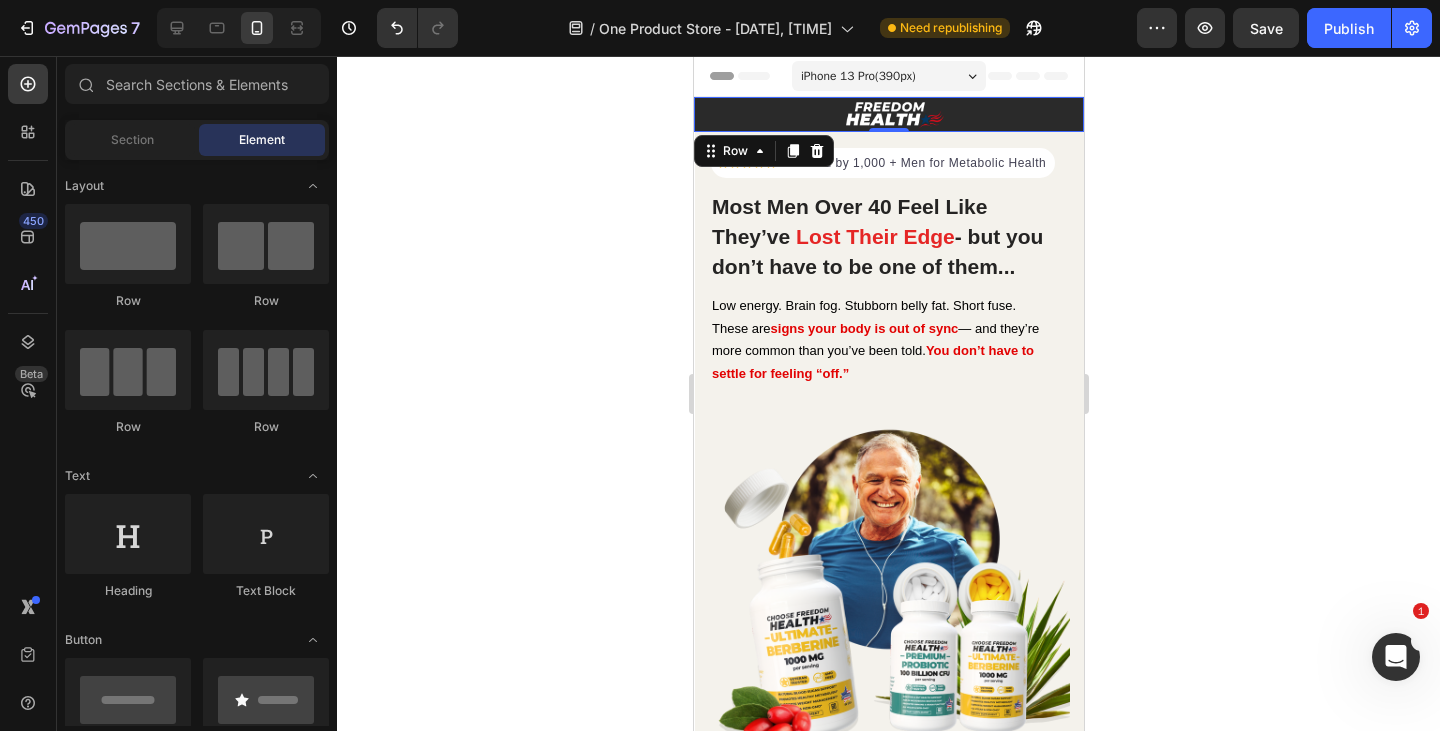 click on "Image Row   0" at bounding box center [888, 114] 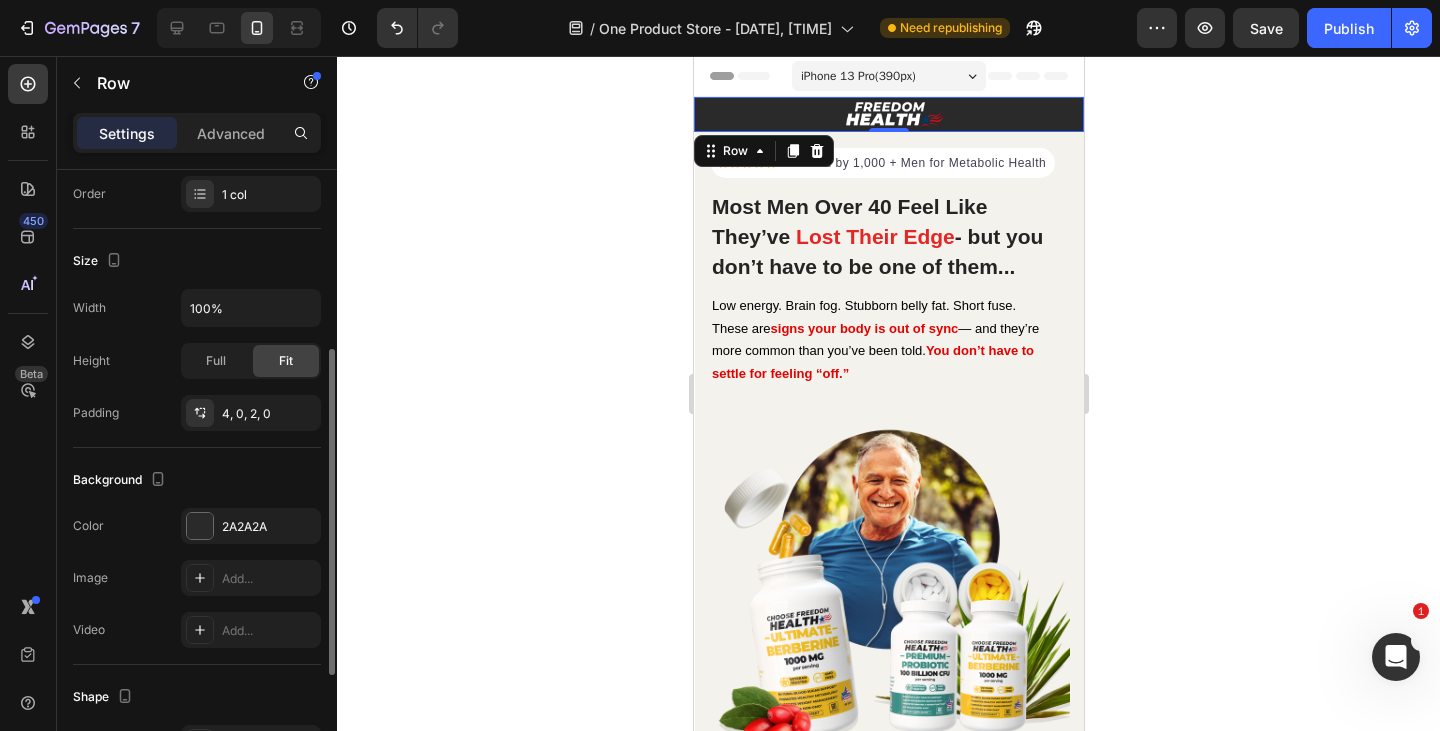 scroll, scrollTop: 326, scrollLeft: 0, axis: vertical 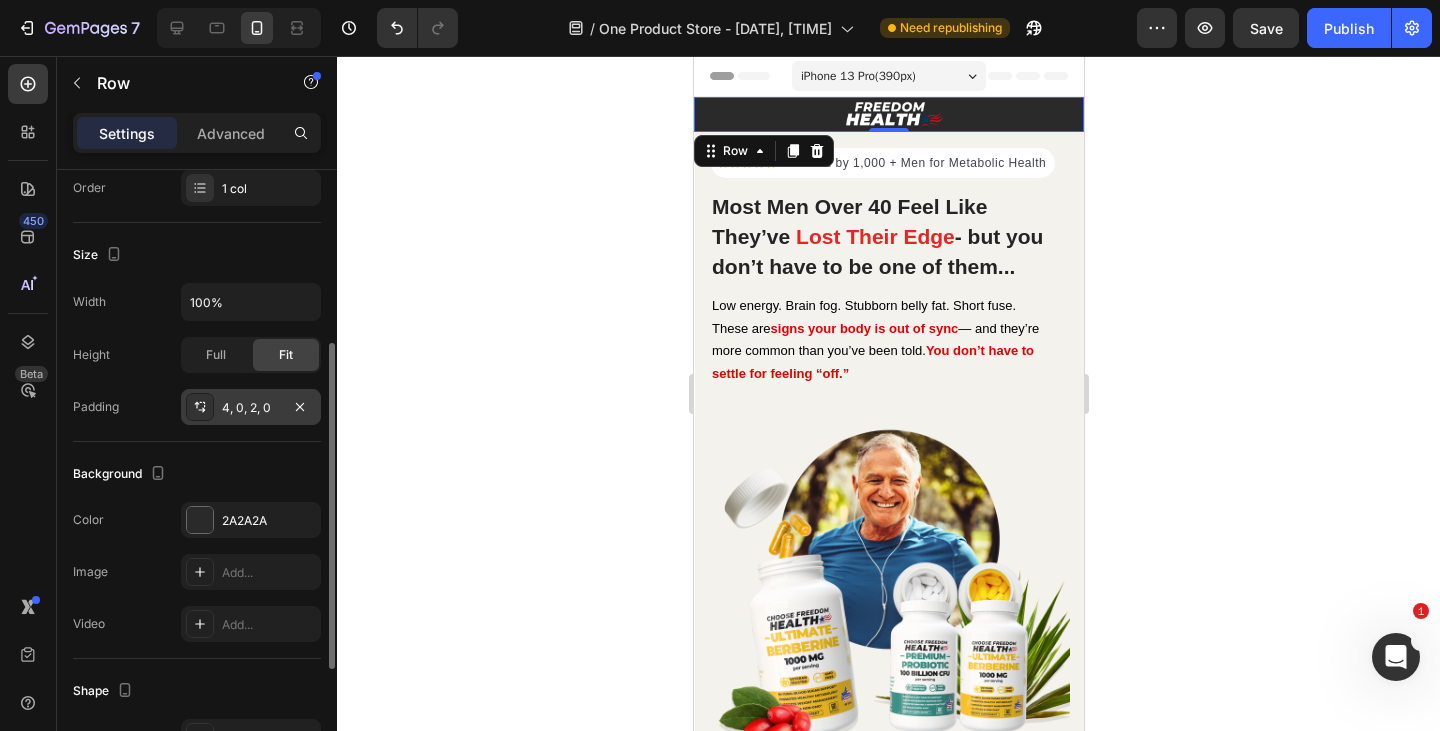 click on "4, 0, 2, 0" at bounding box center [251, 408] 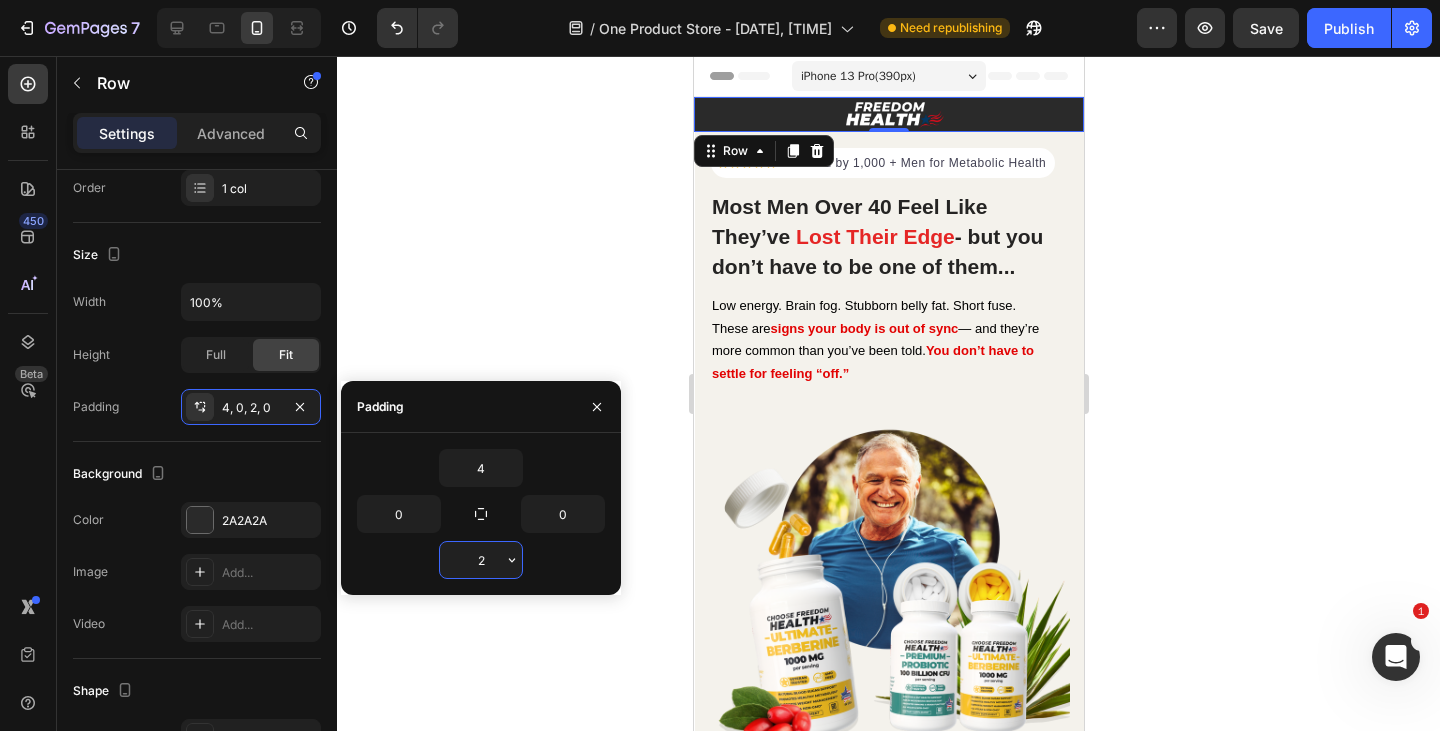 click on "2" at bounding box center (481, 560) 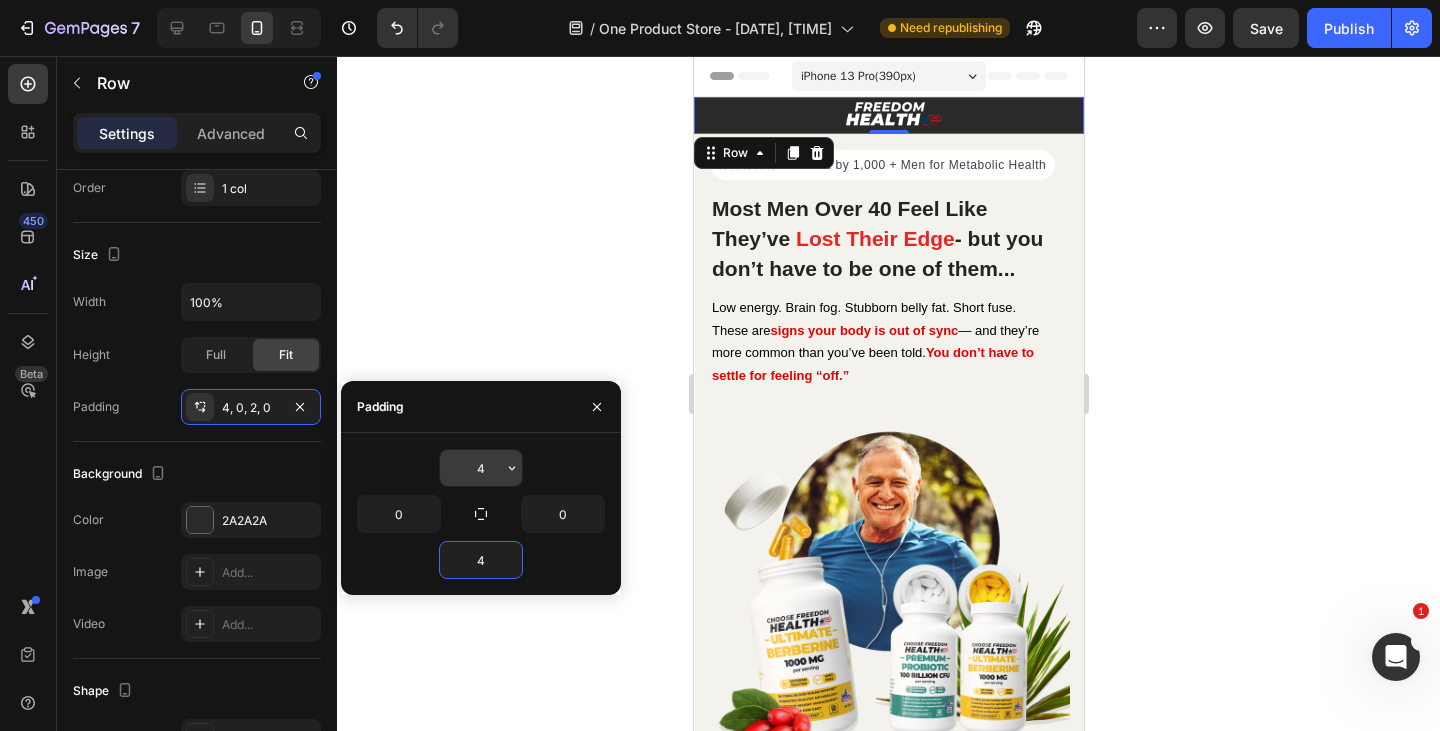 type on "4" 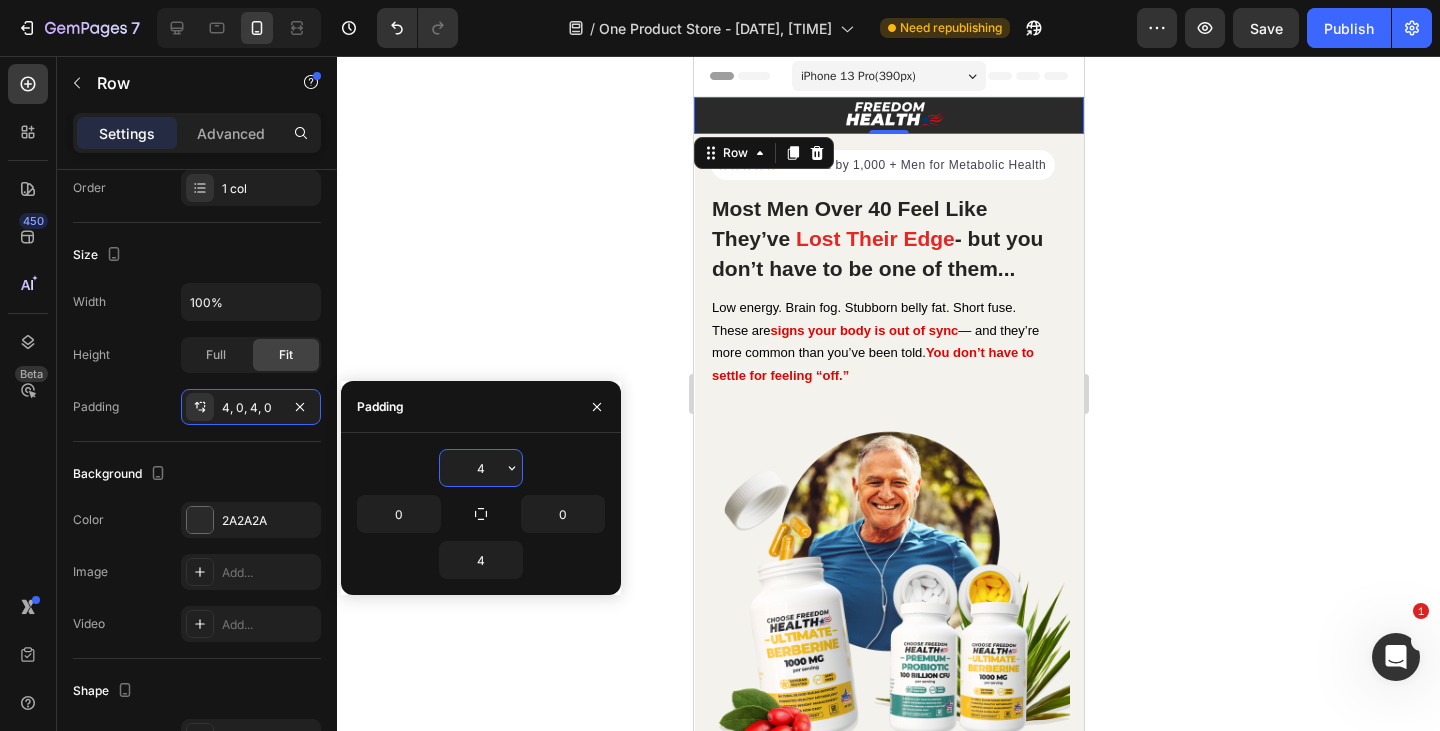 click on "4" at bounding box center (481, 468) 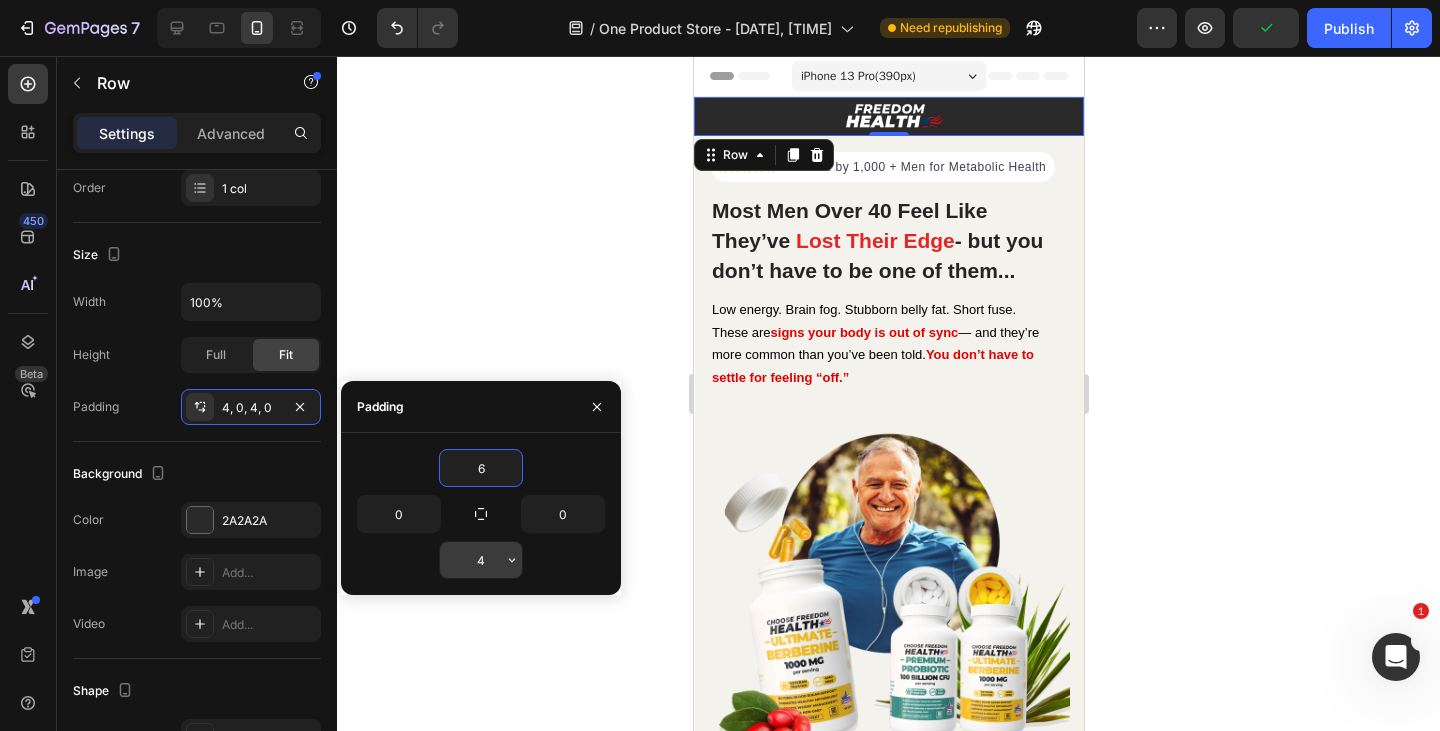 type on "6" 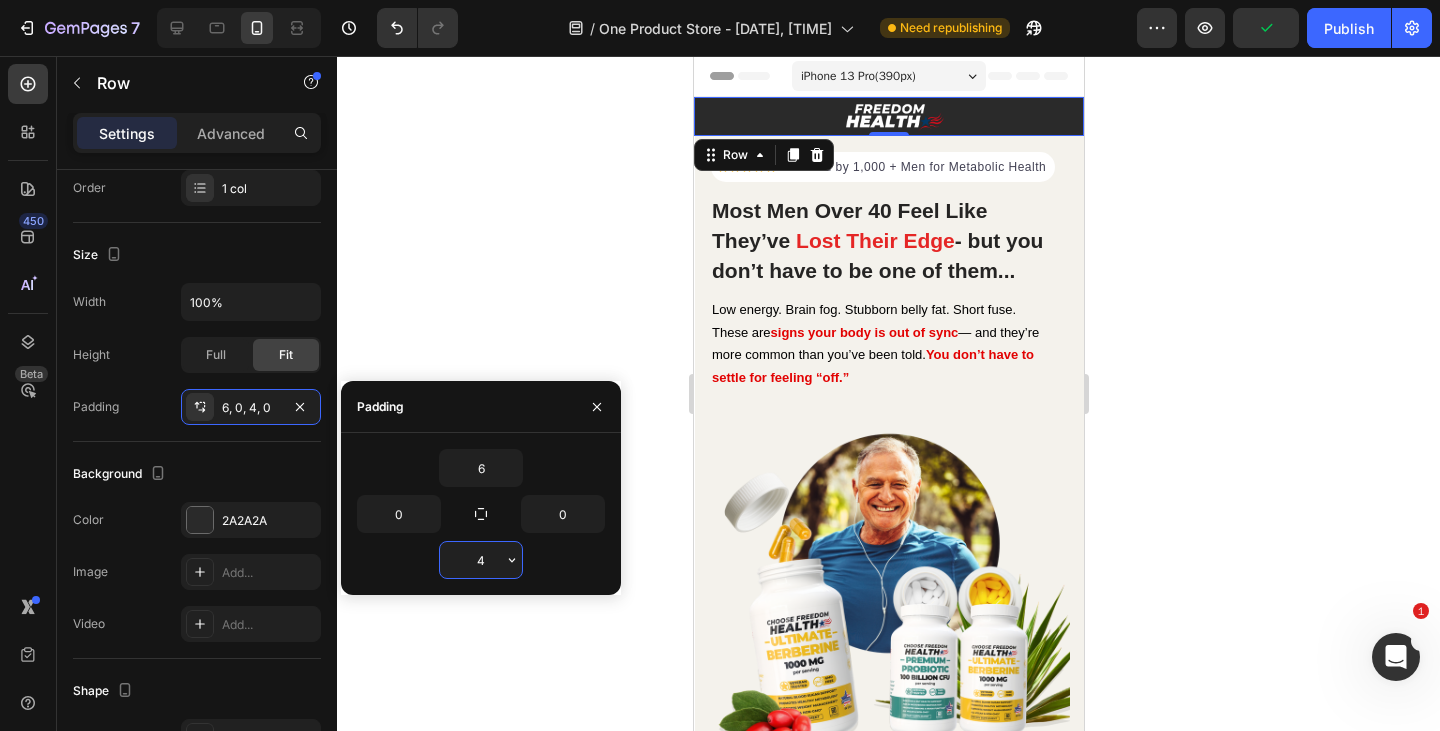 click on "4" at bounding box center (481, 560) 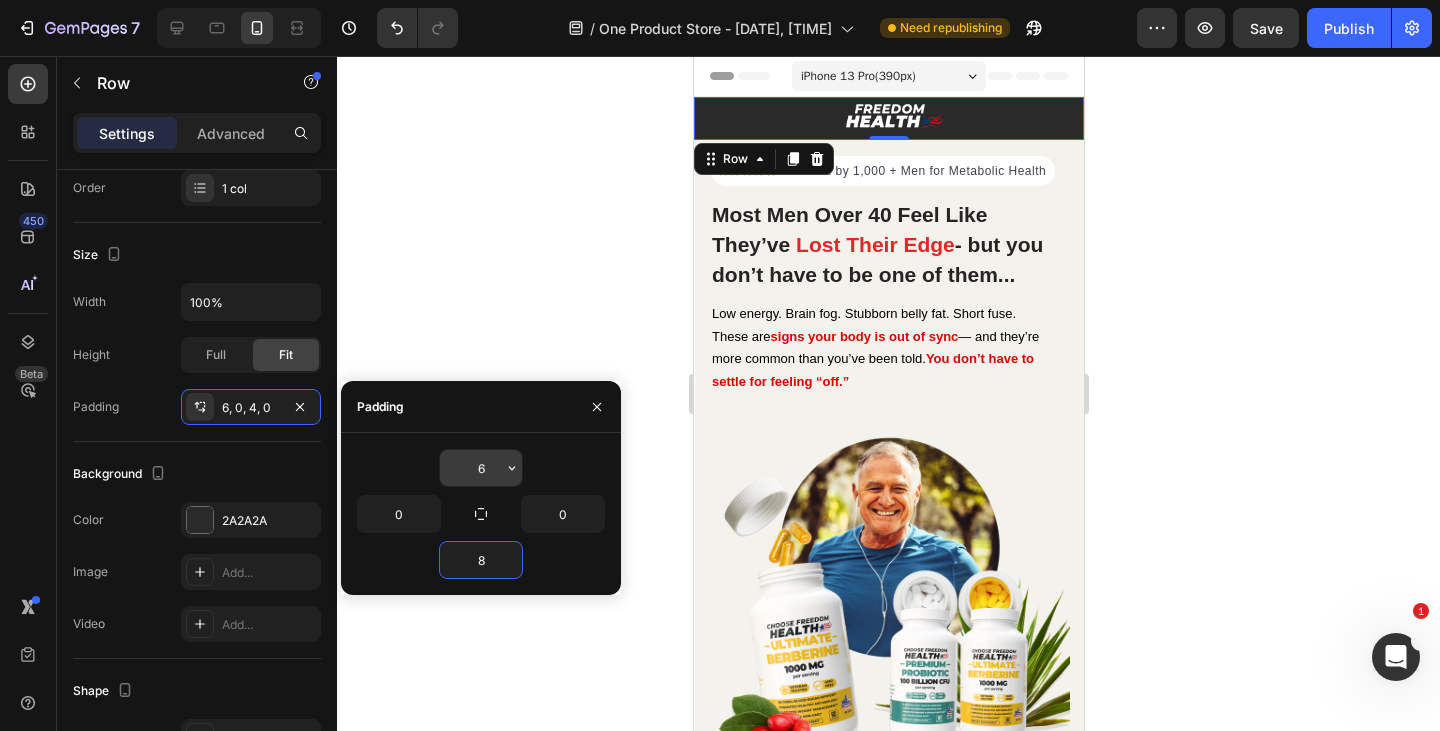 type on "8" 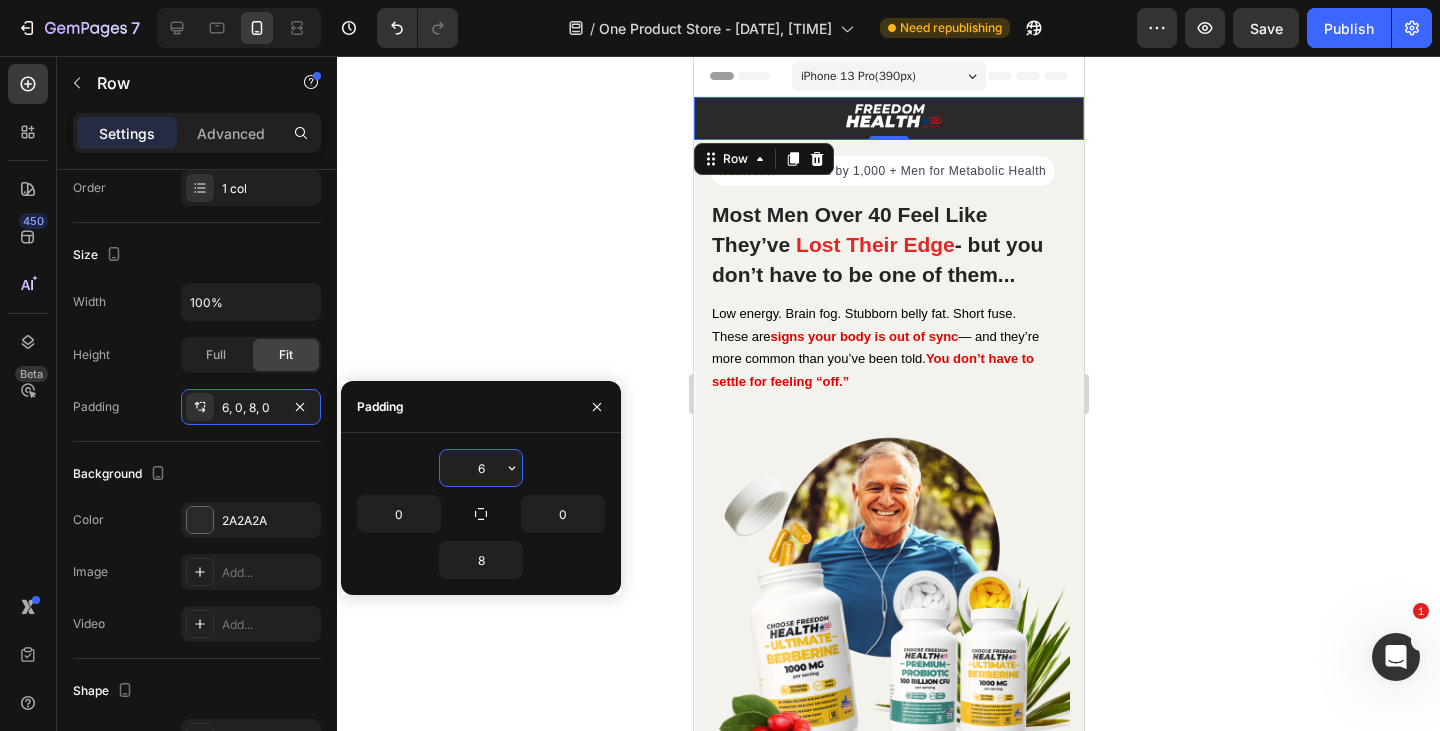 click on "6" at bounding box center (481, 468) 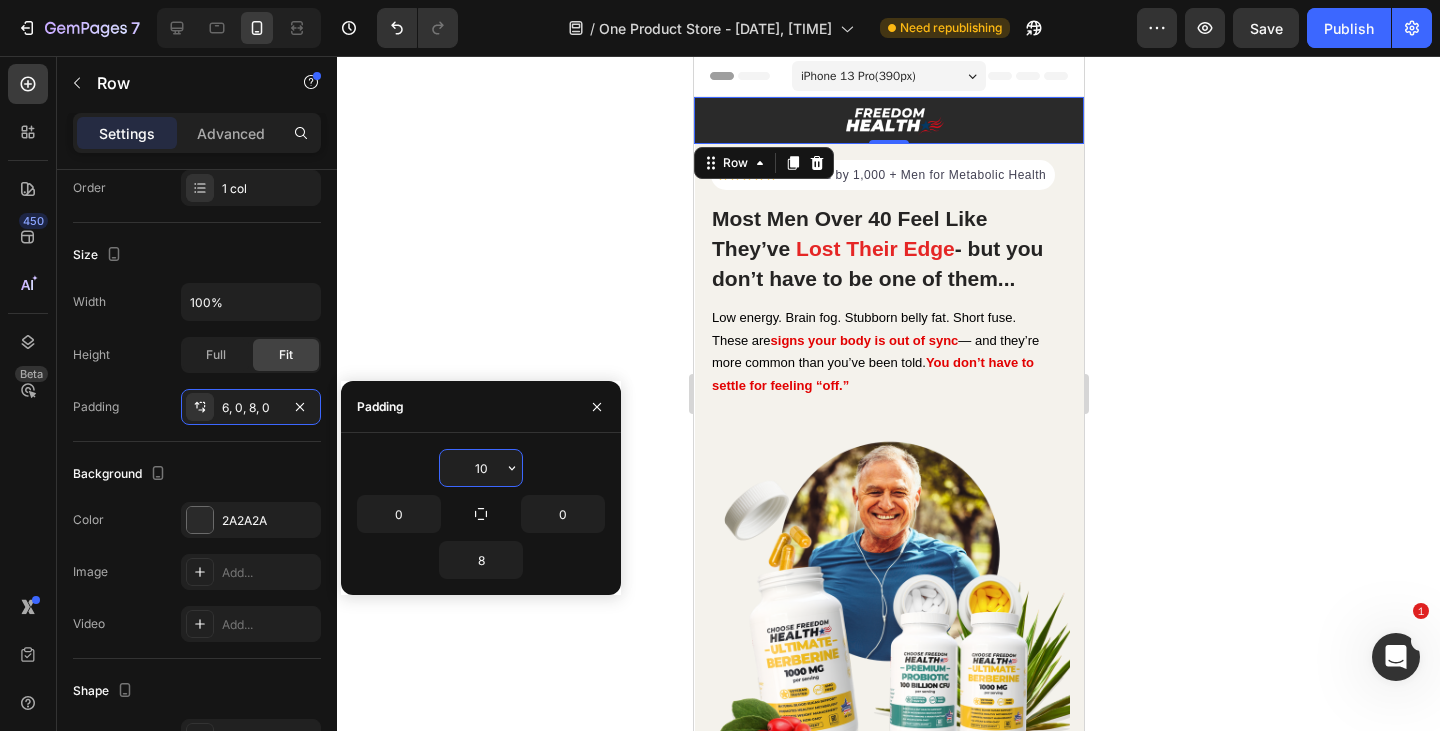 click on "10" at bounding box center (481, 468) 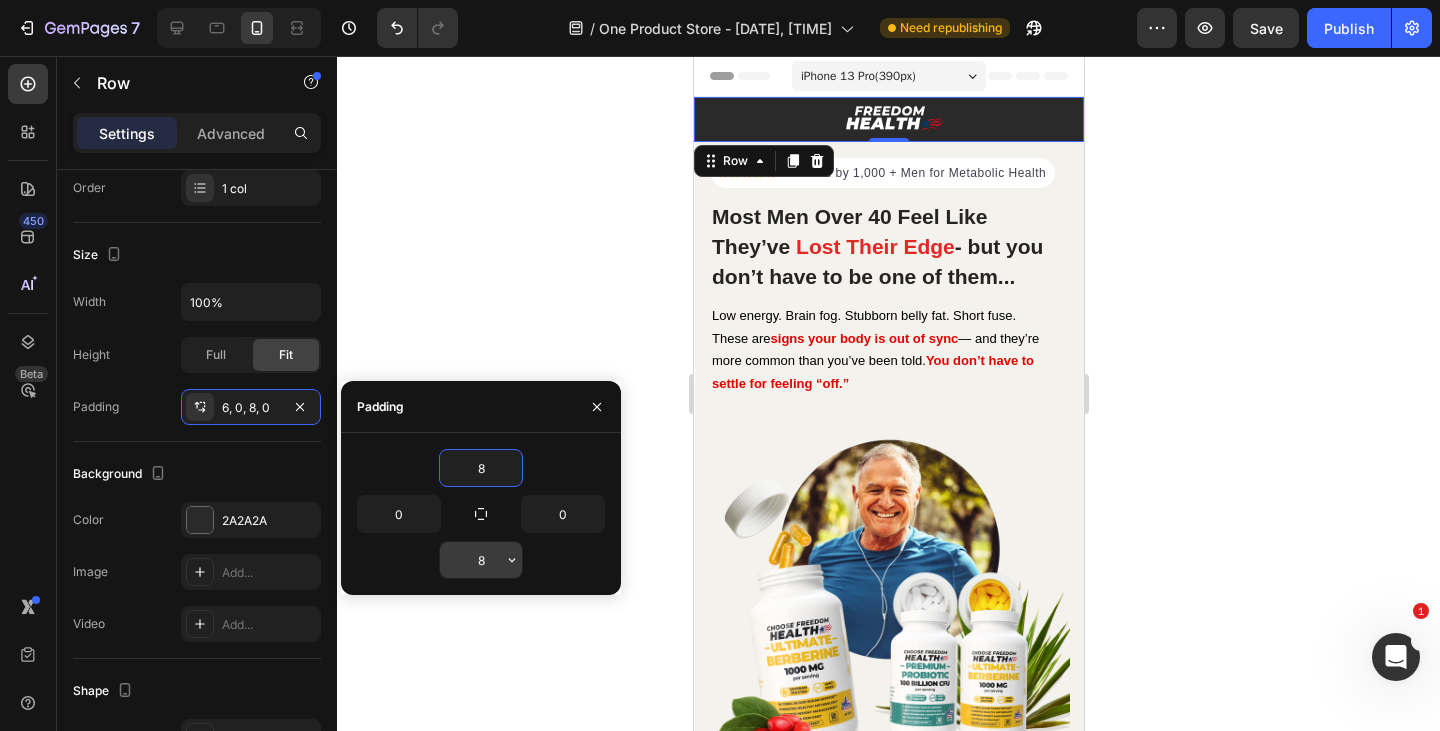 type on "8" 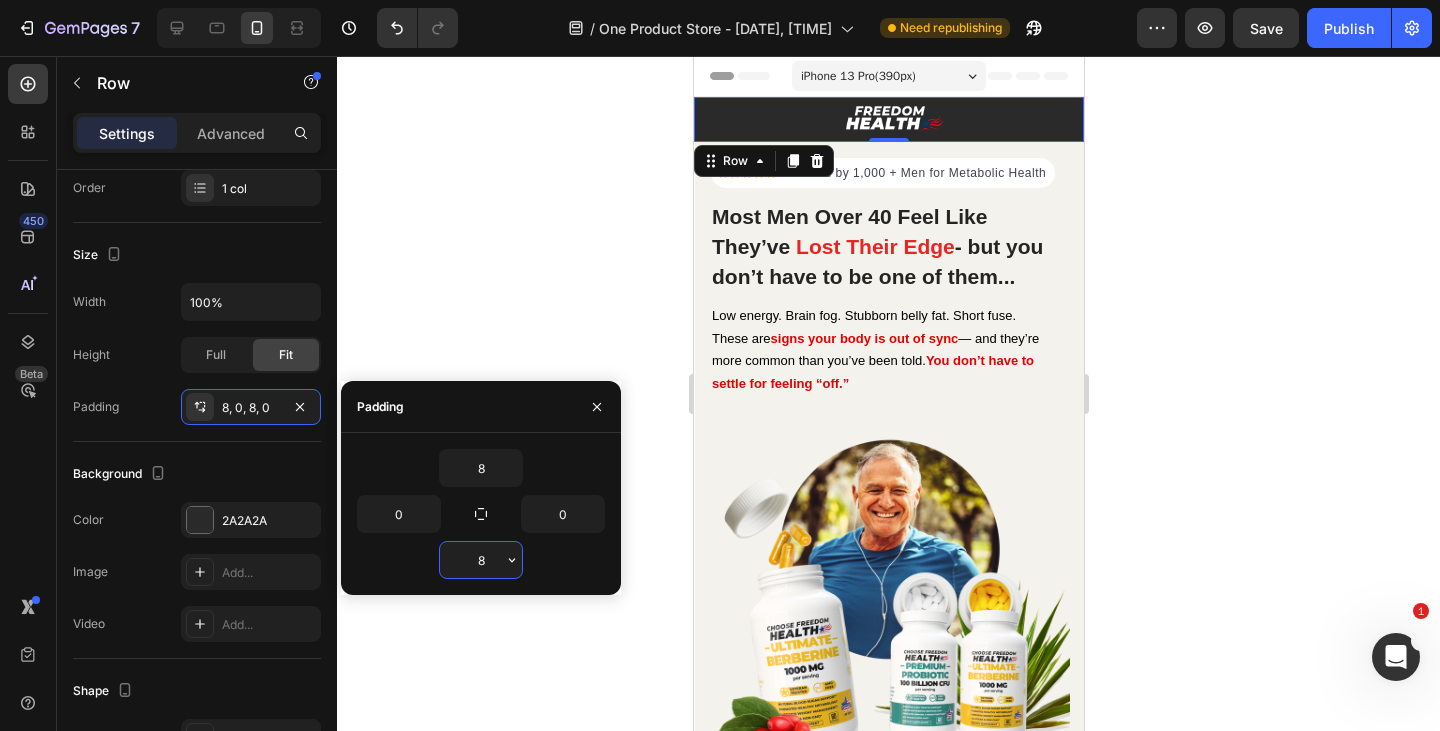 click on "8" at bounding box center (481, 560) 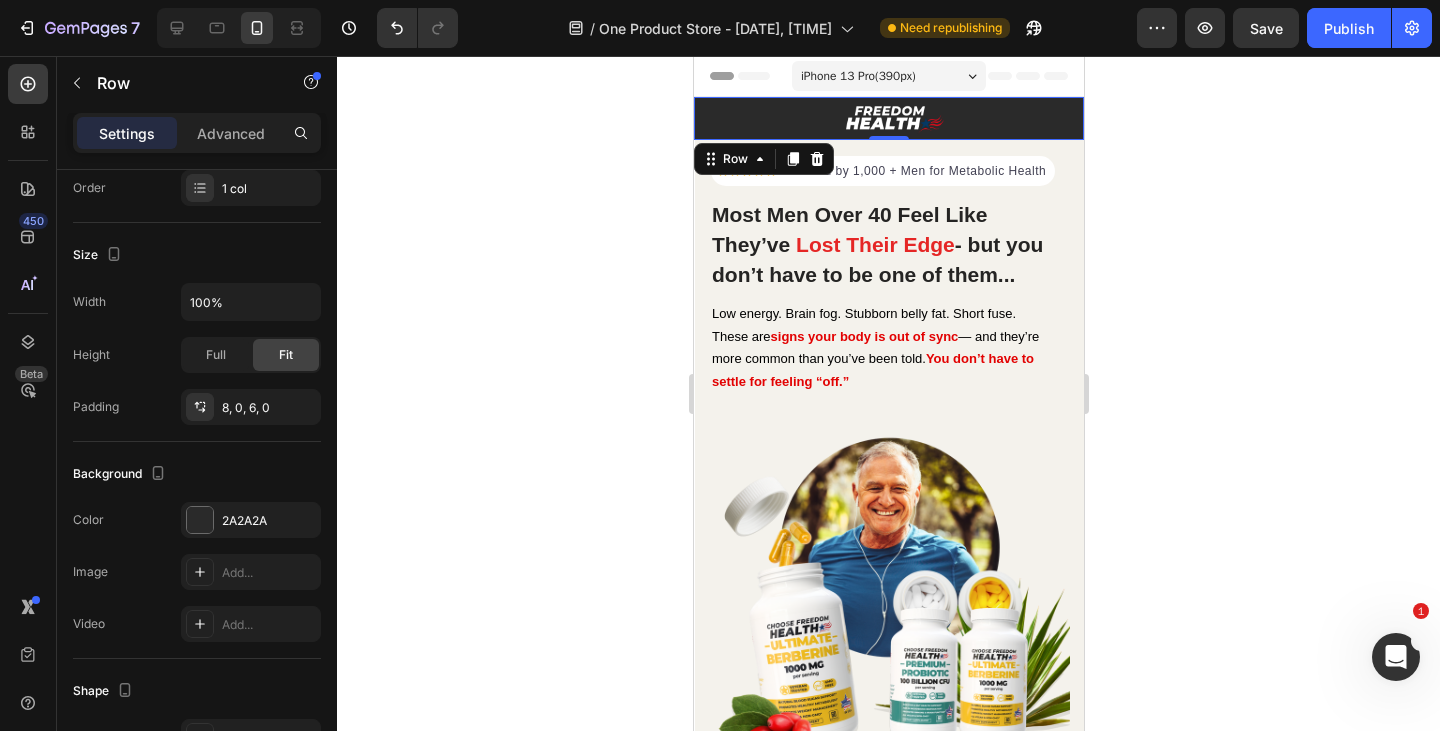 click 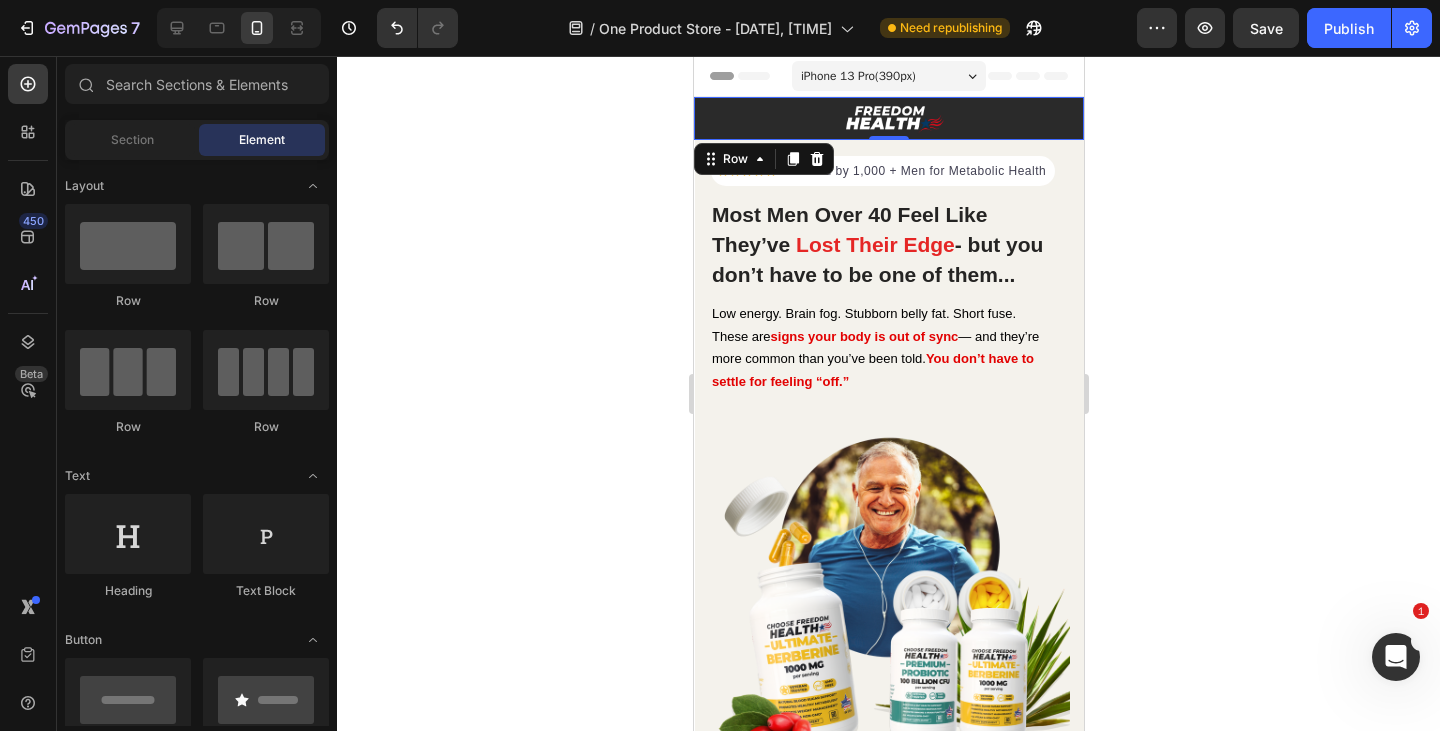 click 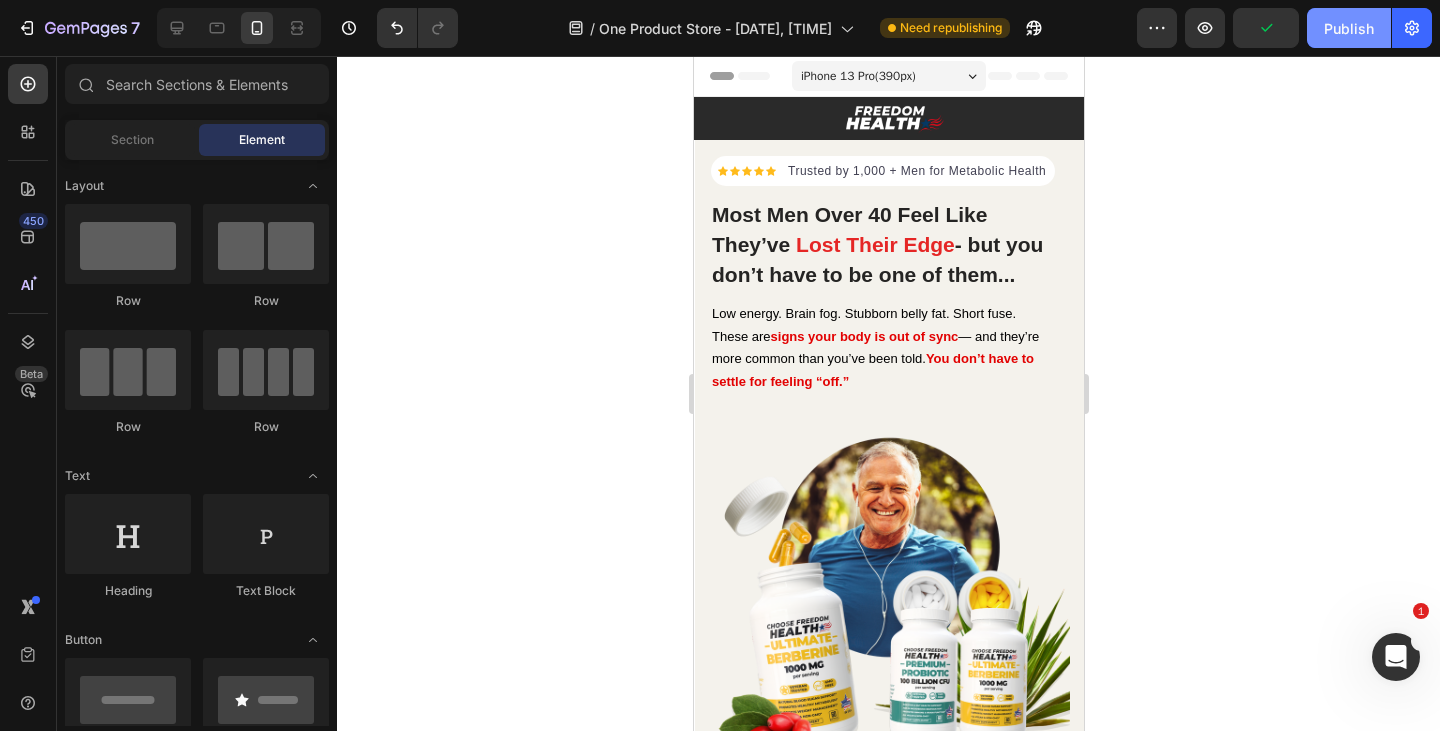 click on "Publish" at bounding box center [1349, 28] 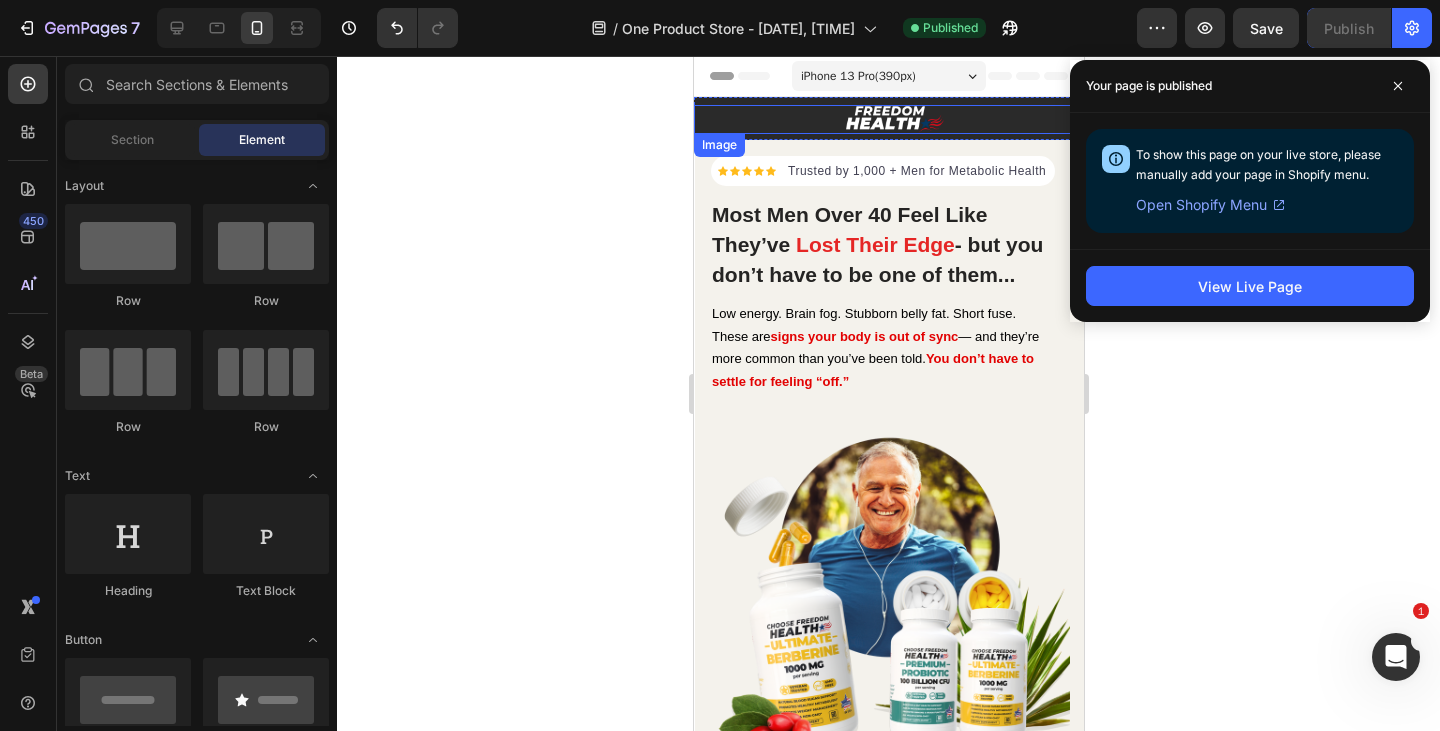 click at bounding box center [888, 119] 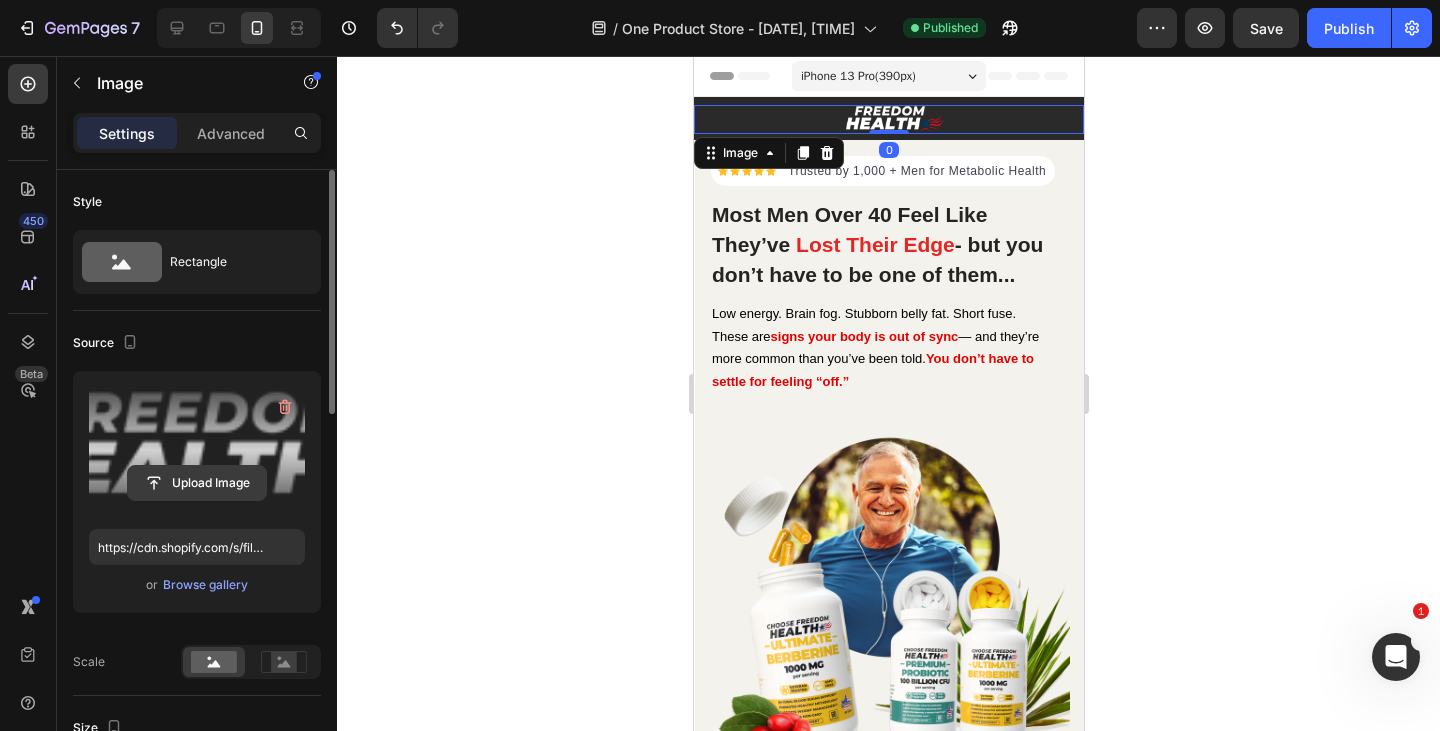 click 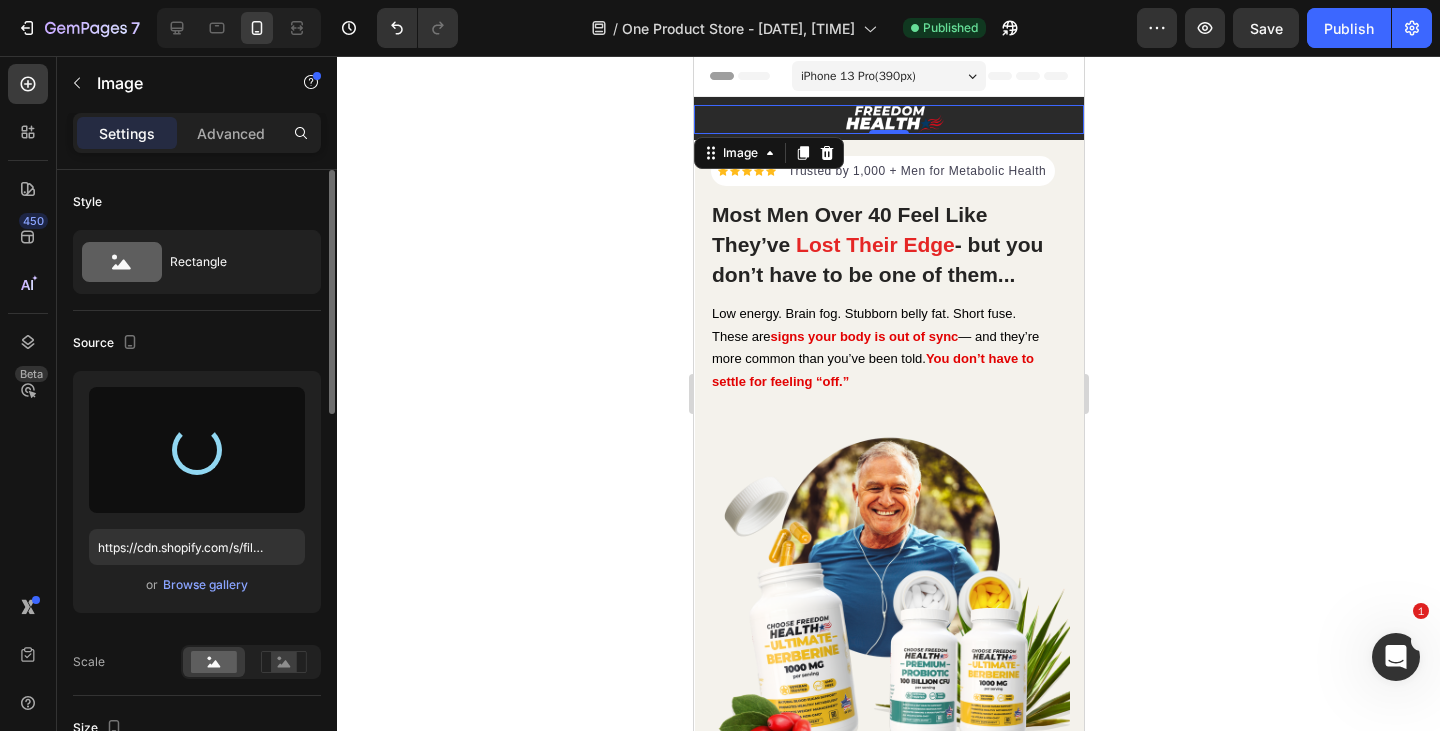 type on "https://cdn.shopify.com/s/files/1/0707/5843/2825/files/gempages_551811319704060778-d4932241-d498-482c-b3ea-13d90cf42d2f.png" 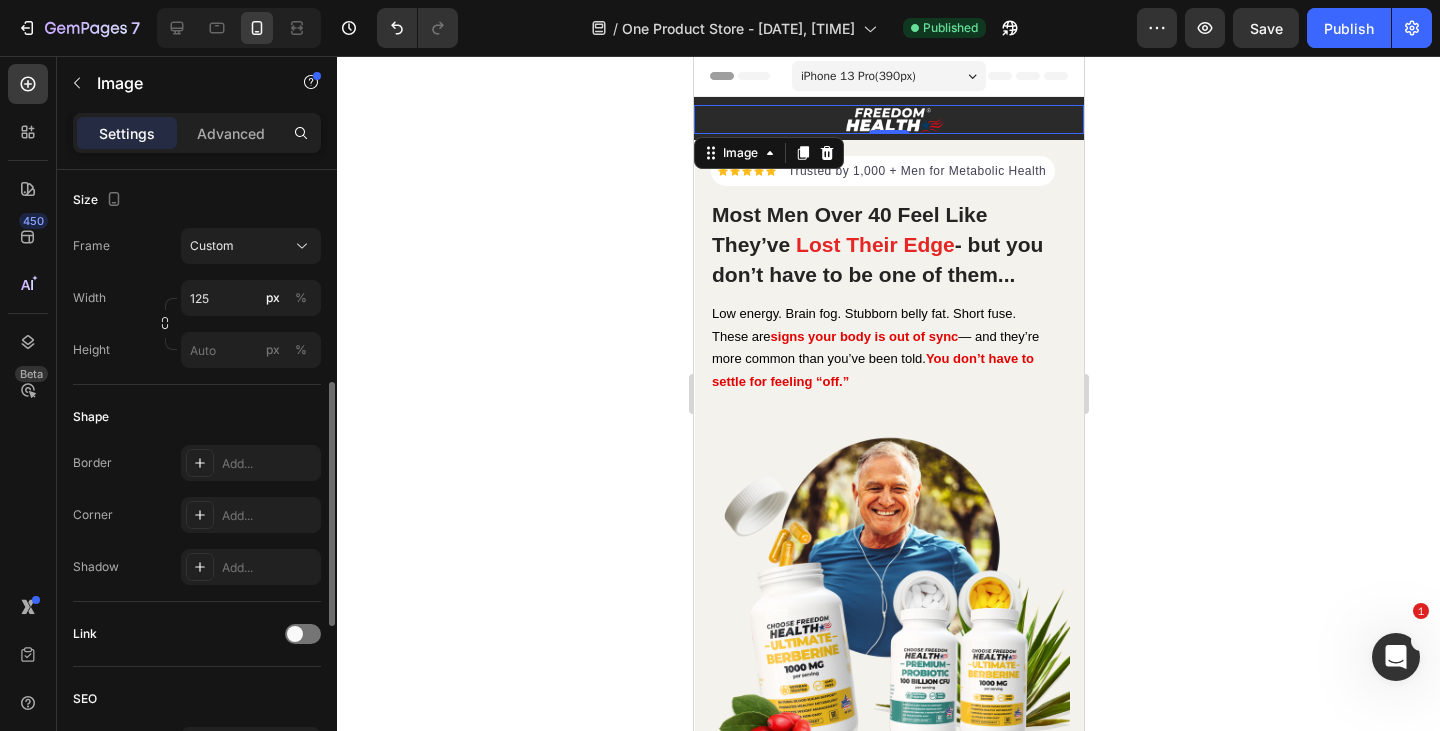 scroll, scrollTop: 527, scrollLeft: 0, axis: vertical 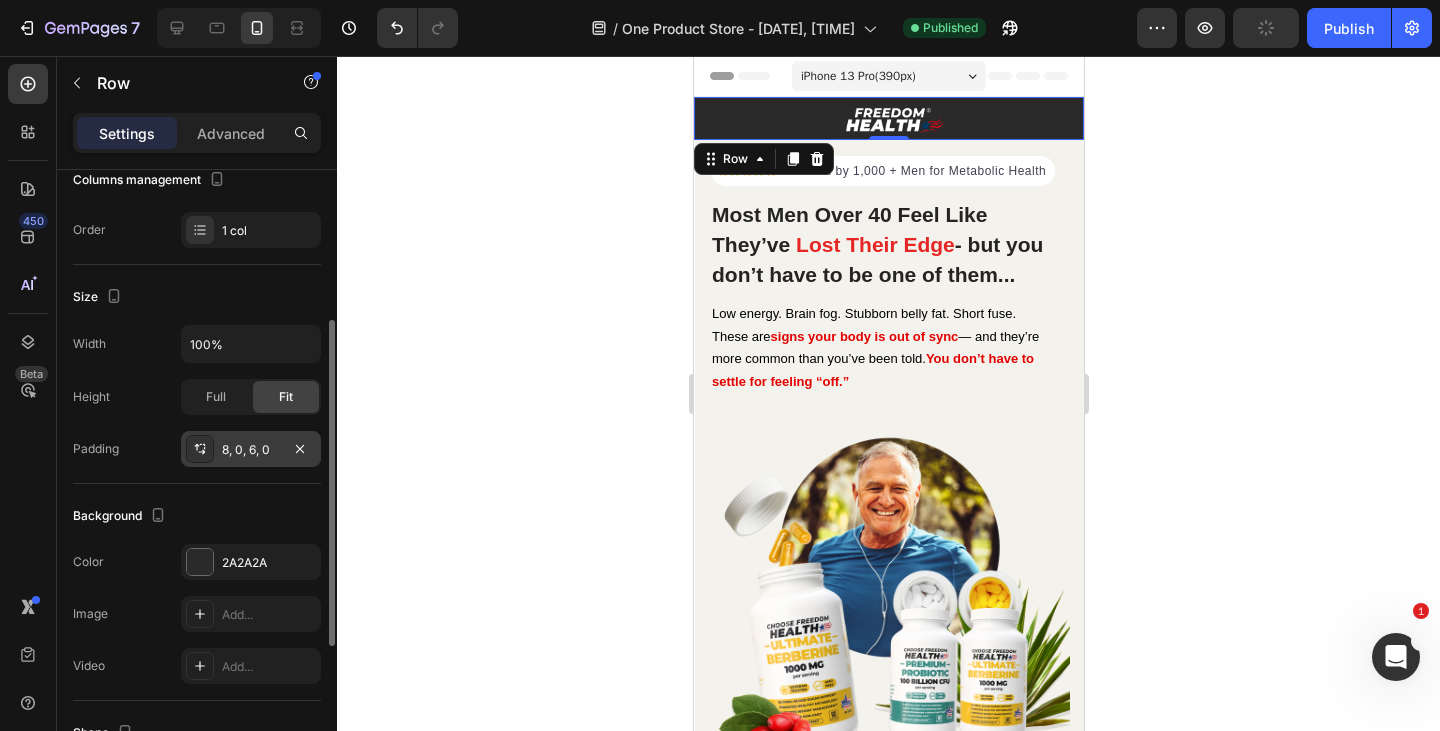 click on "8, 0, 6, 0" at bounding box center (251, 450) 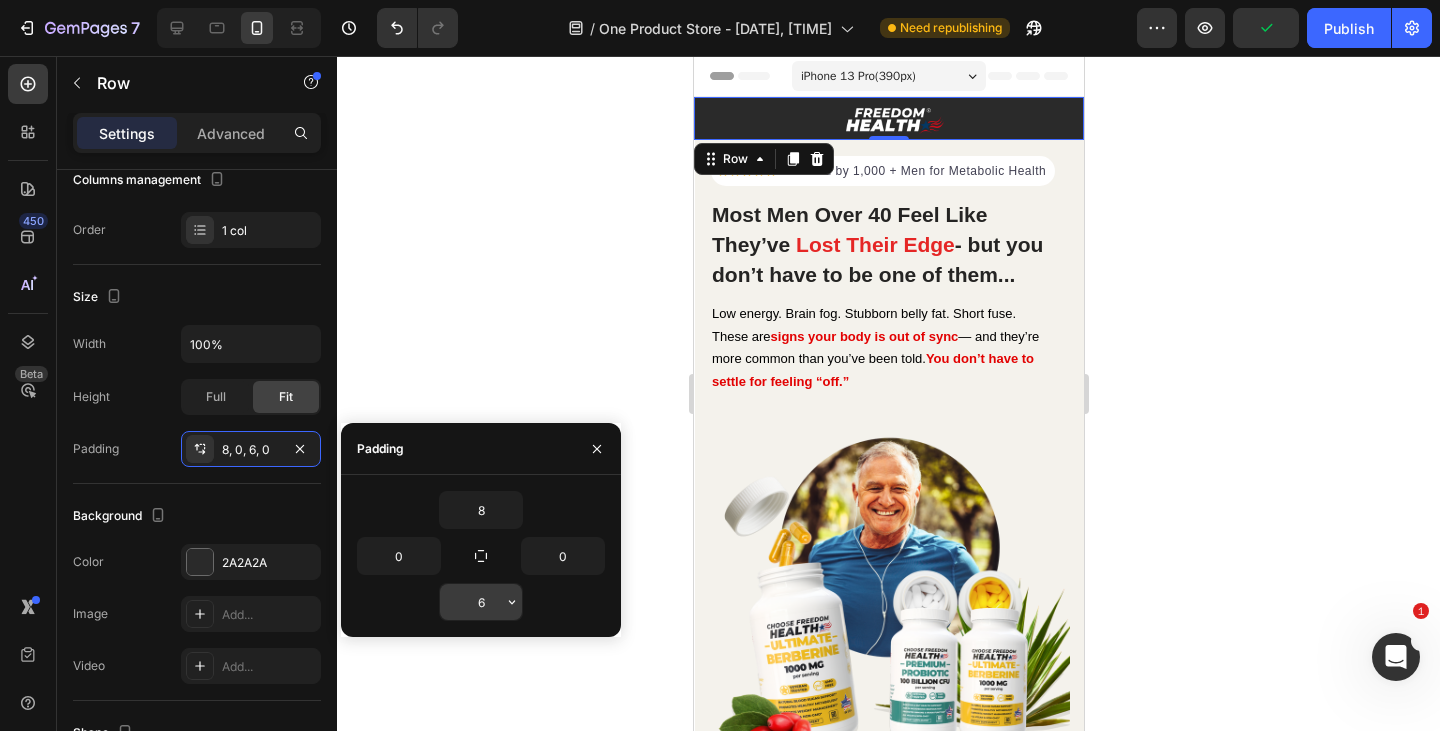 click on "6" at bounding box center (481, 602) 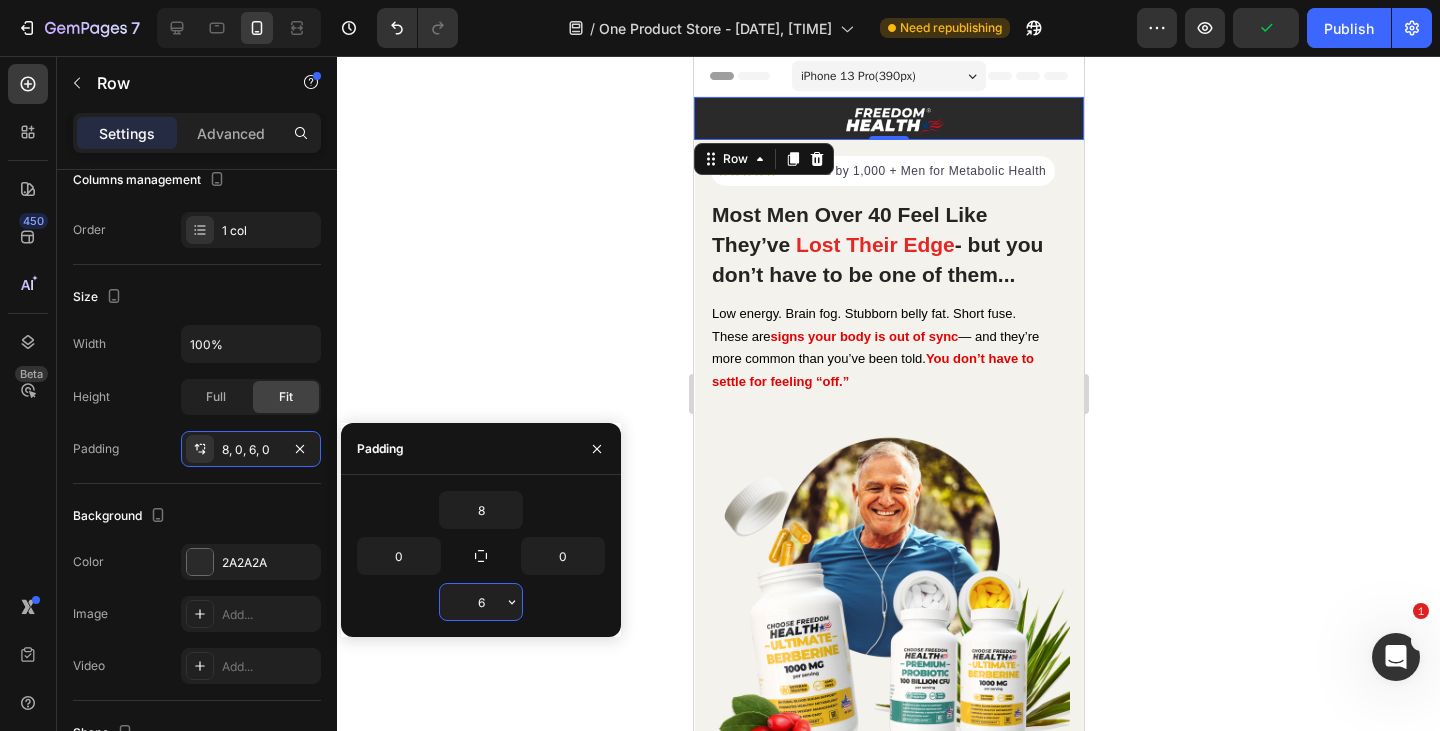click on "6" at bounding box center (481, 602) 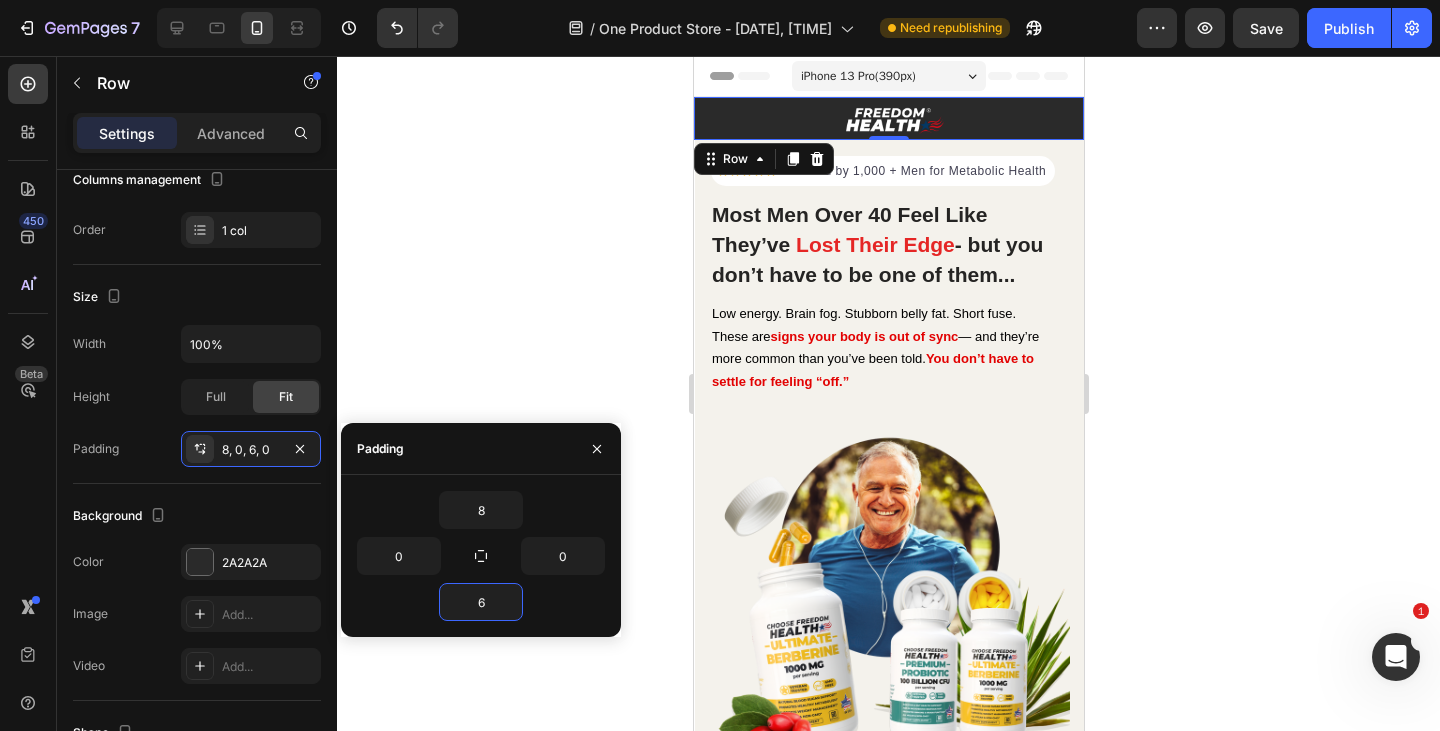 type on "8" 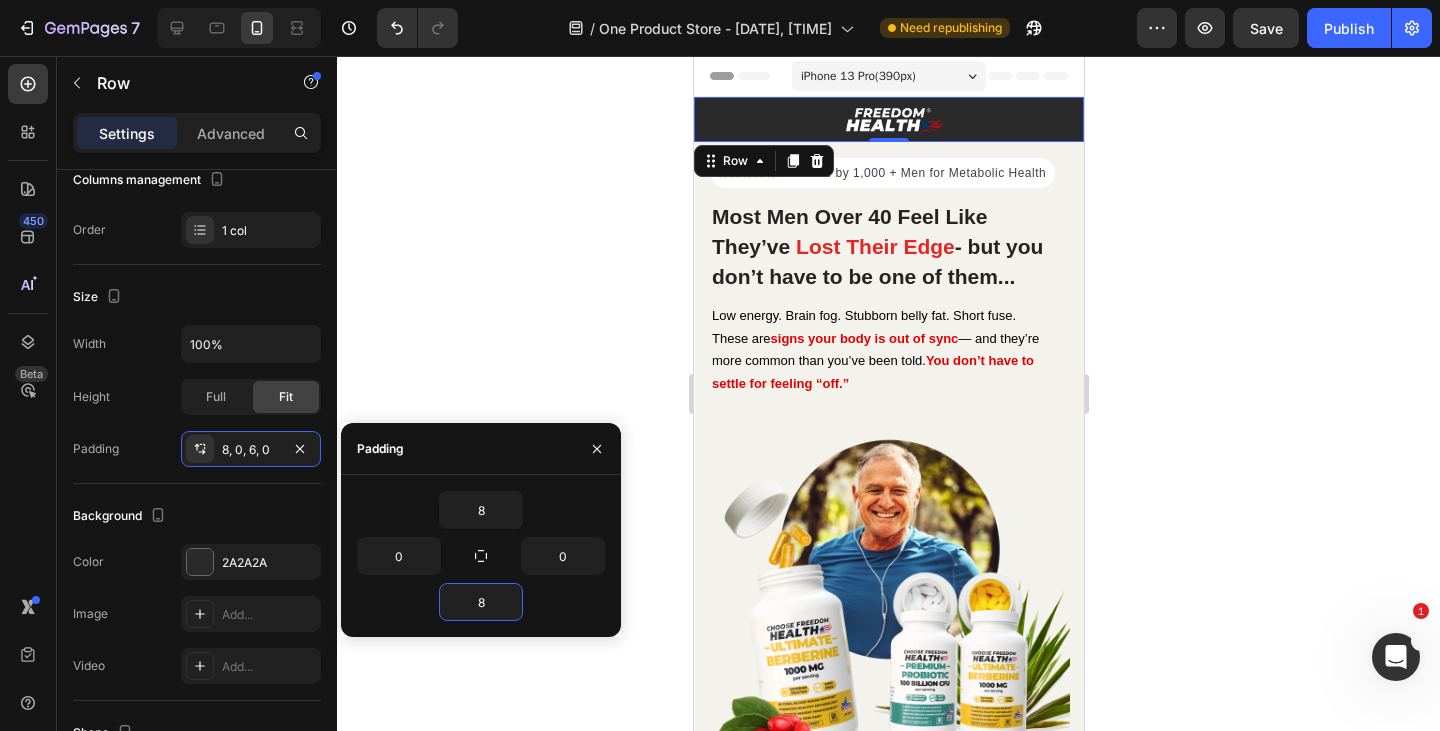 click 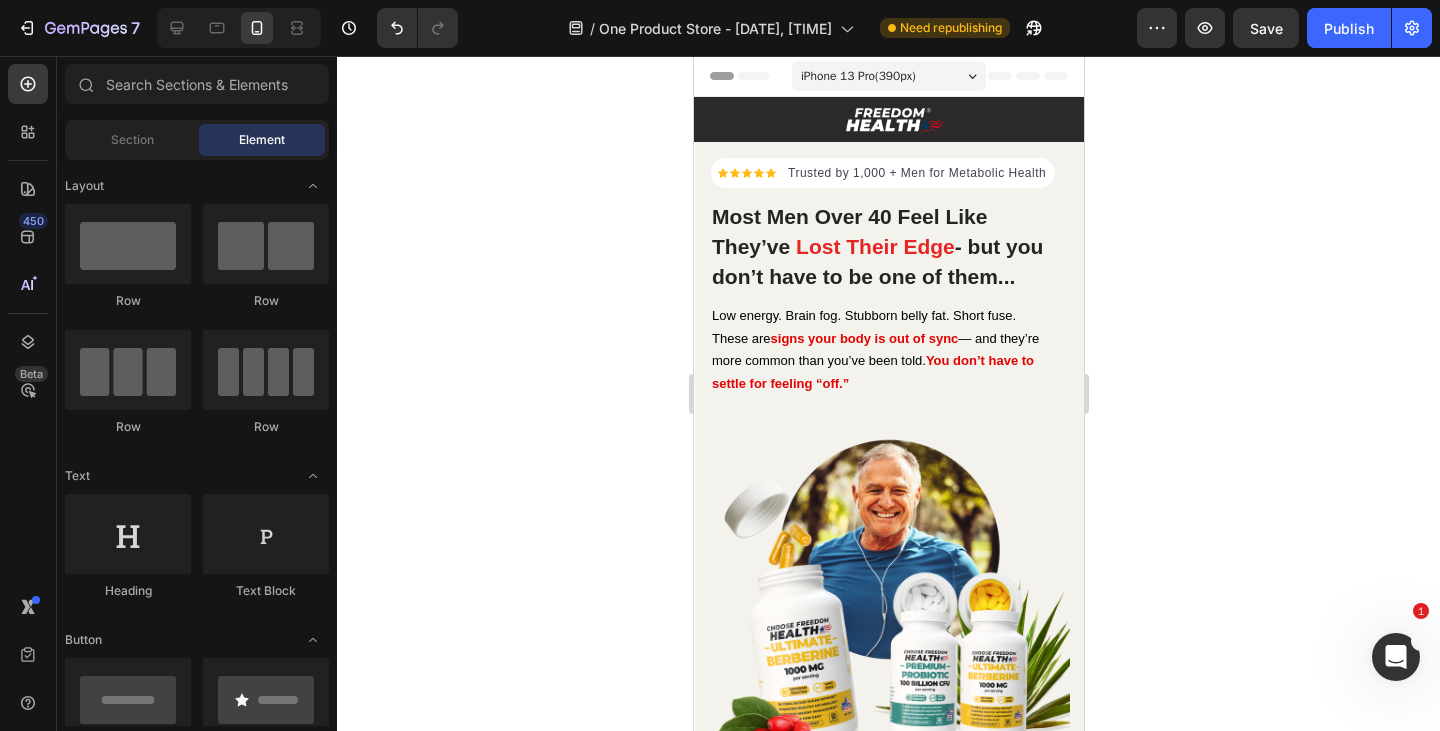 click 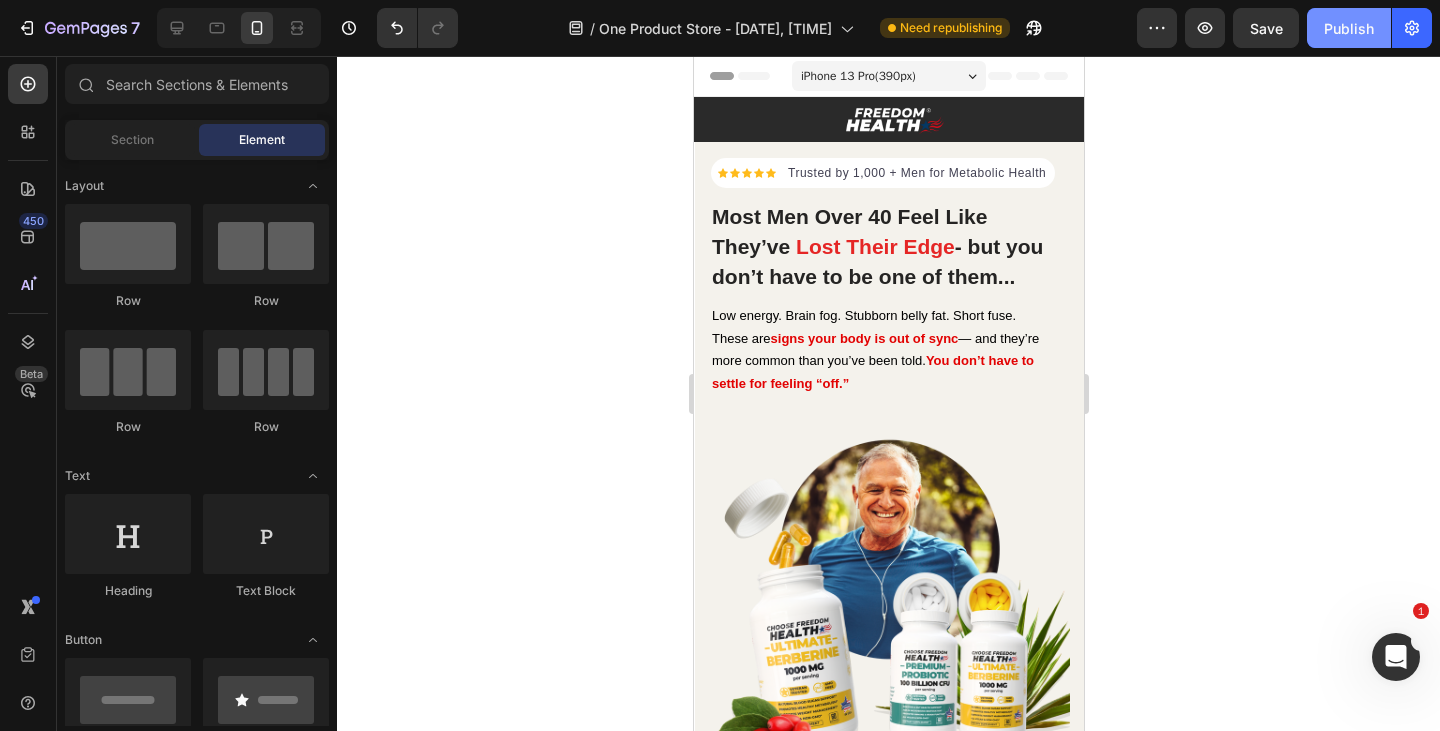 click on "Publish" 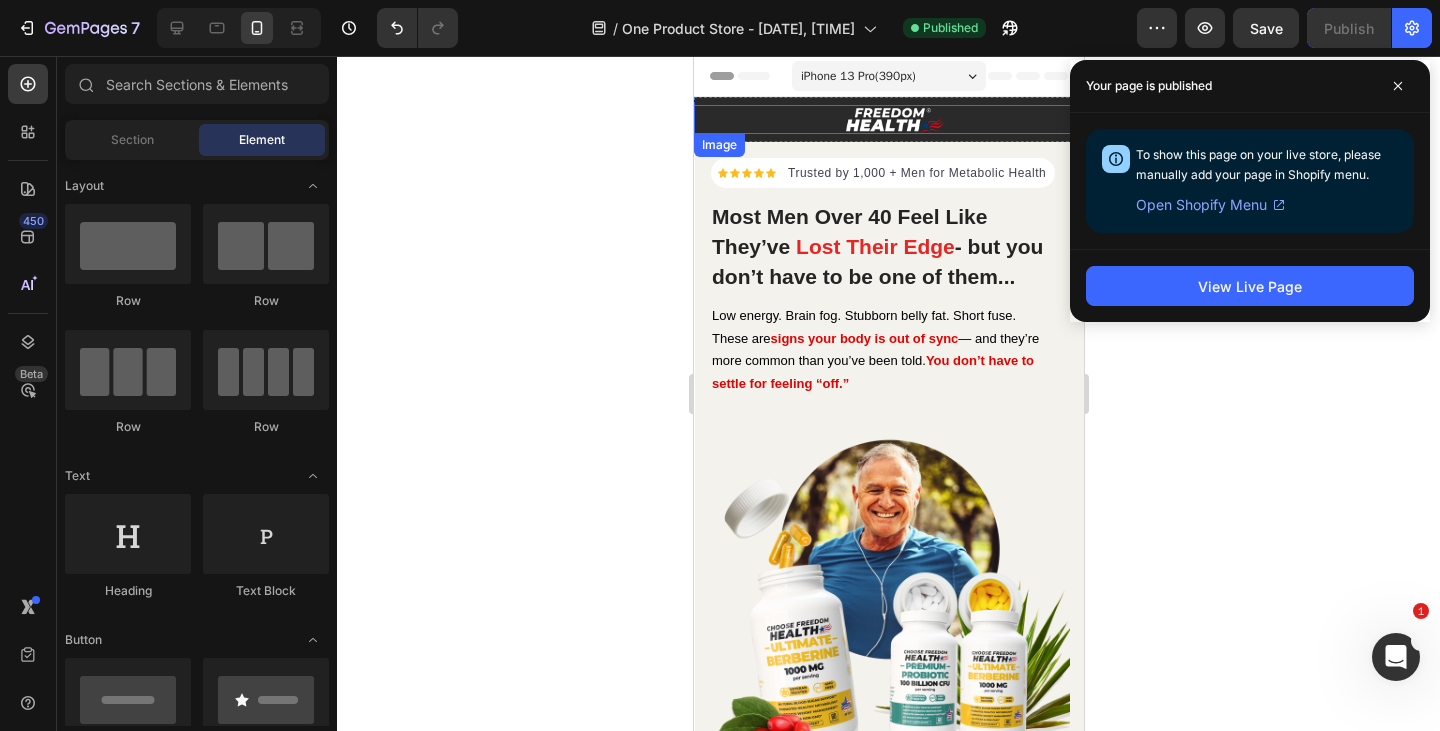 click at bounding box center (888, 119) 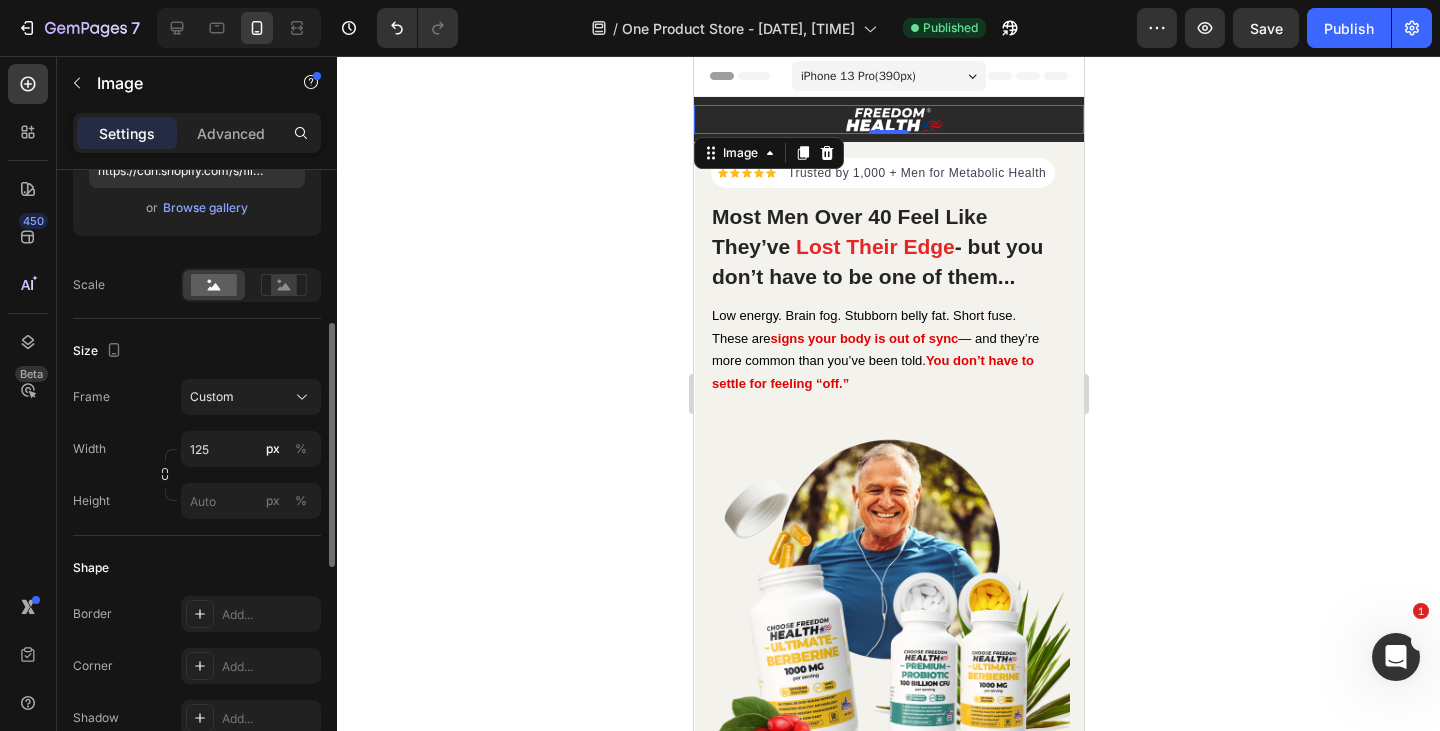 scroll, scrollTop: 381, scrollLeft: 0, axis: vertical 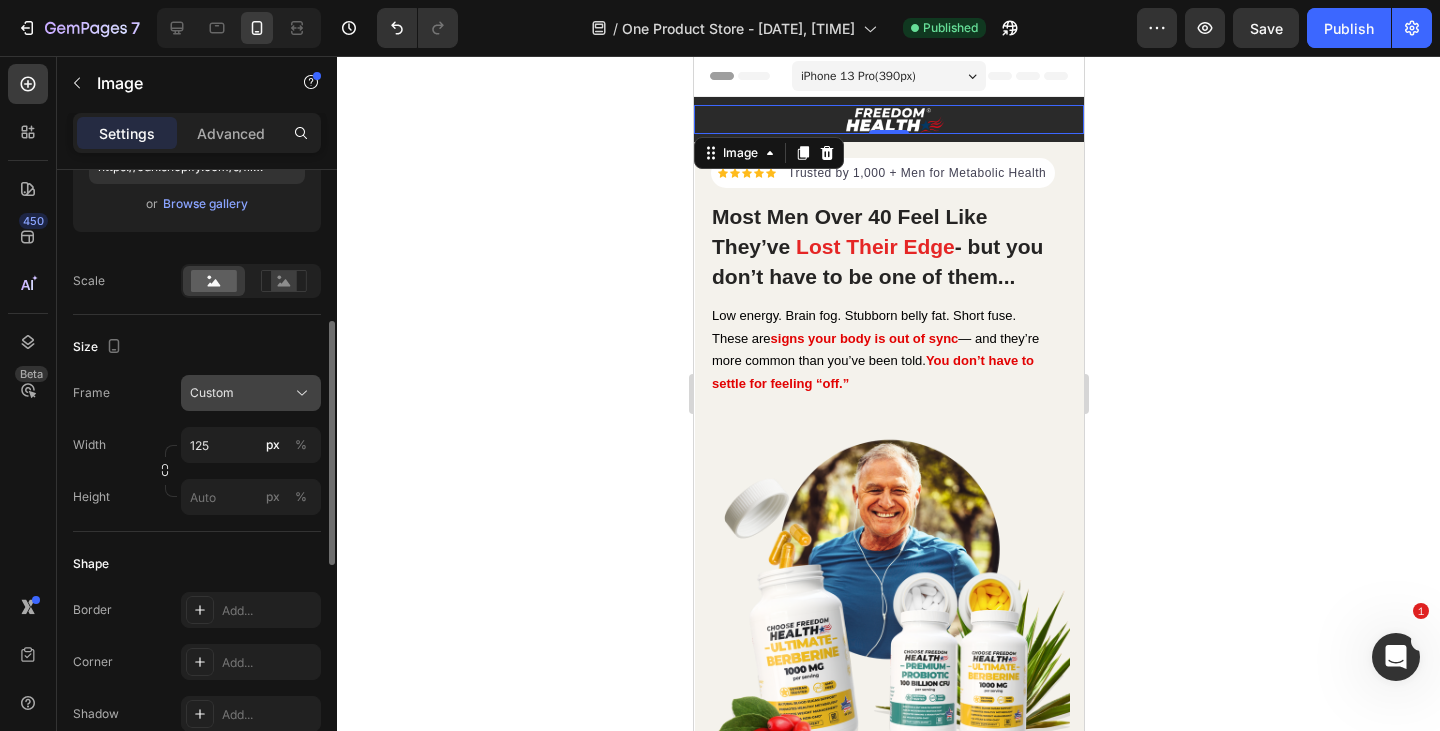 click on "Custom" at bounding box center (251, 393) 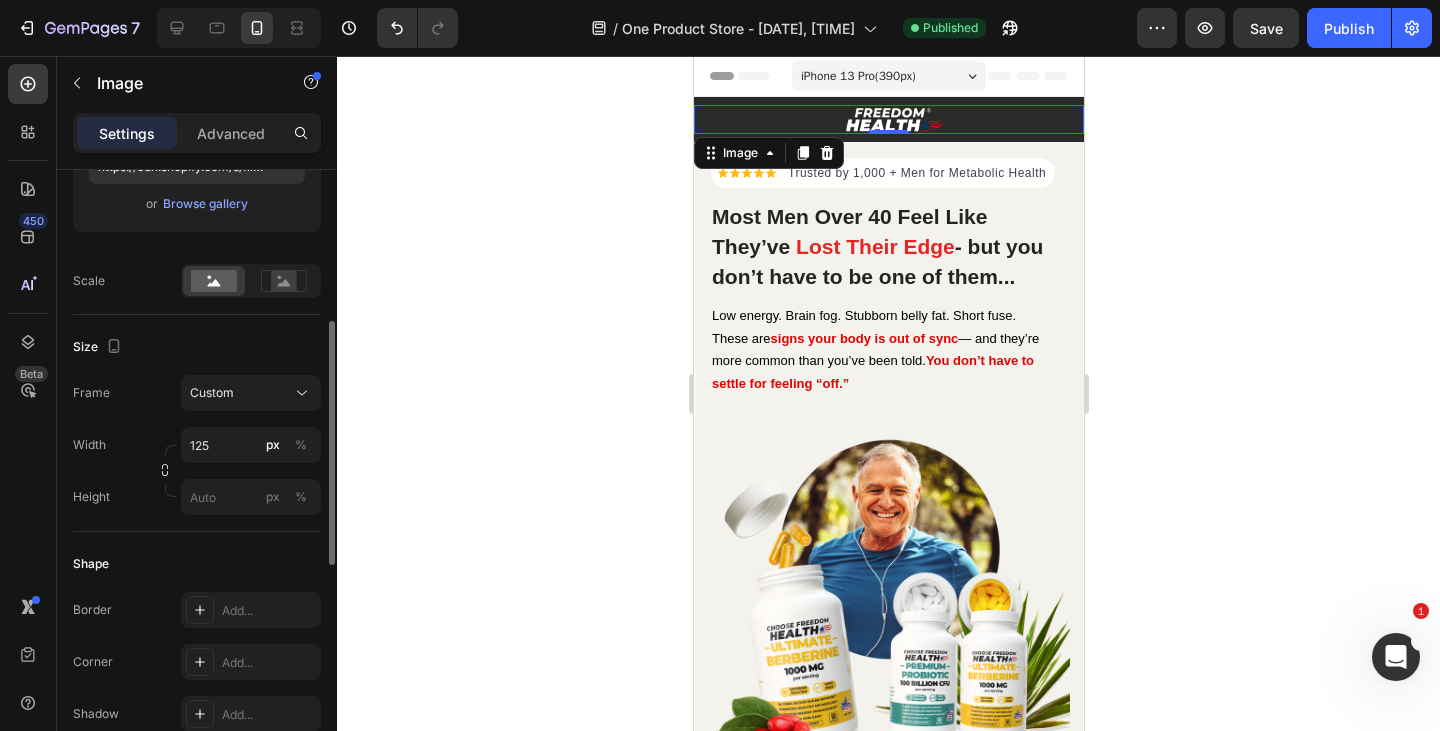 click on "Size" at bounding box center [197, 347] 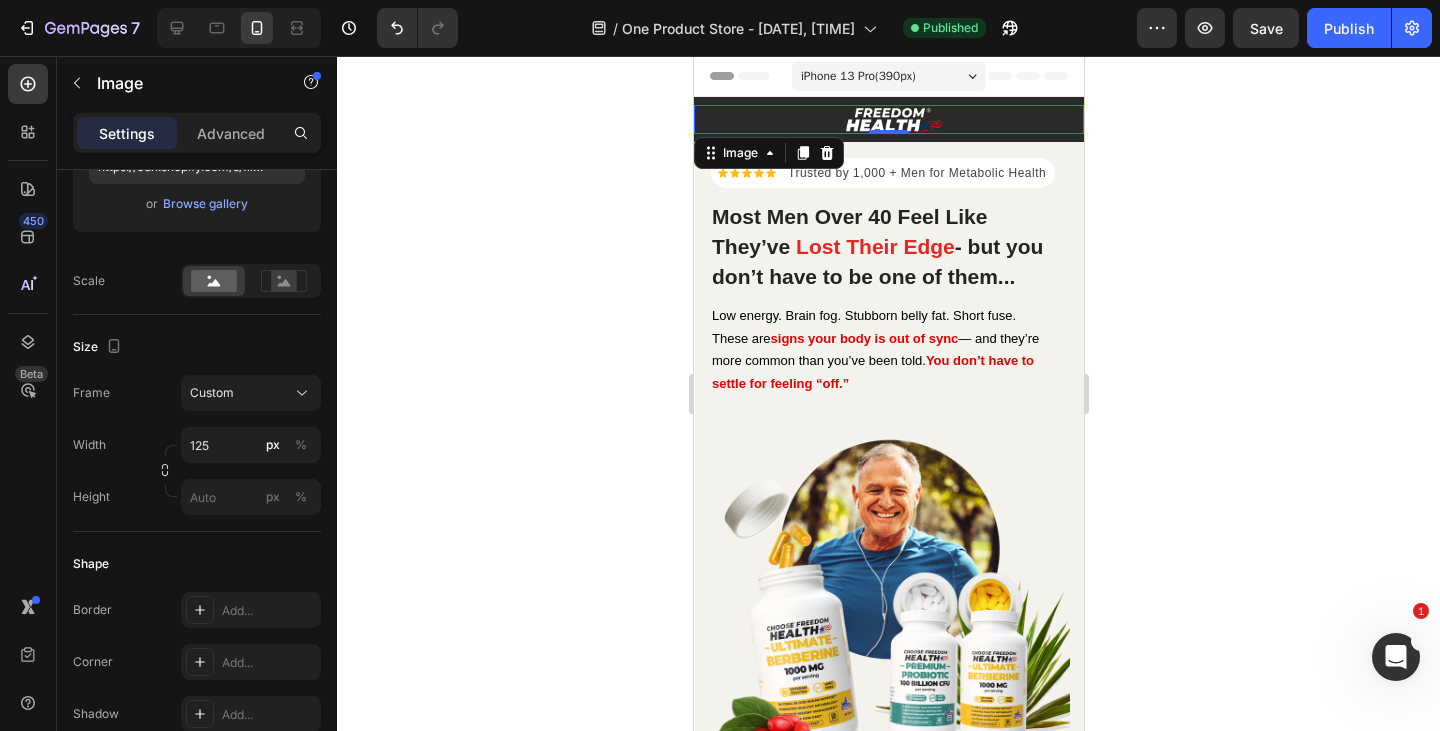 scroll, scrollTop: 942, scrollLeft: 0, axis: vertical 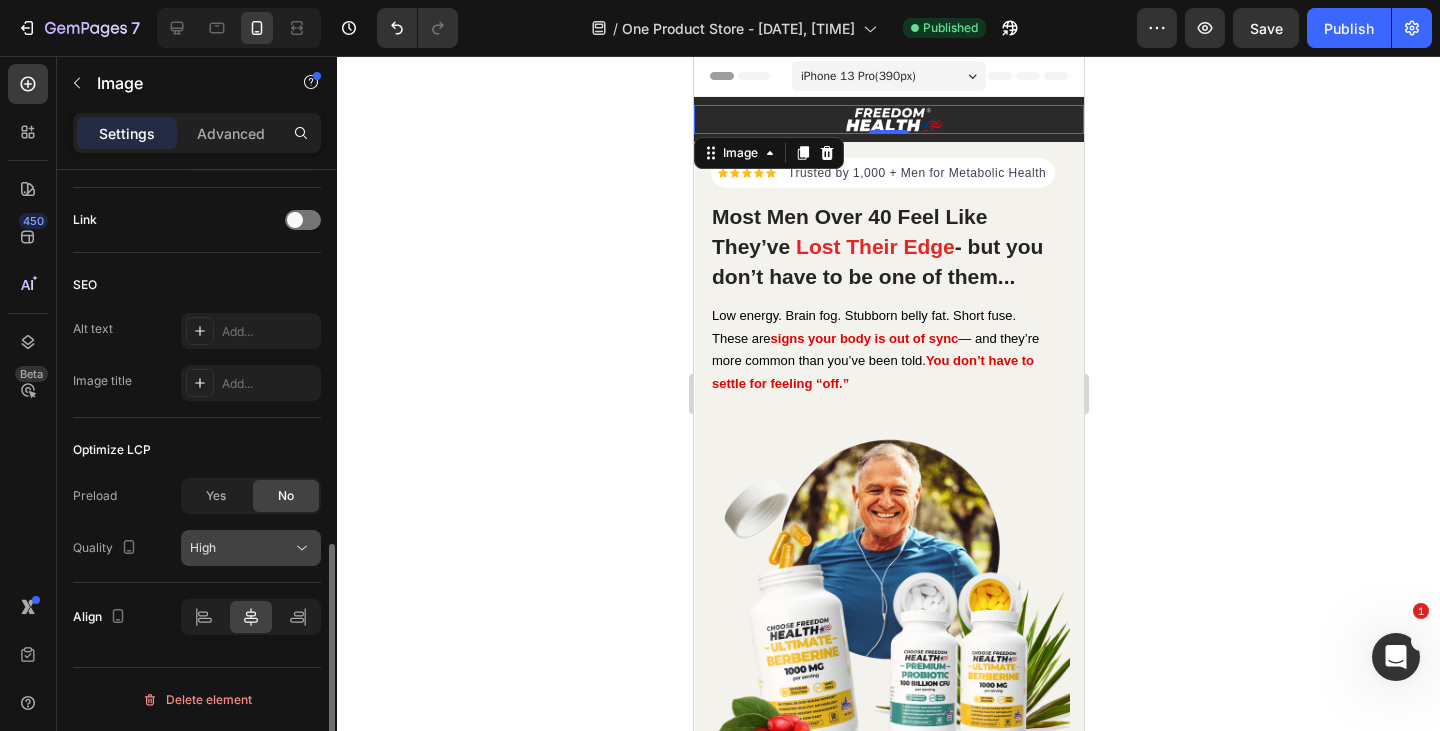 click on "High" 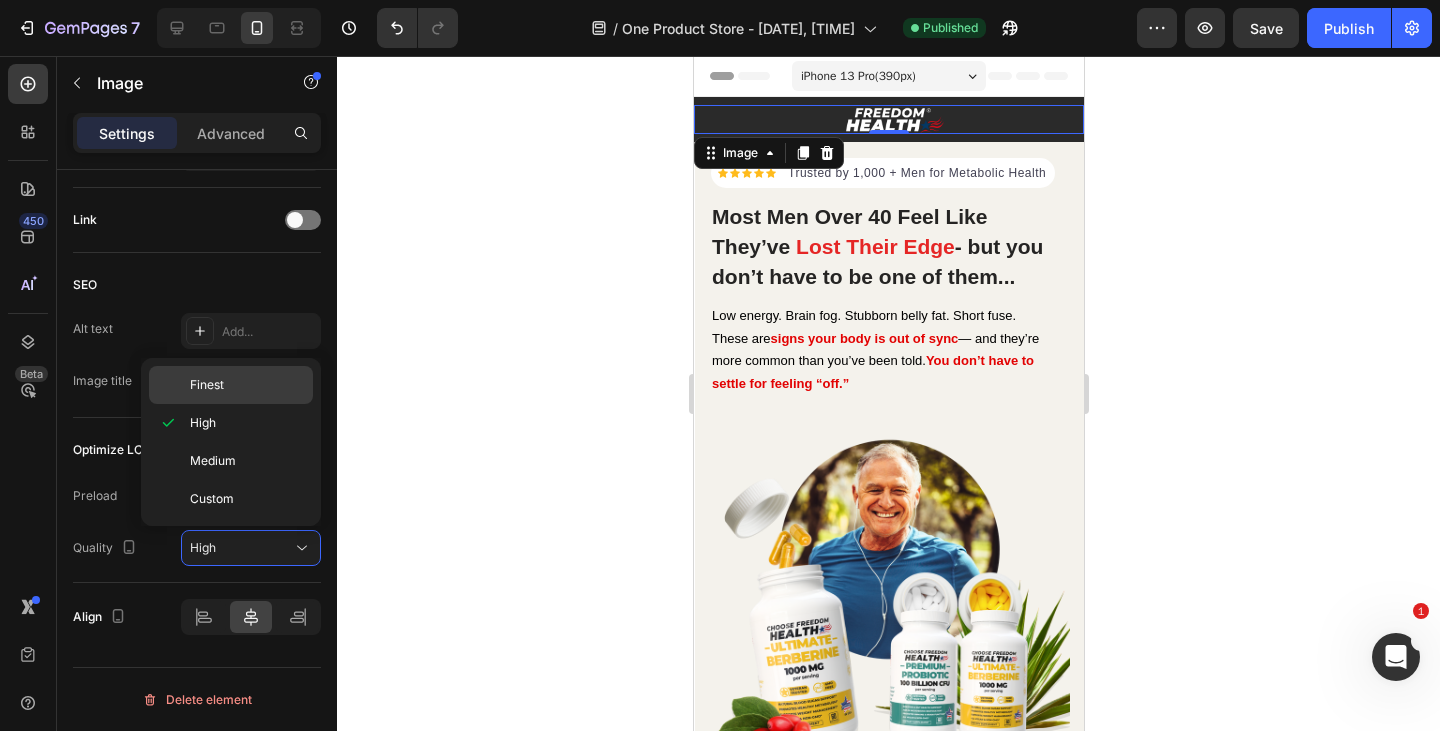 click on "Finest" at bounding box center (247, 385) 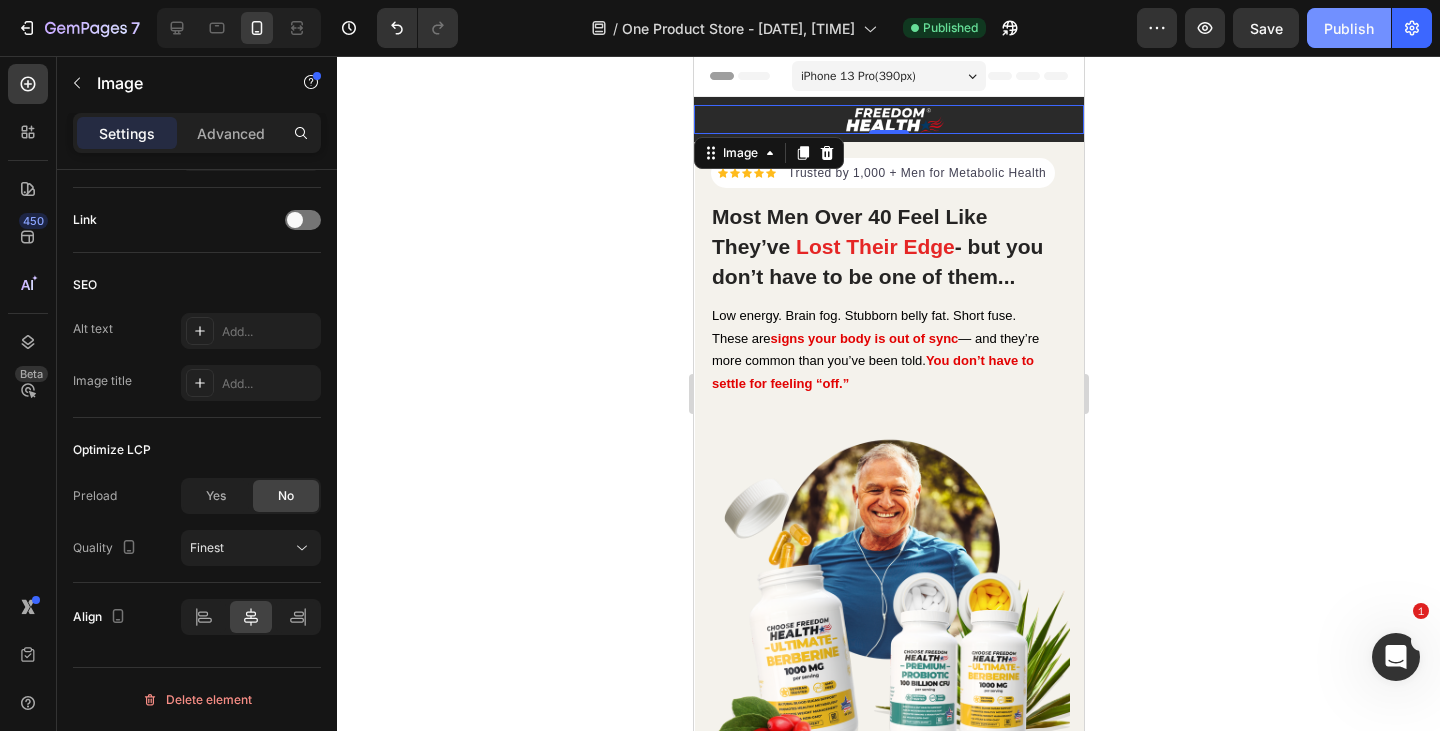 click on "Publish" at bounding box center [1349, 28] 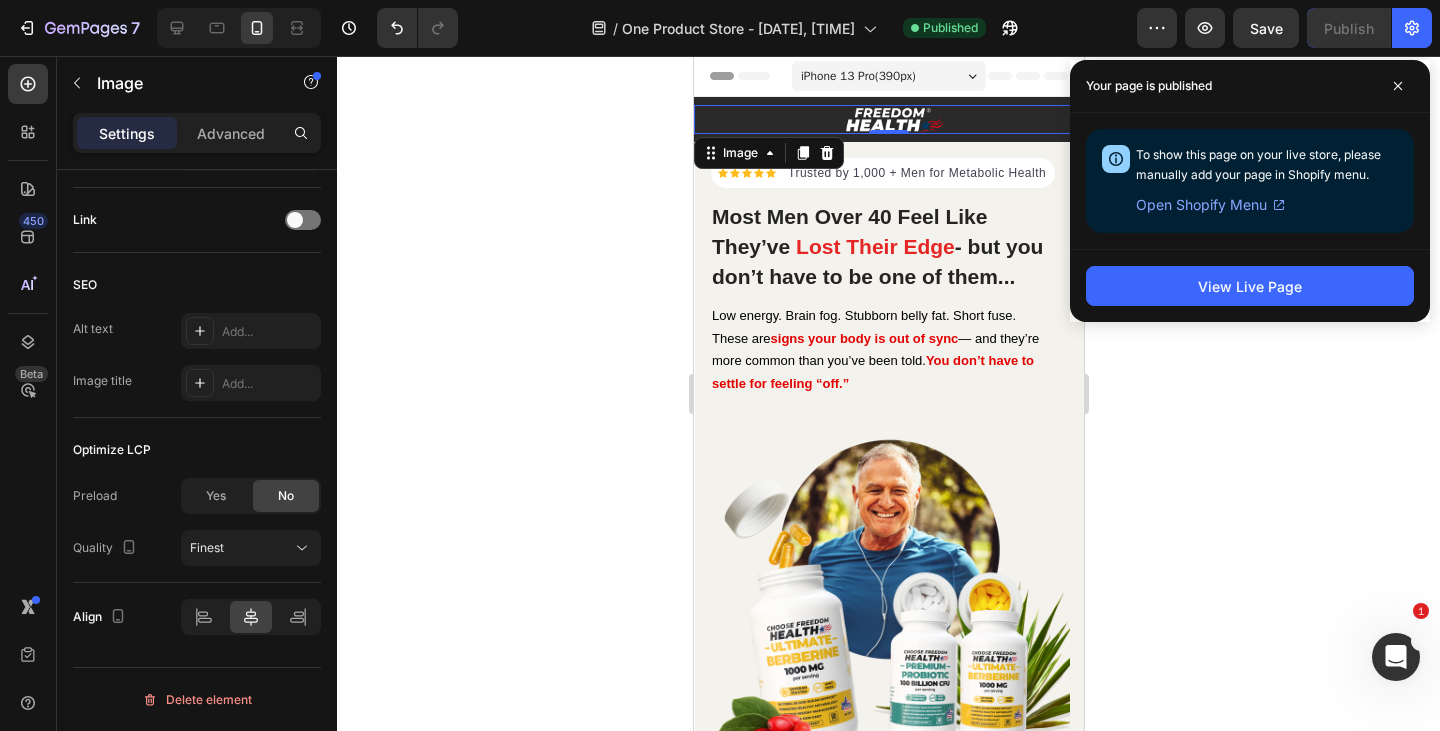 click 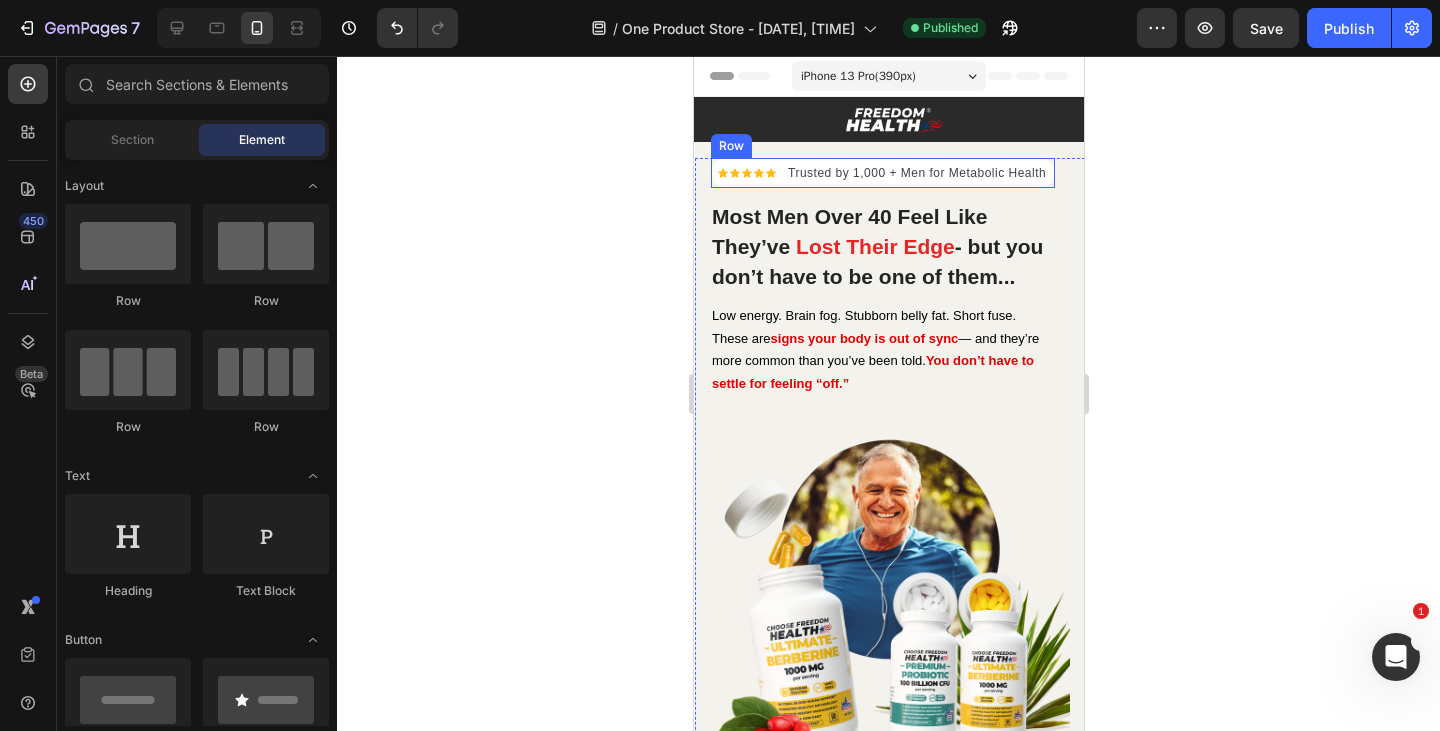 click on "Icon Icon Icon Icon Icon Icon List Hoz Trusted by 1,000 + Men for Metabolic Health Text block Row" at bounding box center [882, 173] 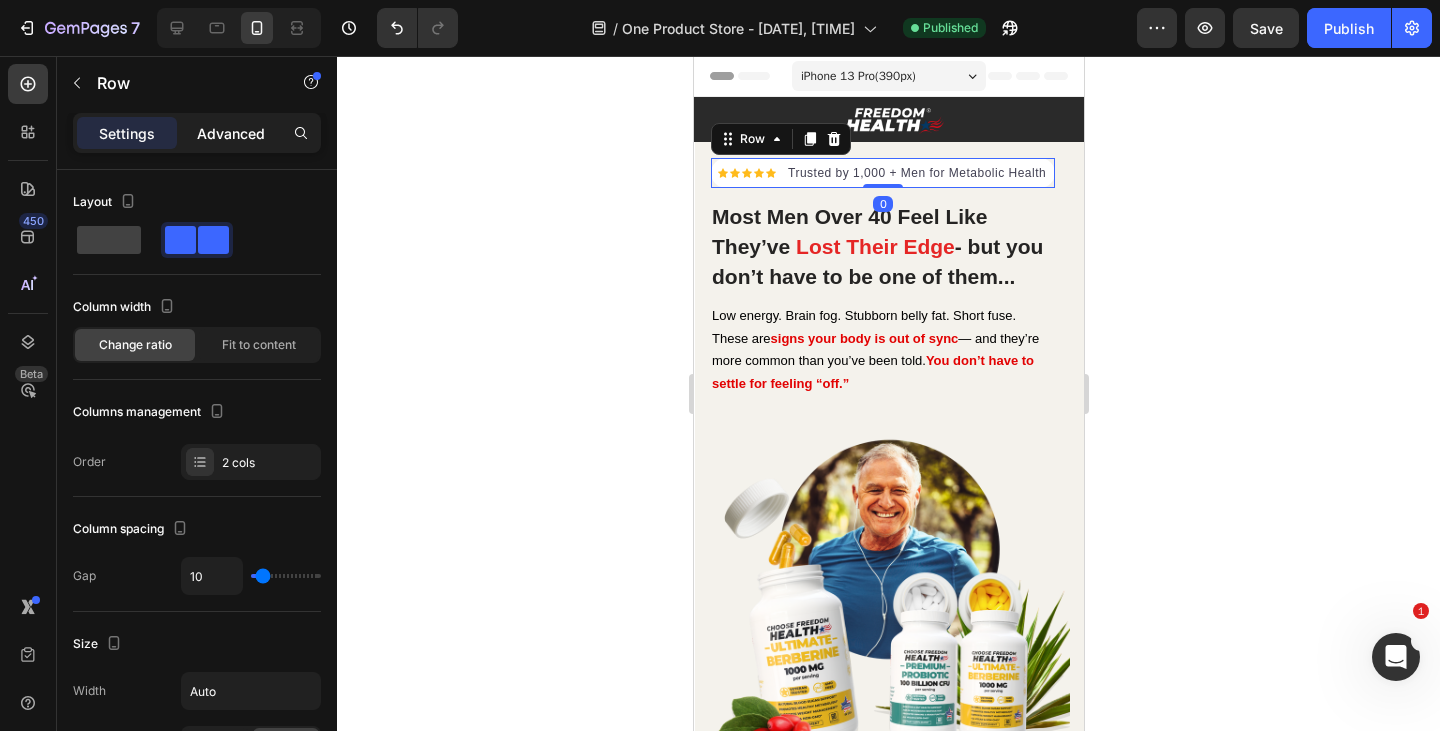 click on "Advanced" at bounding box center [231, 133] 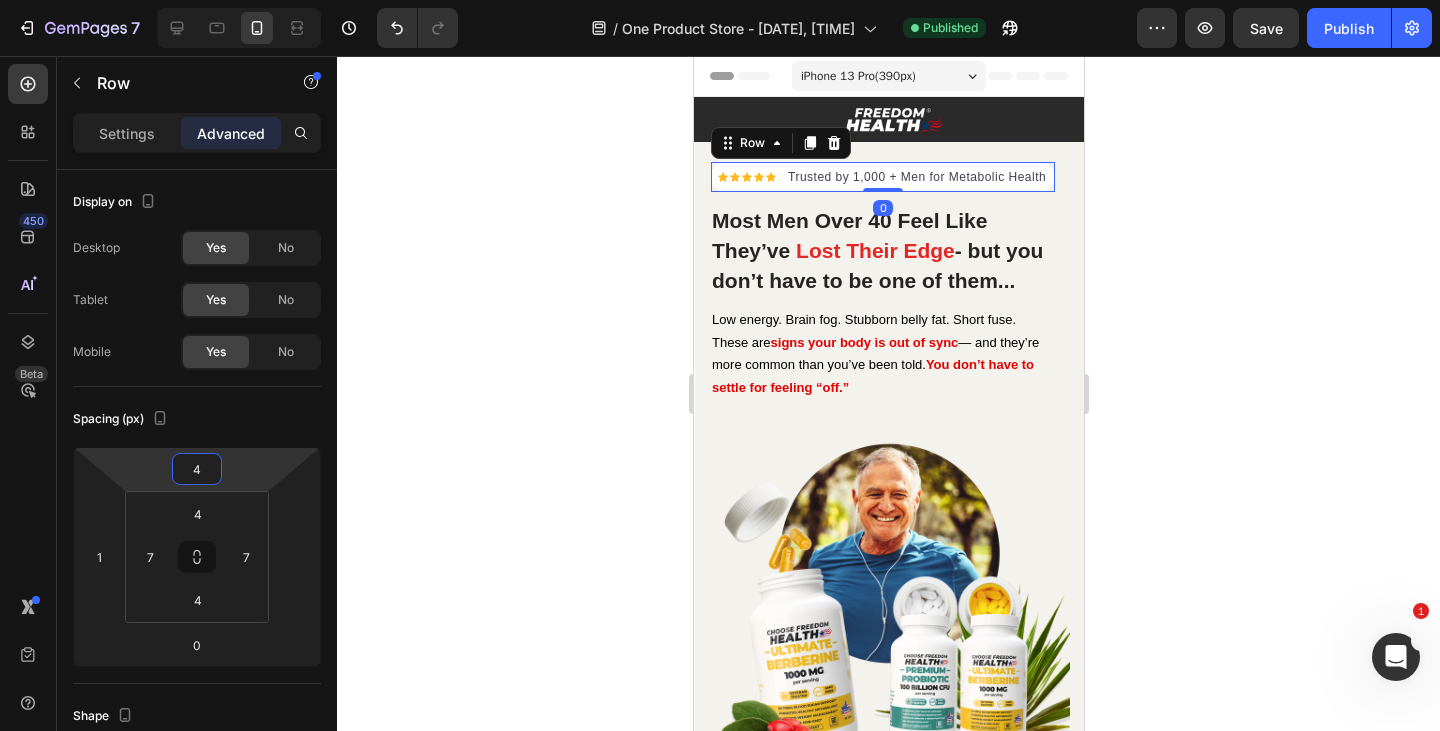 type on "6" 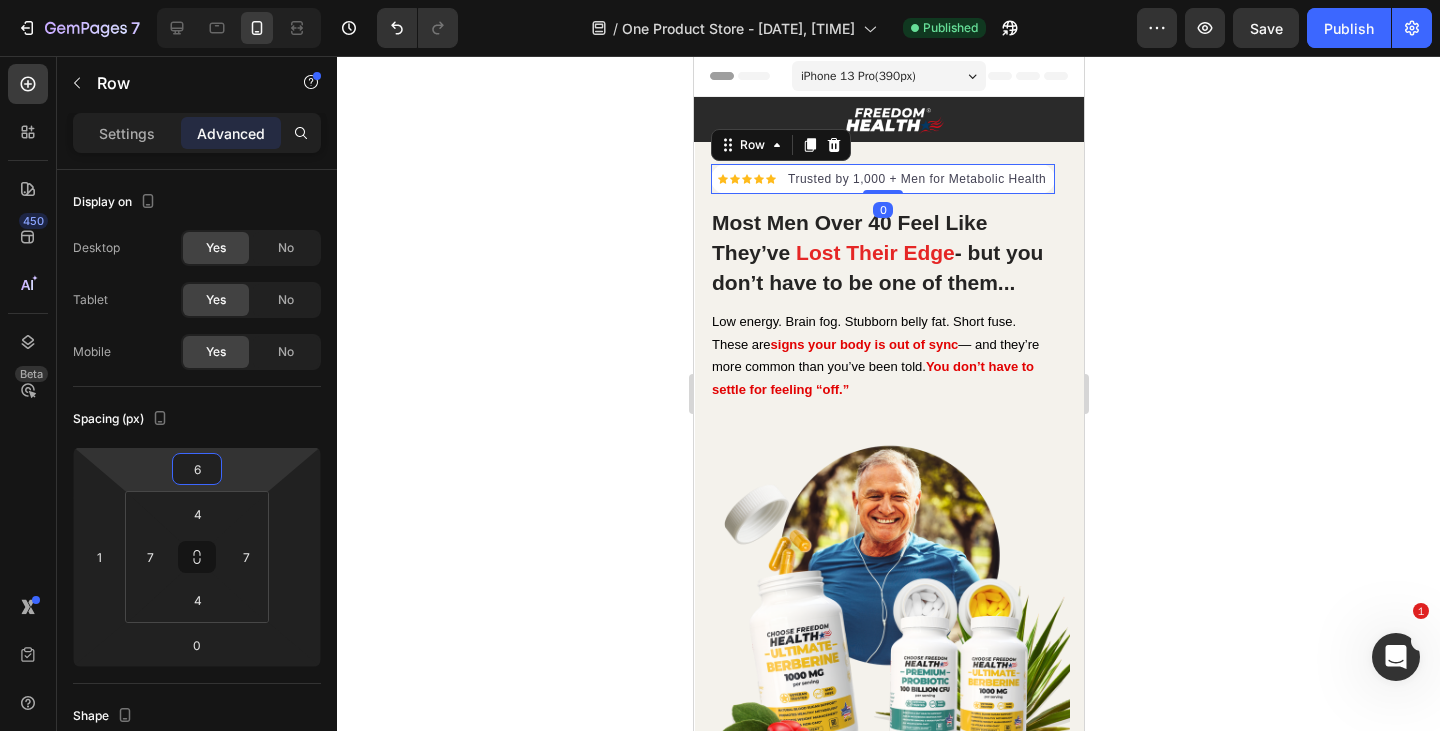click on "7 Version history / One Product Store - [DATE], [TIME] Published Preview Save Publish 450 Beta Sections(18) Elements(83) Section Element Hero Section Product Detail Brands Trusted Badges Guarantee Product Breakdown How to use Testimonials Compare Bundle FAQs Social Proof Brand Story Product List Collection Blog List Contact Sticky Add to Cart Custom Footer Browse Library 450 Layout Row Row Row Row Row Row Row Text Heading Text Block Button Button Button Media Image Image" at bounding box center (720, 0) 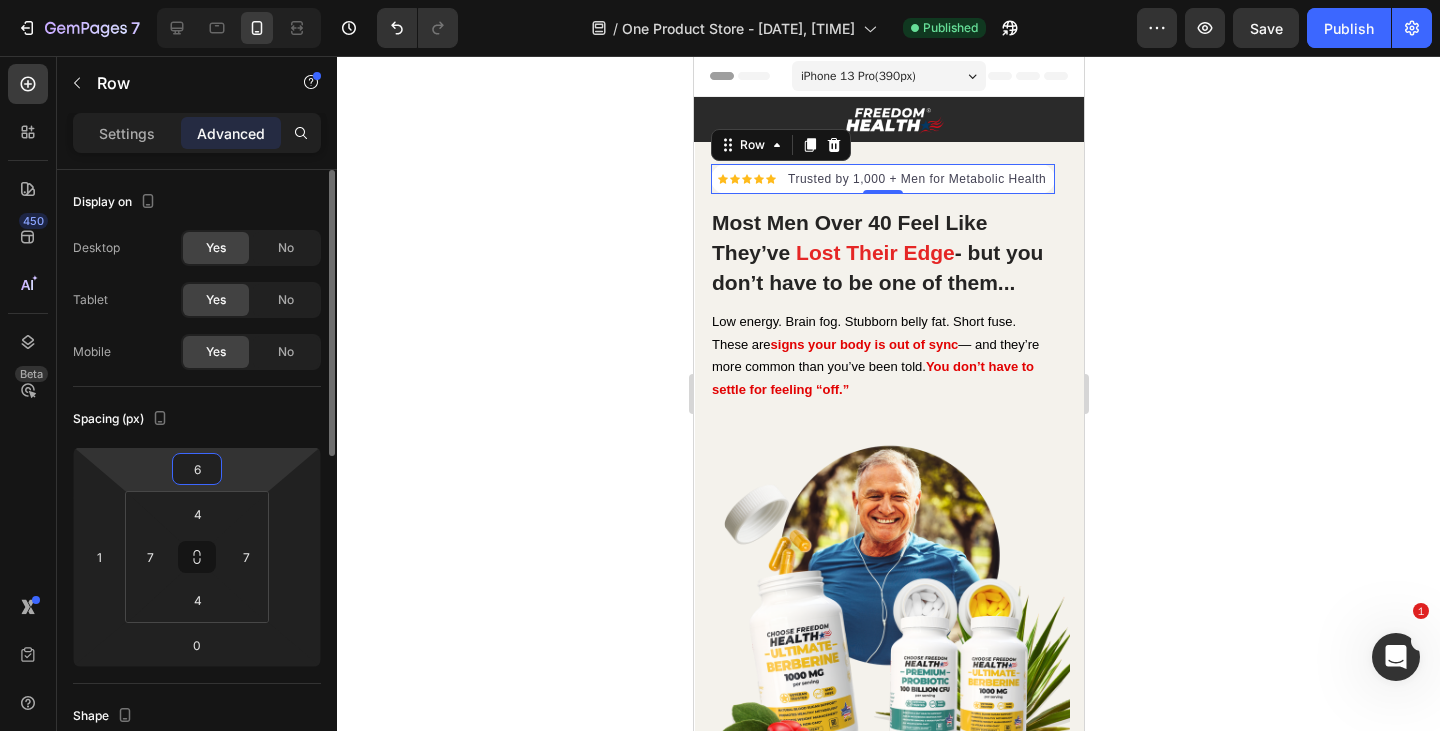 click on "6" at bounding box center (197, 469) 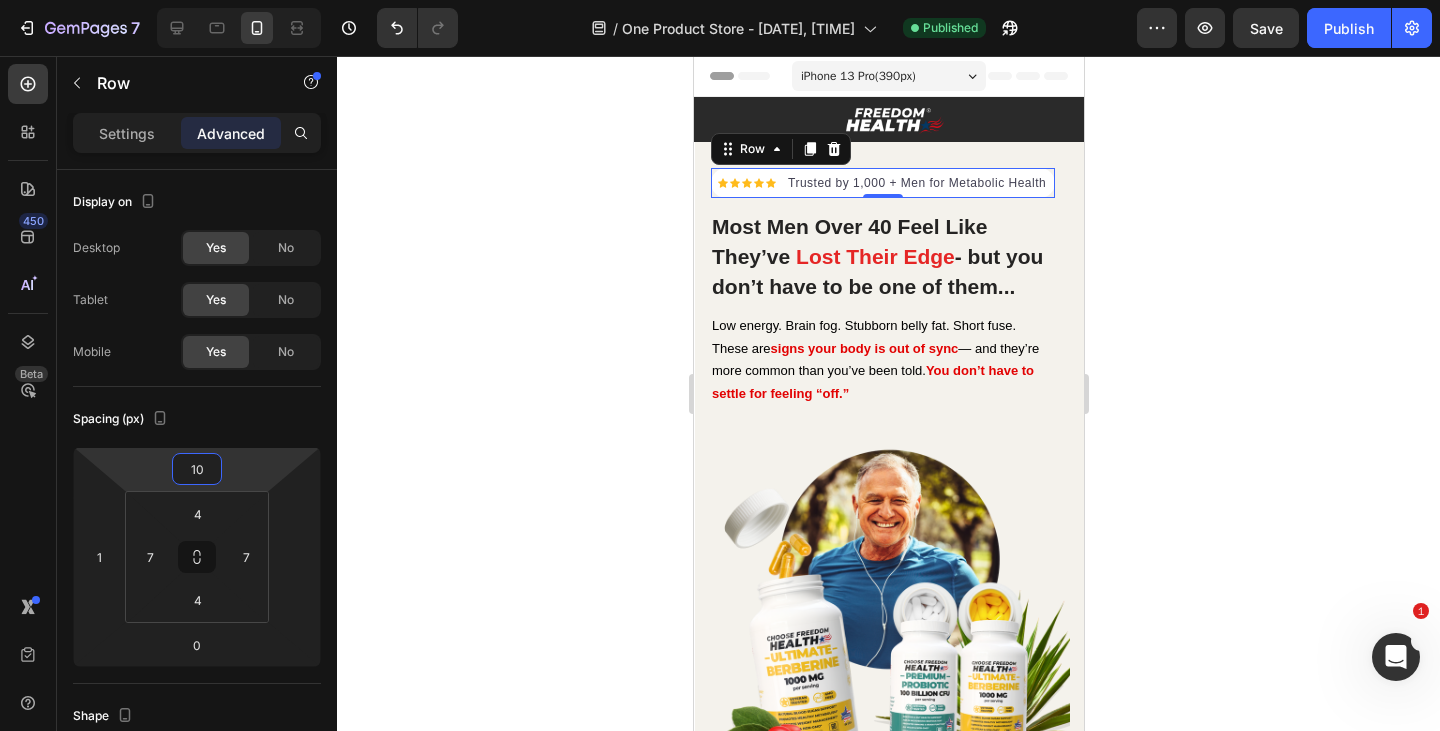 type on "10" 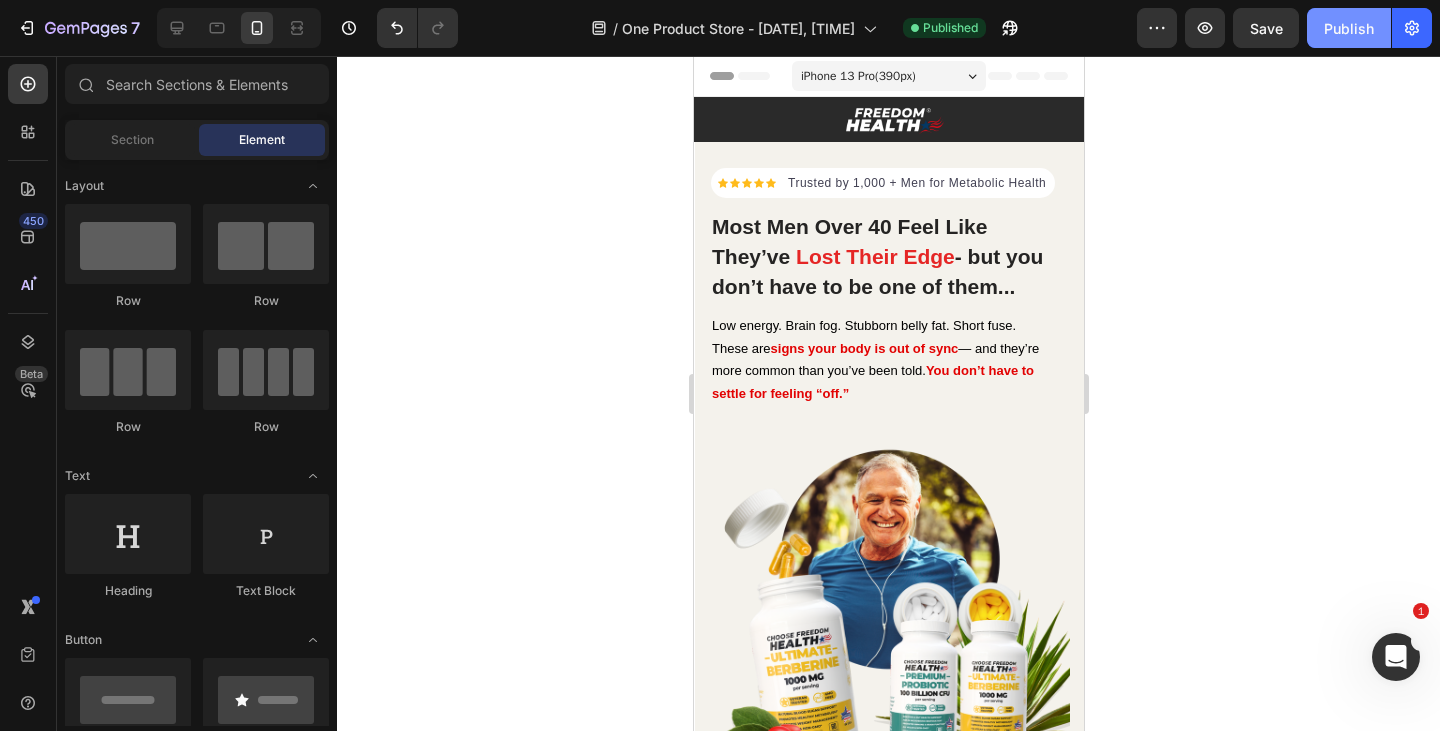 click on "Publish" at bounding box center (1349, 28) 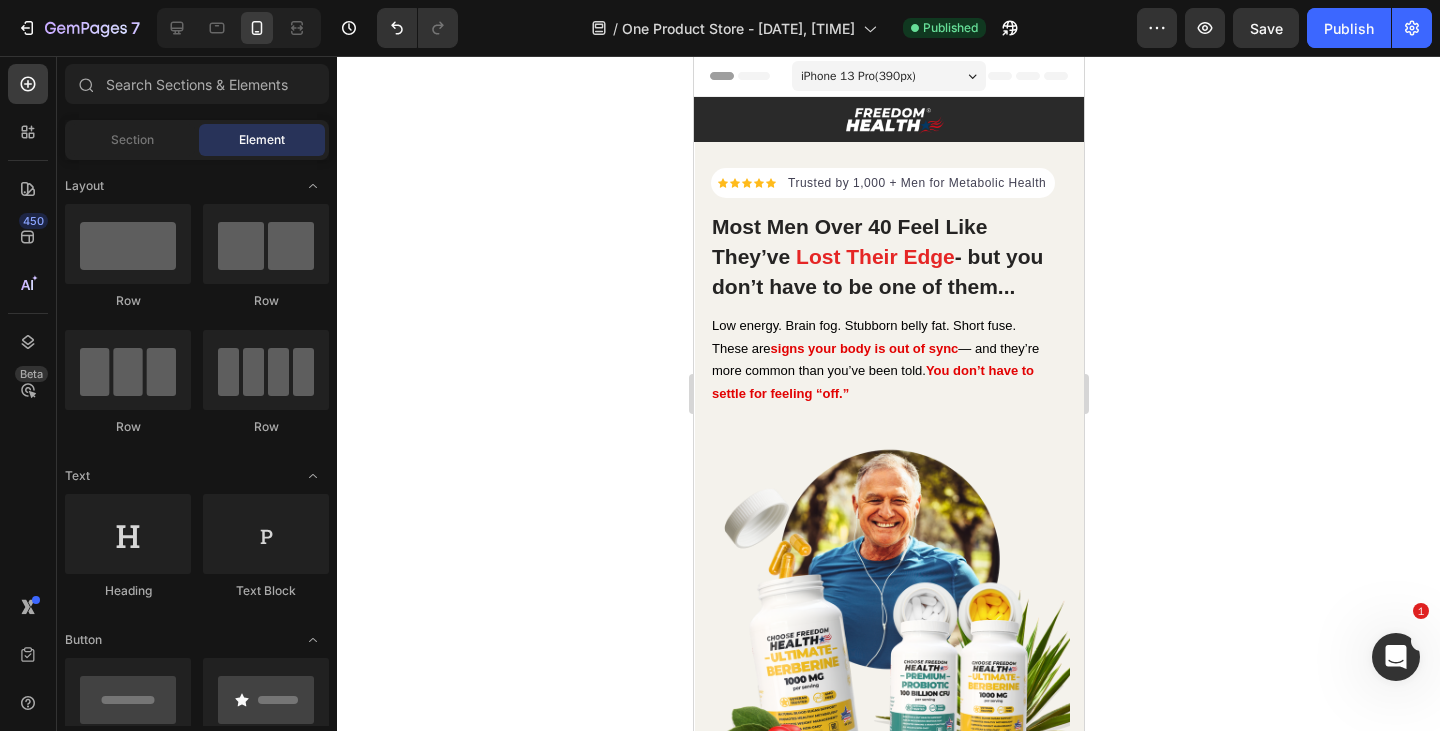 click 